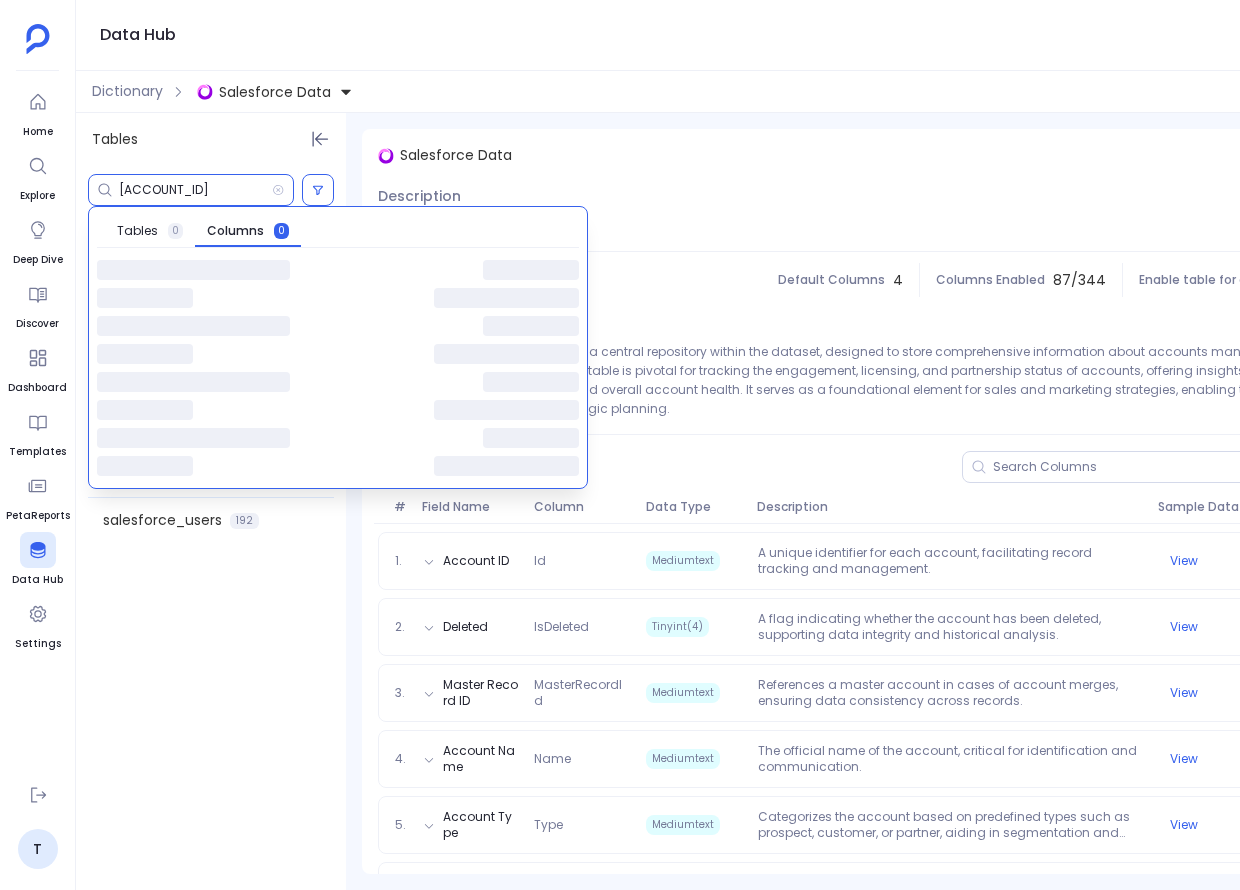 scroll, scrollTop: 0, scrollLeft: 0, axis: both 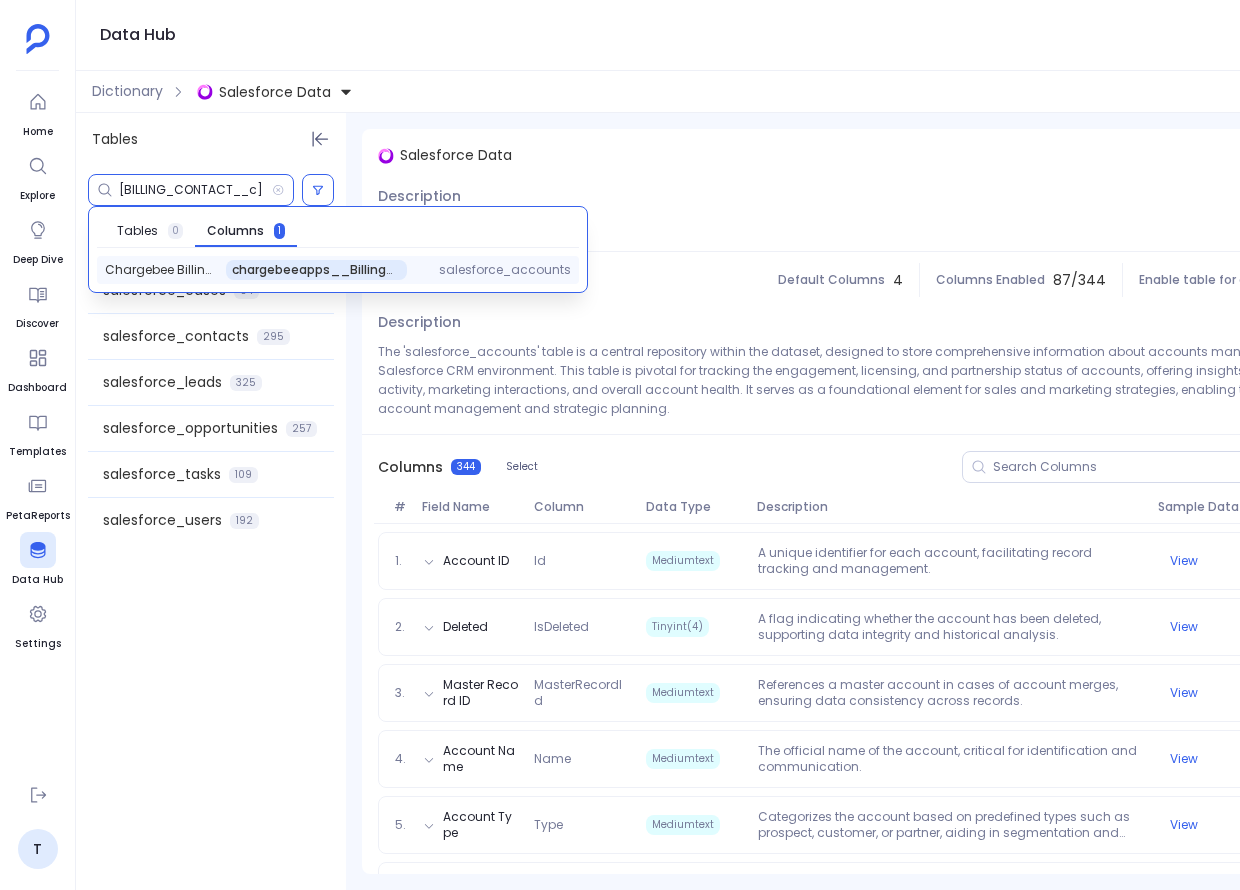 click on "Chargebee Billing Contact" at bounding box center [161, 270] 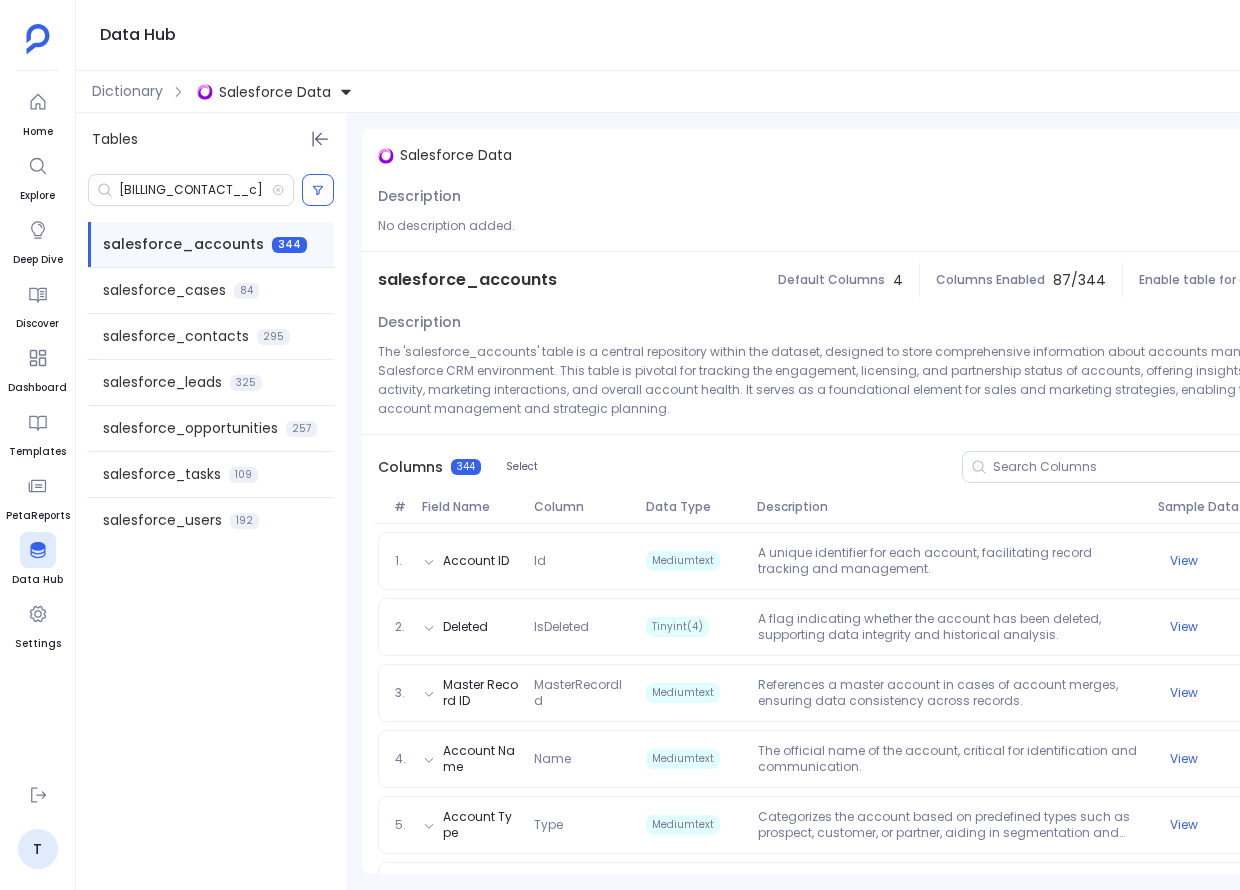 scroll, scrollTop: 0, scrollLeft: 0, axis: both 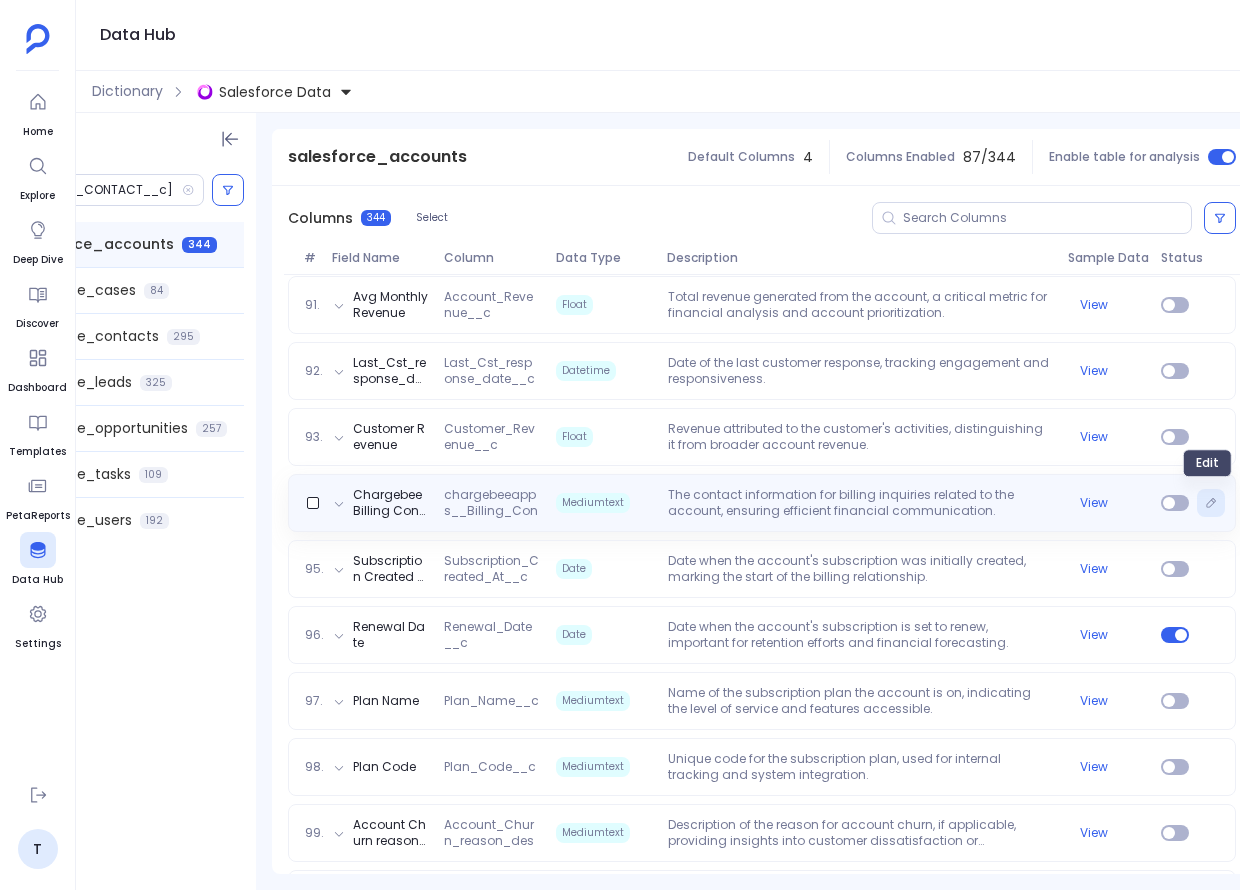 click at bounding box center [1211, 503] 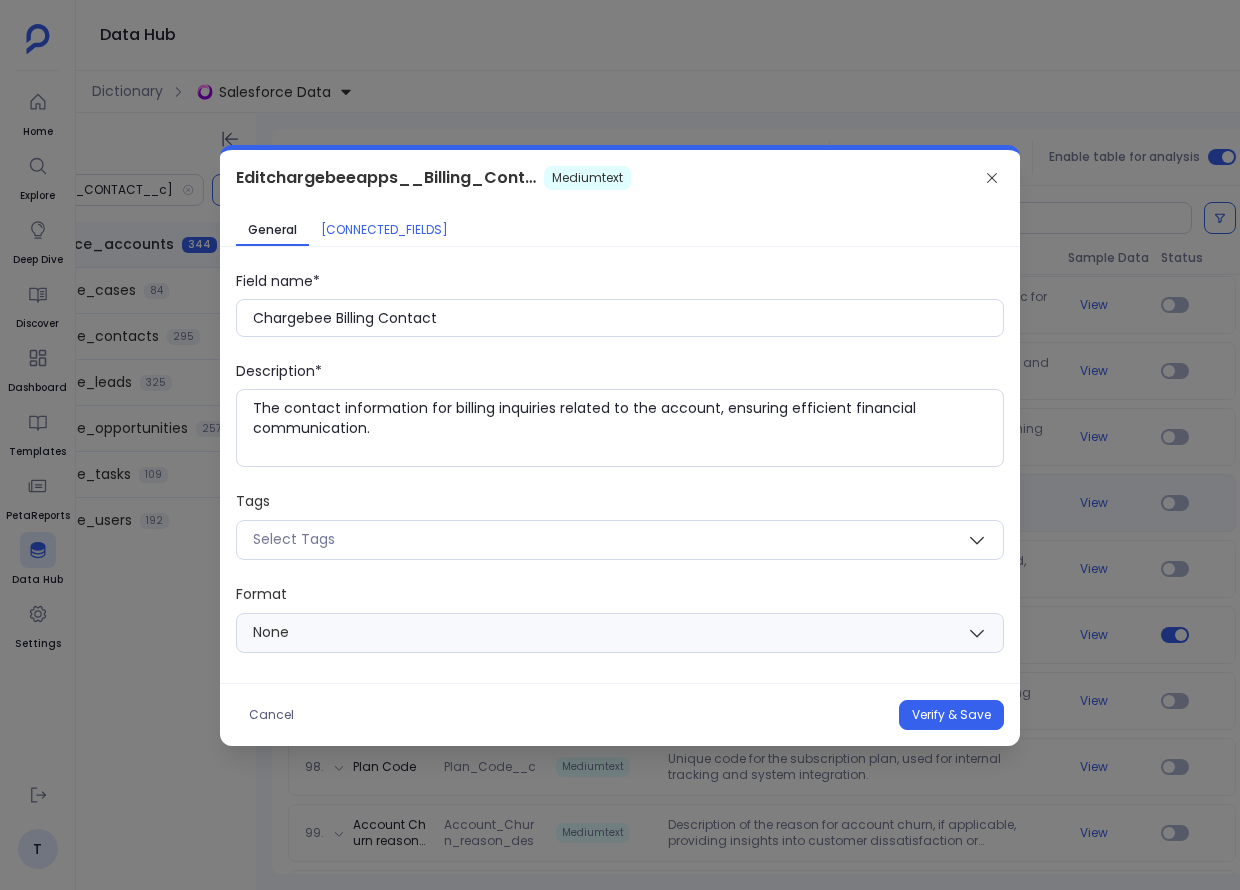 click on "Connected Fields" at bounding box center [384, 230] 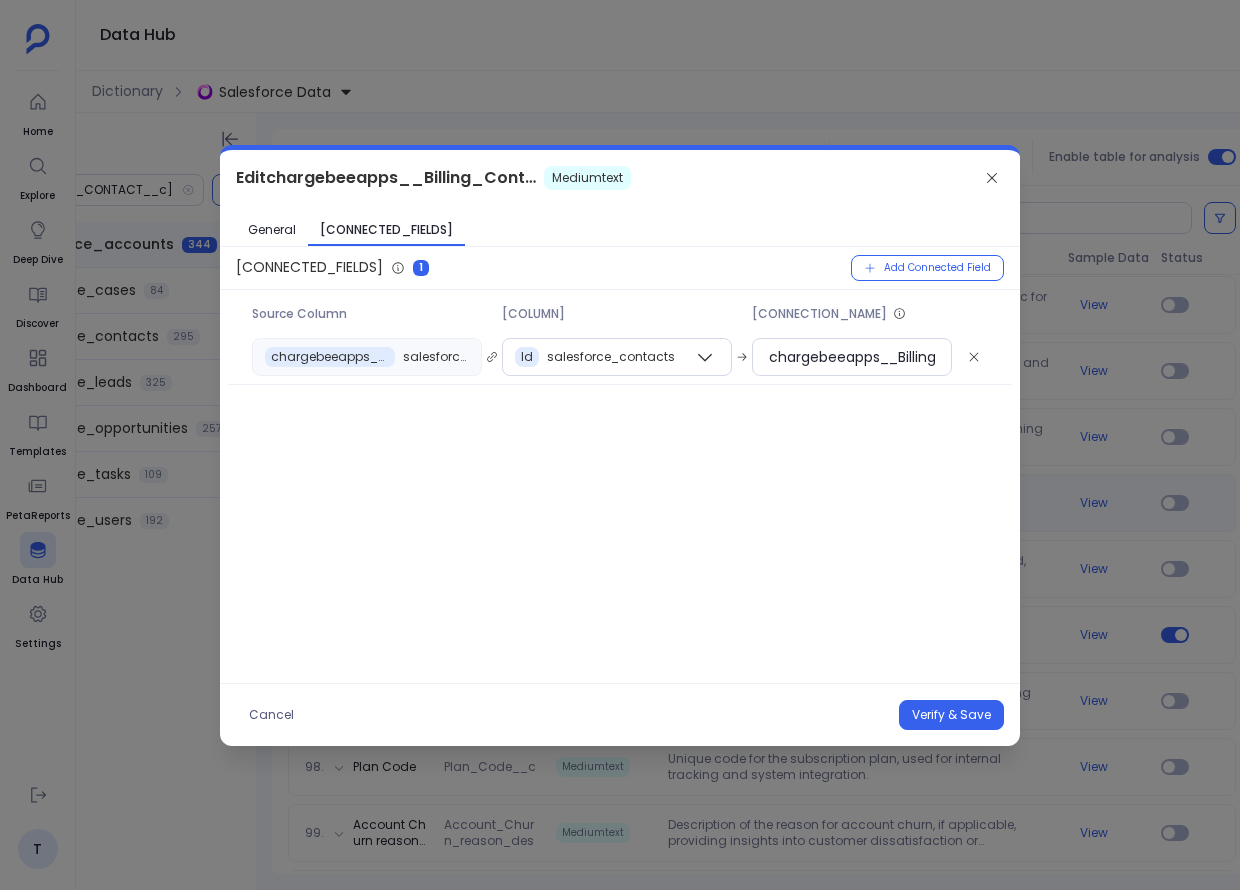 click at bounding box center [620, 445] 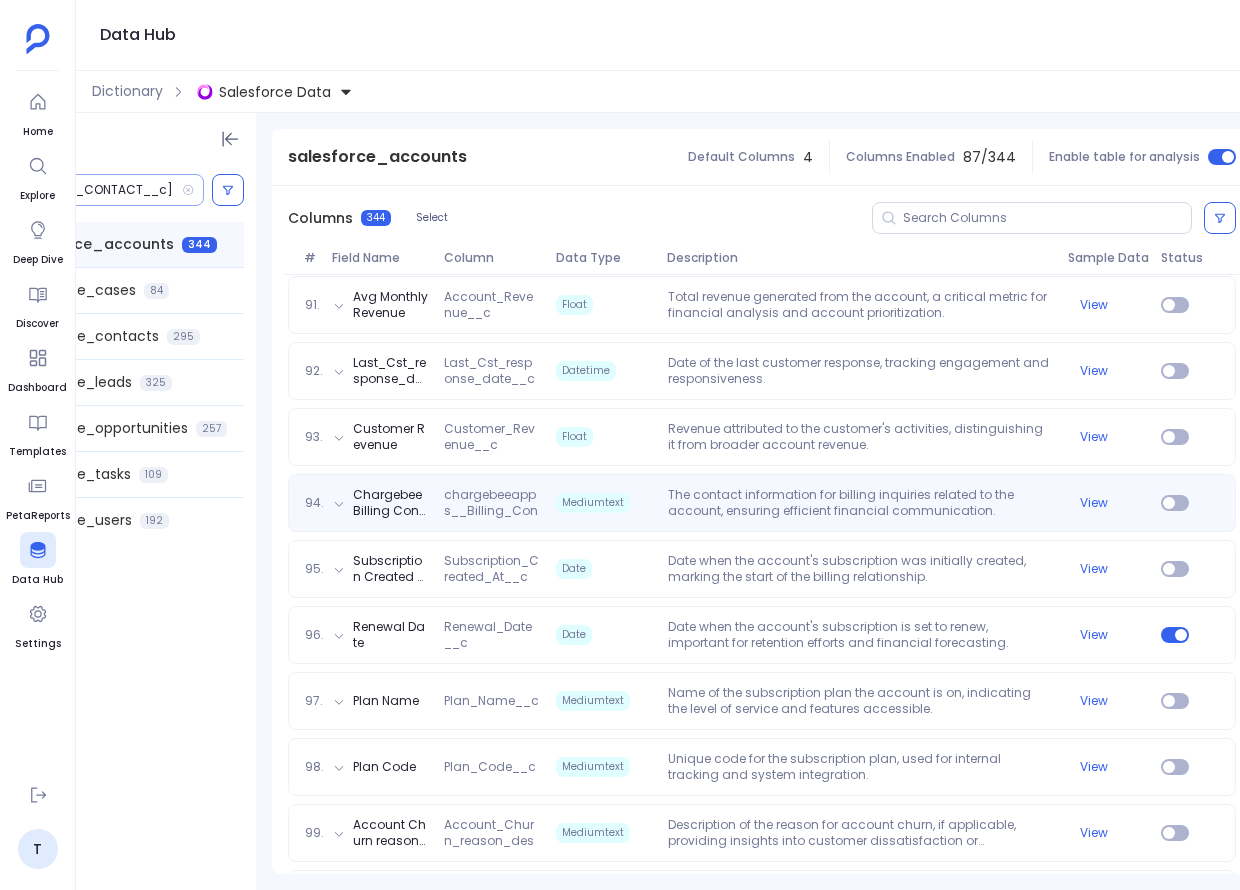 click on "chargebeeapps__billing_contact__c" at bounding box center [101, 190] 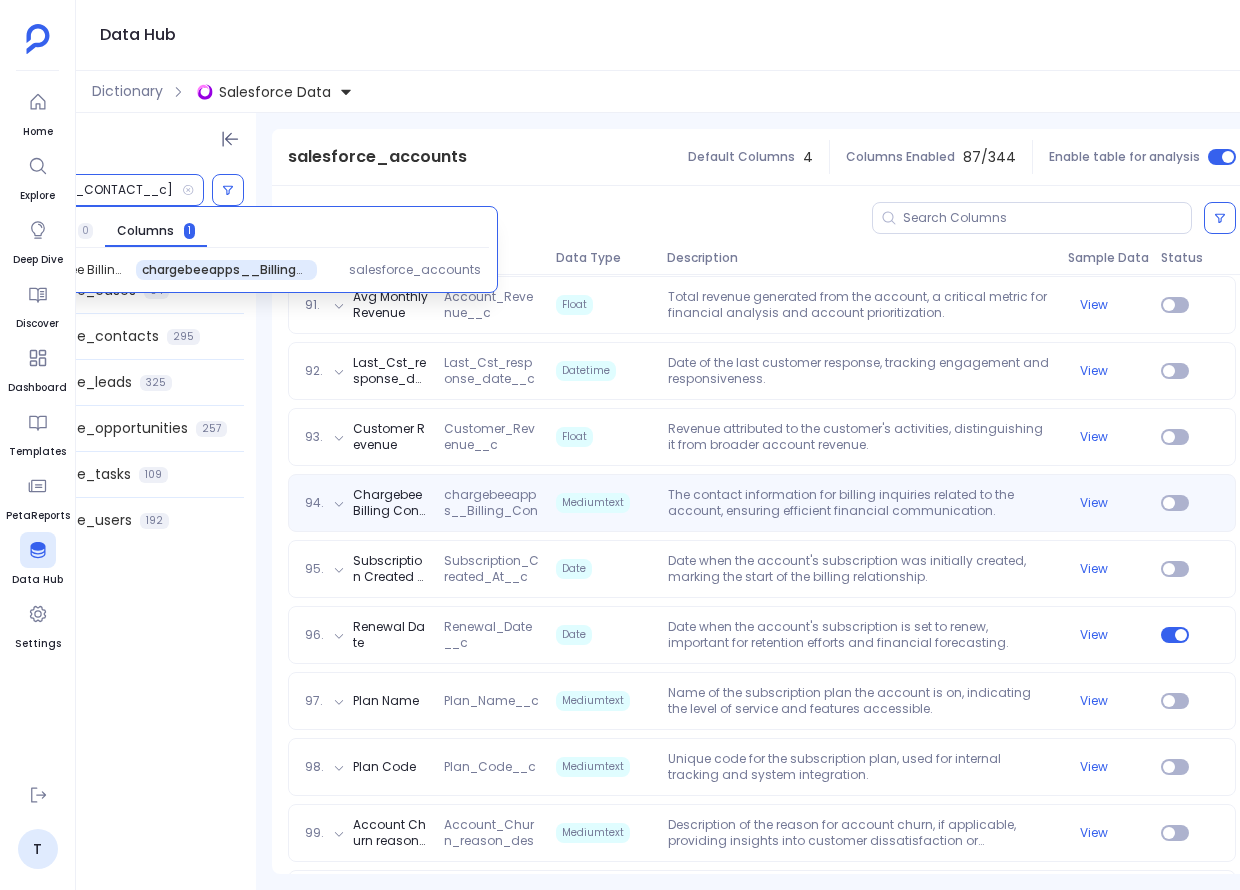 scroll, scrollTop: 0, scrollLeft: 20, axis: horizontal 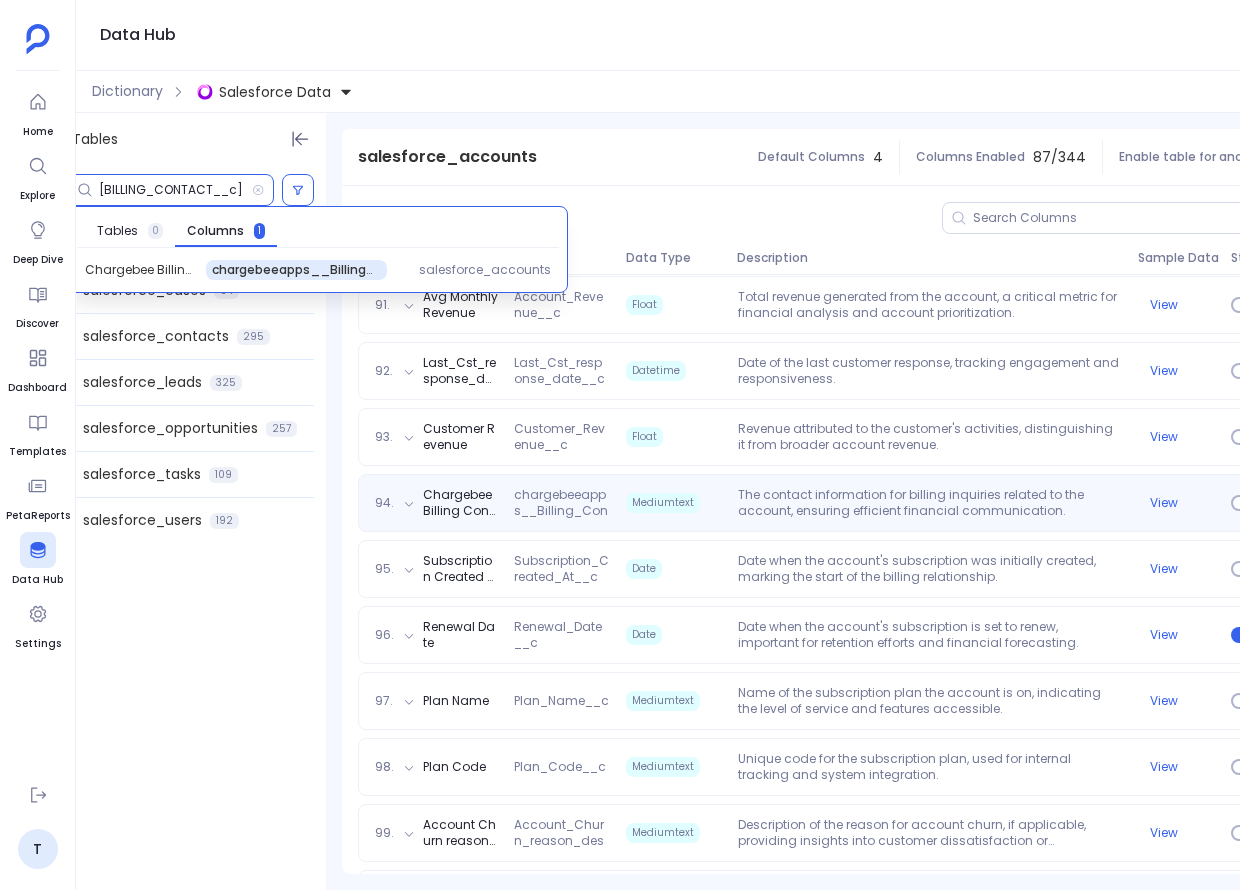 click on "chargebeeapps__billing_contact__c" at bounding box center (175, 190) 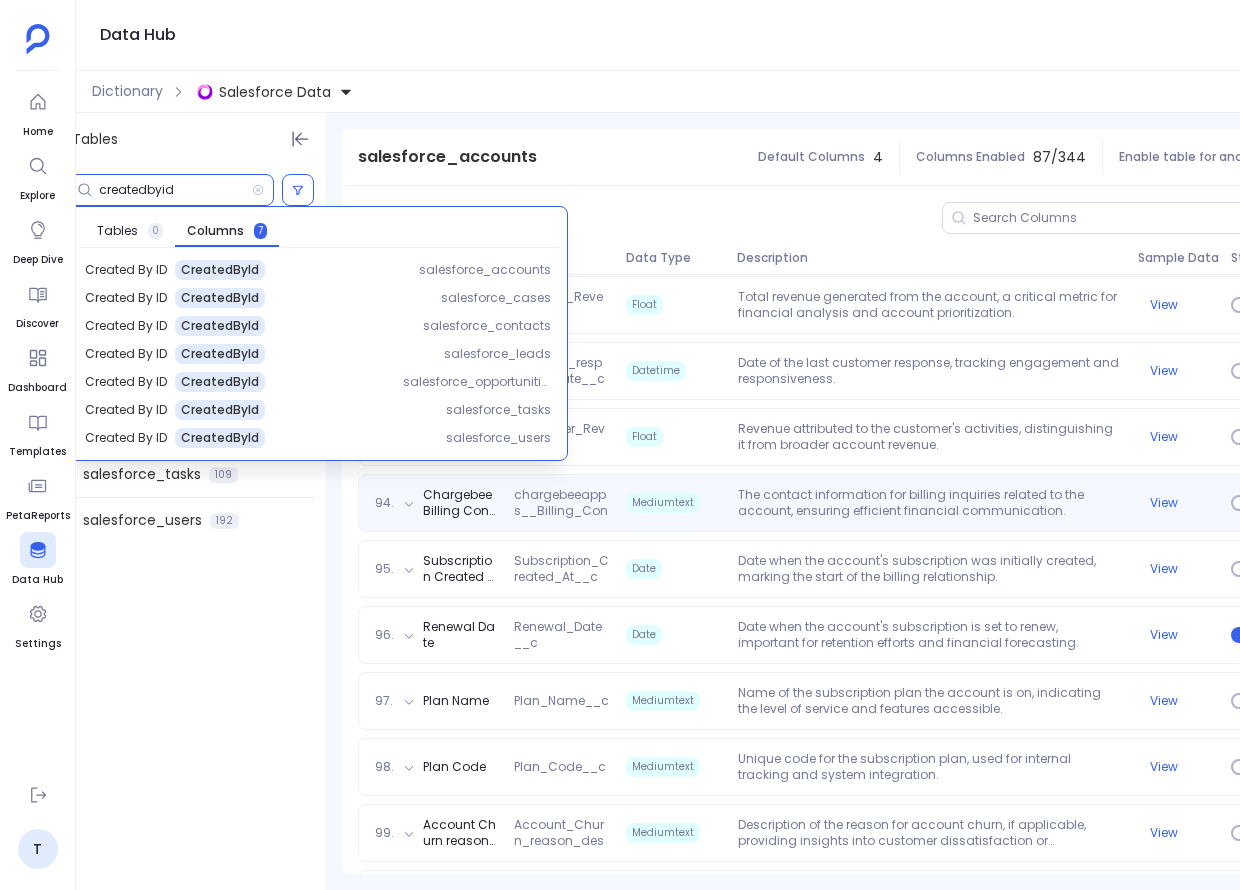 type on "createdbyid" 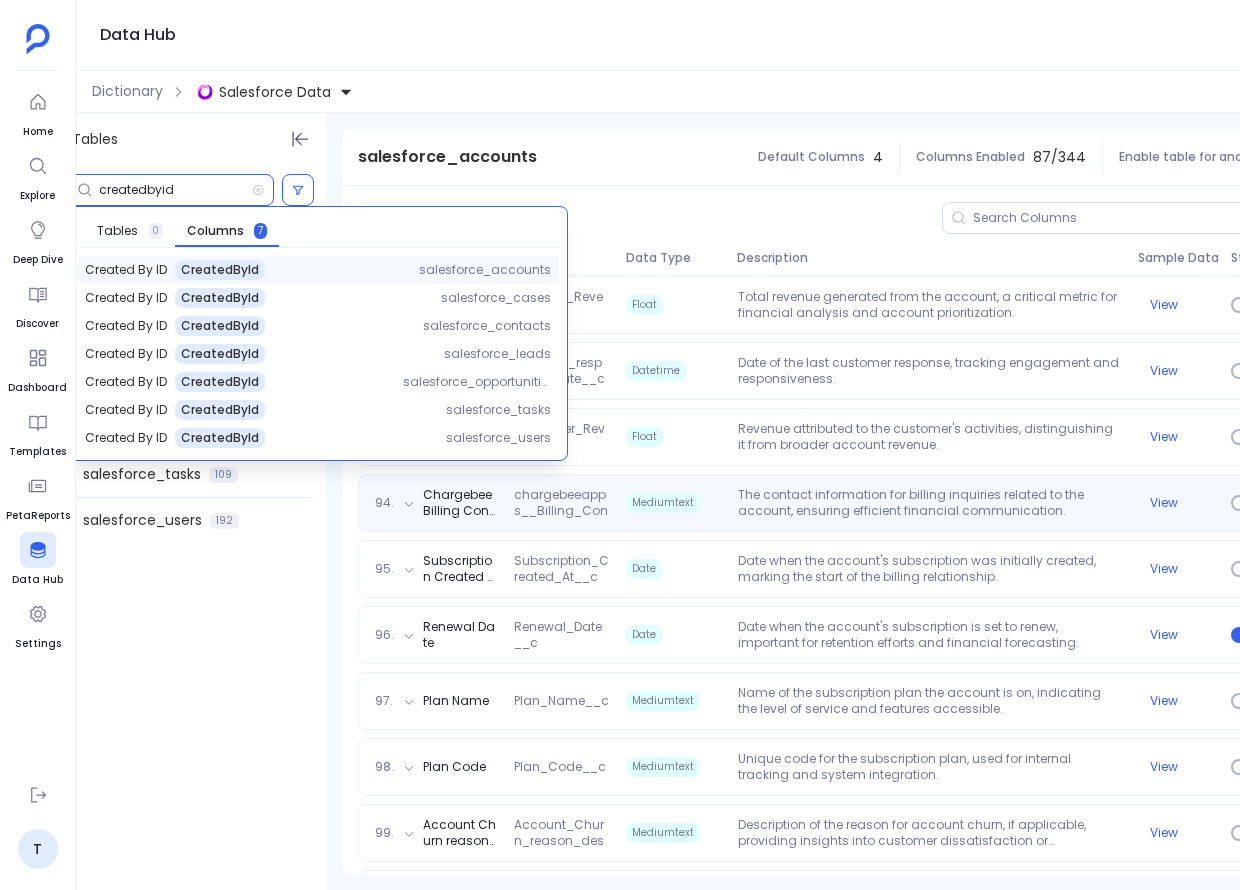 scroll, scrollTop: 0, scrollLeft: 11, axis: horizontal 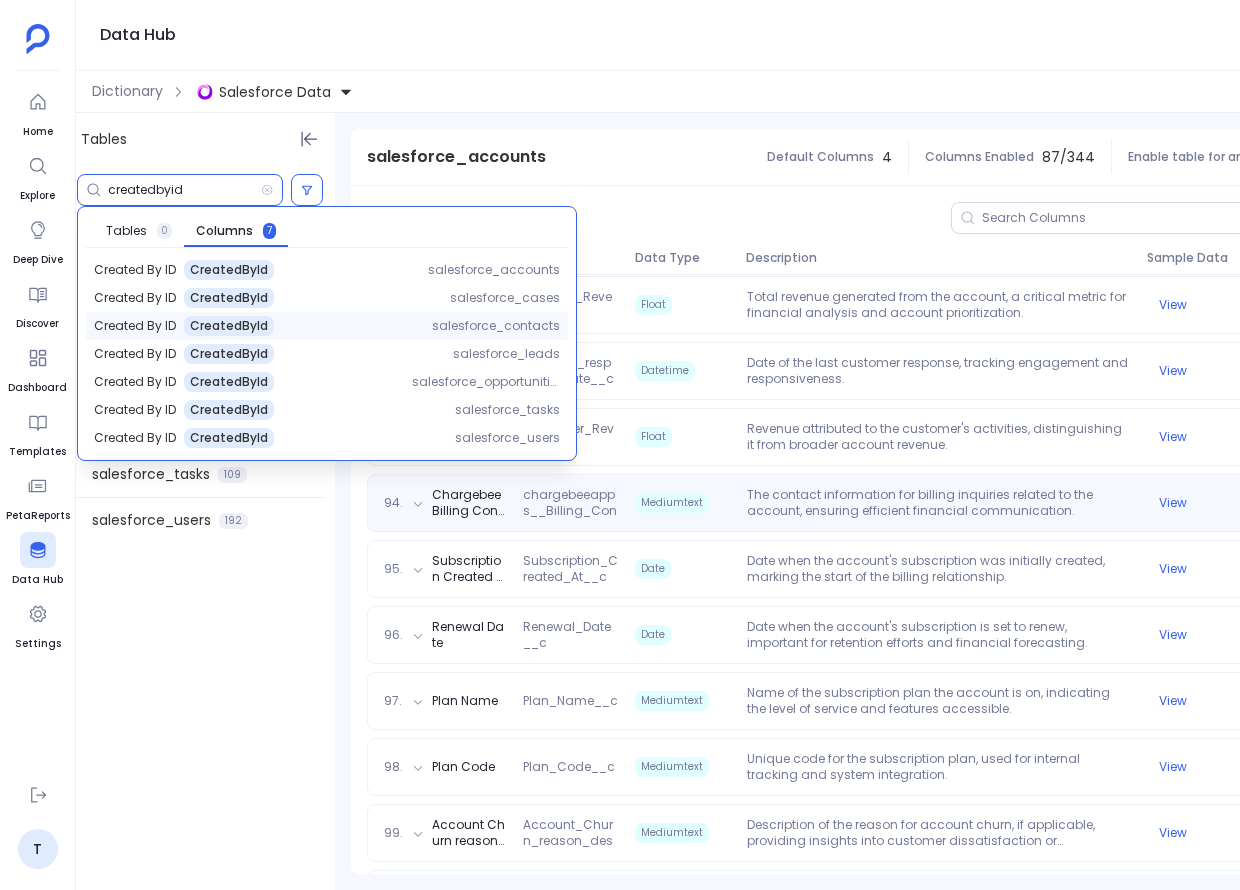 click on "Created By ID CreatedById" at bounding box center (247, 326) 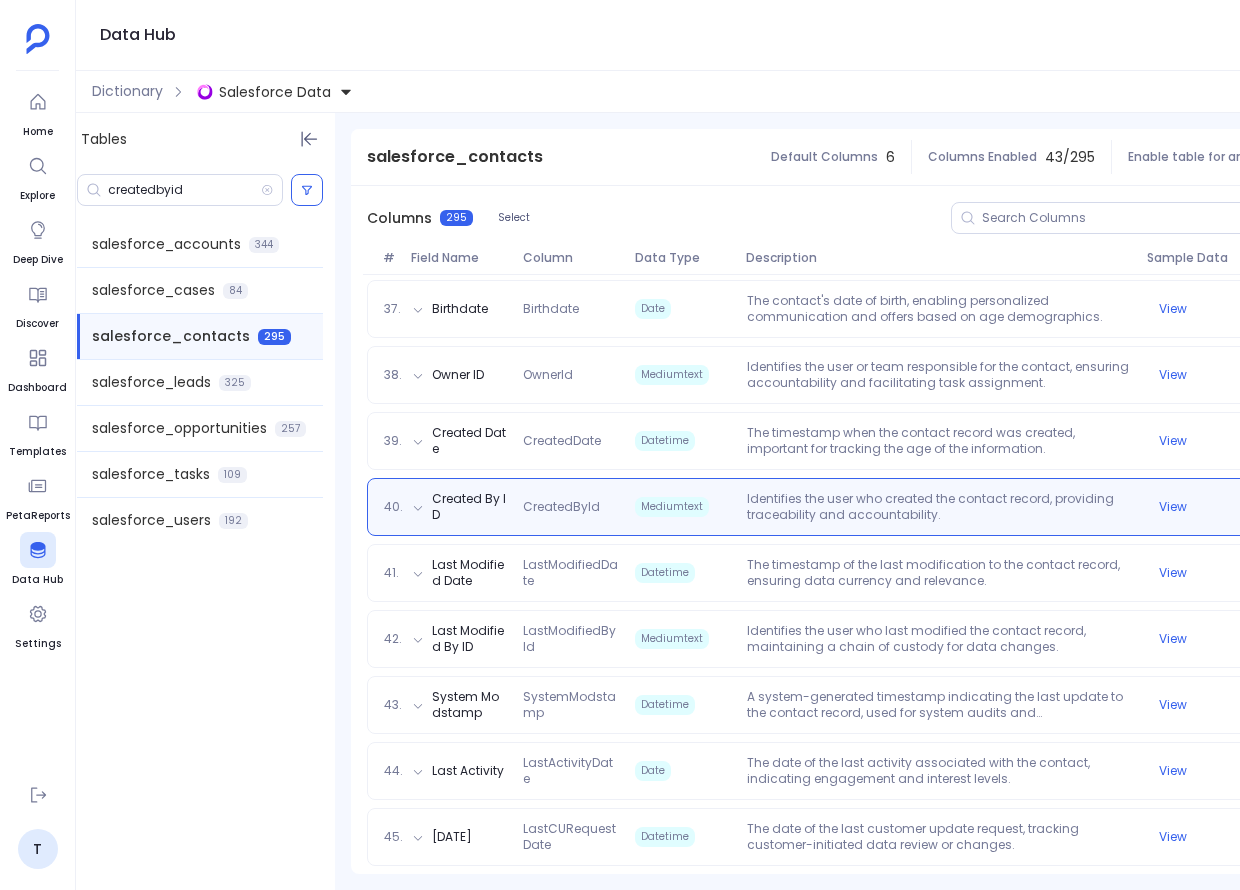 scroll, scrollTop: 2628, scrollLeft: 0, axis: vertical 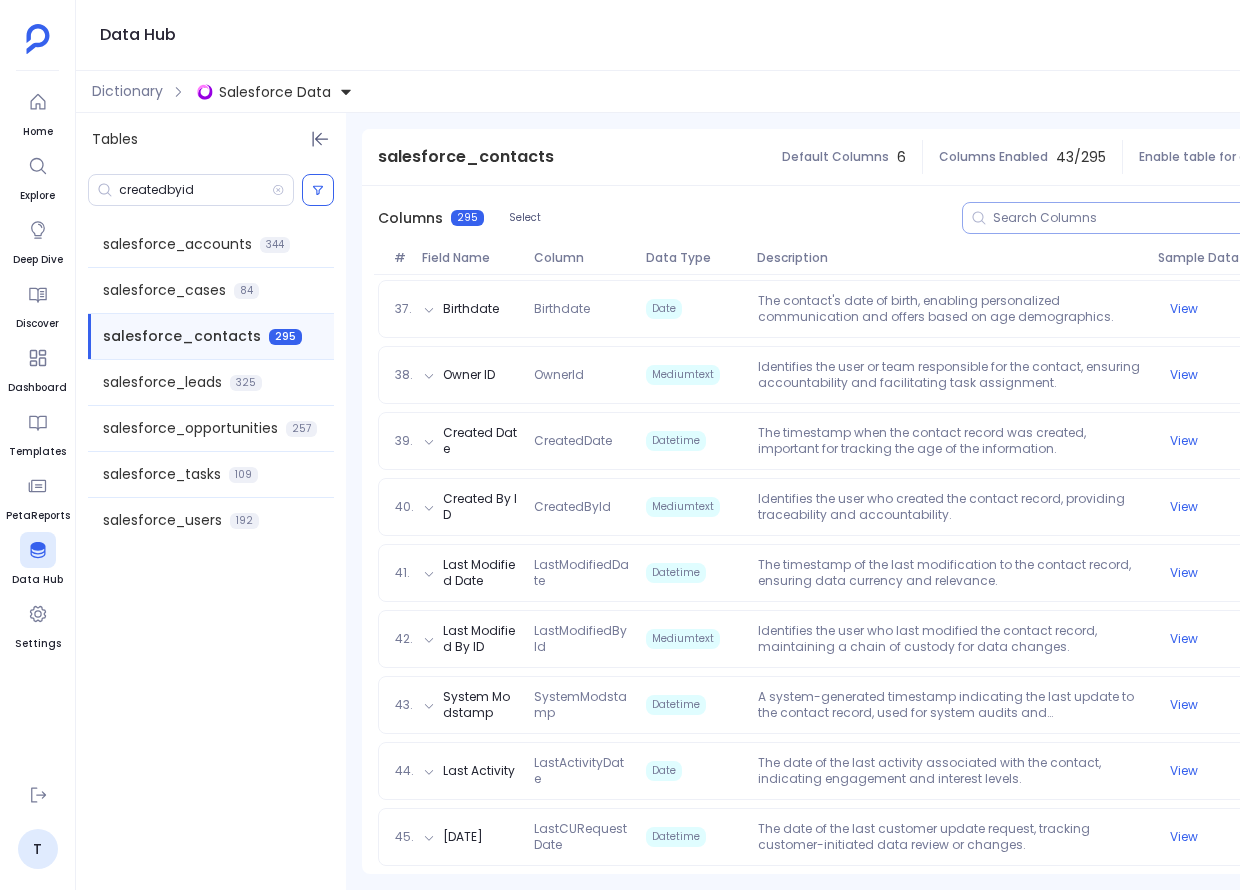 click at bounding box center [1137, 218] 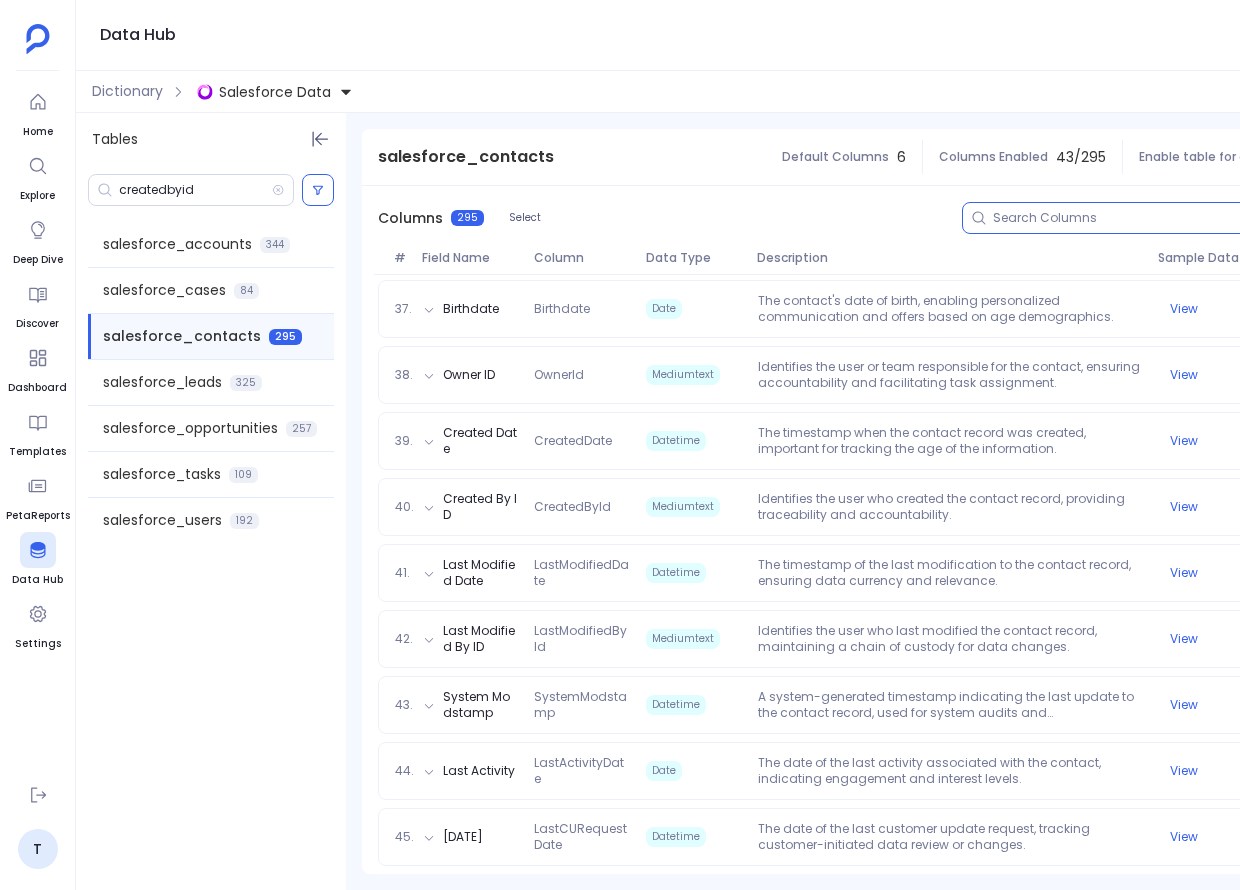 paste on "lastmodifiedbyid" 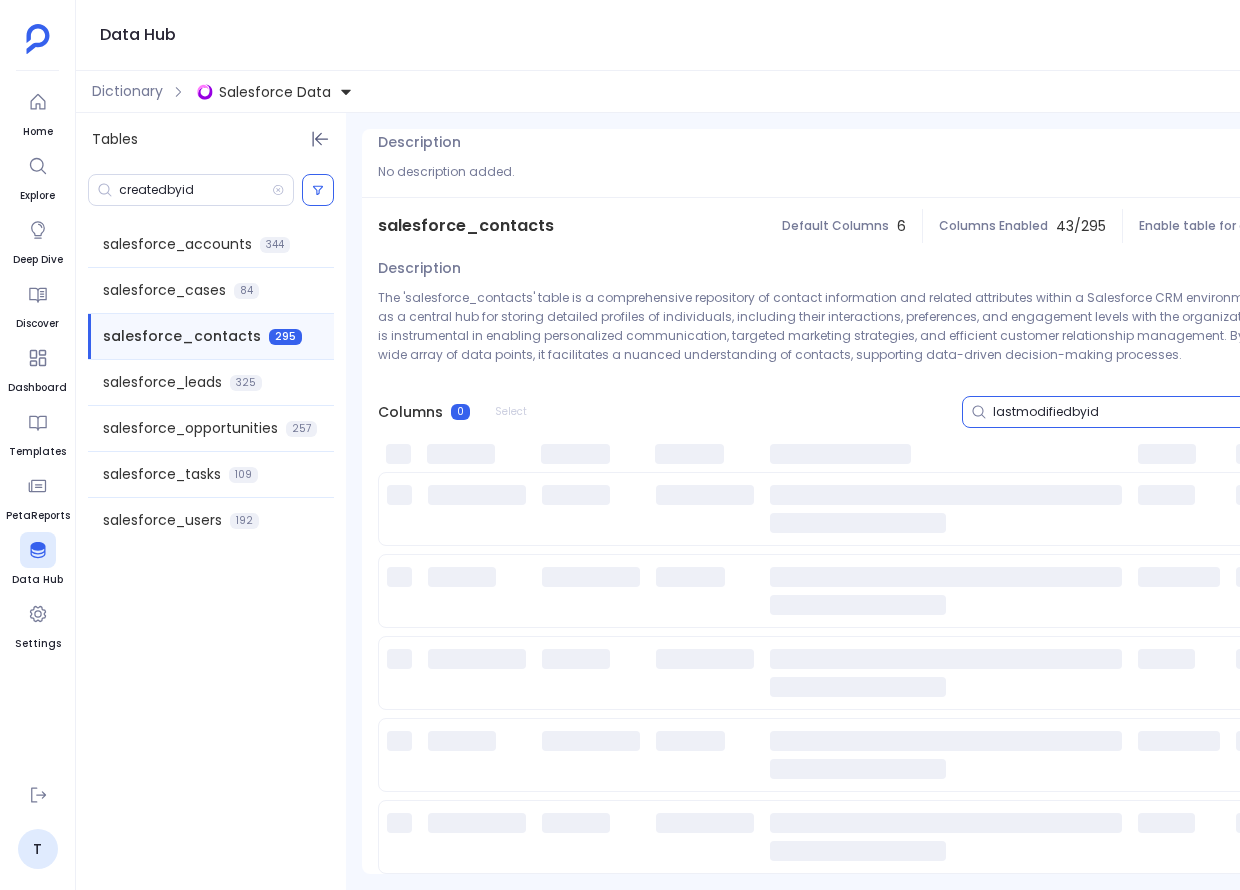 scroll, scrollTop: 50, scrollLeft: 0, axis: vertical 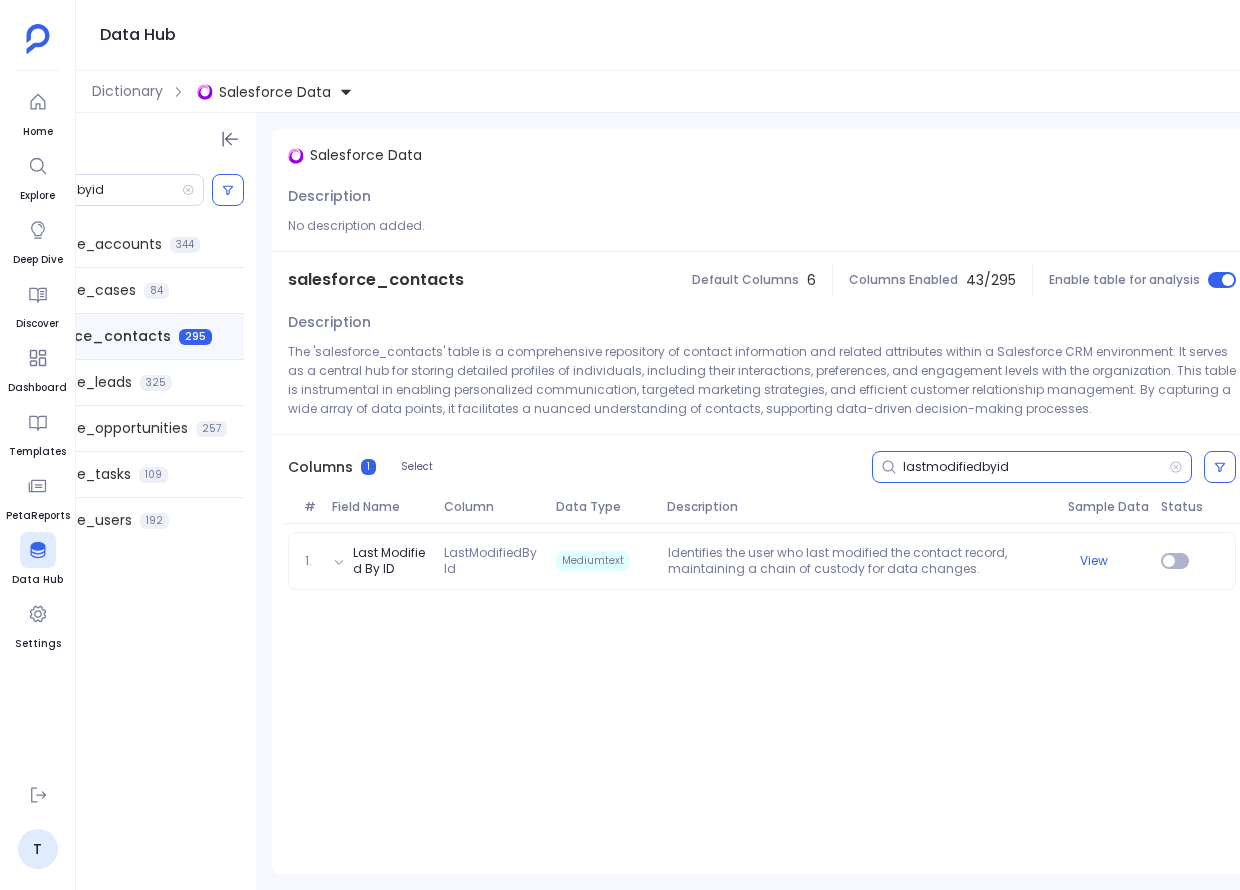 click on "lastmodifiedbyid" at bounding box center (1036, 467) 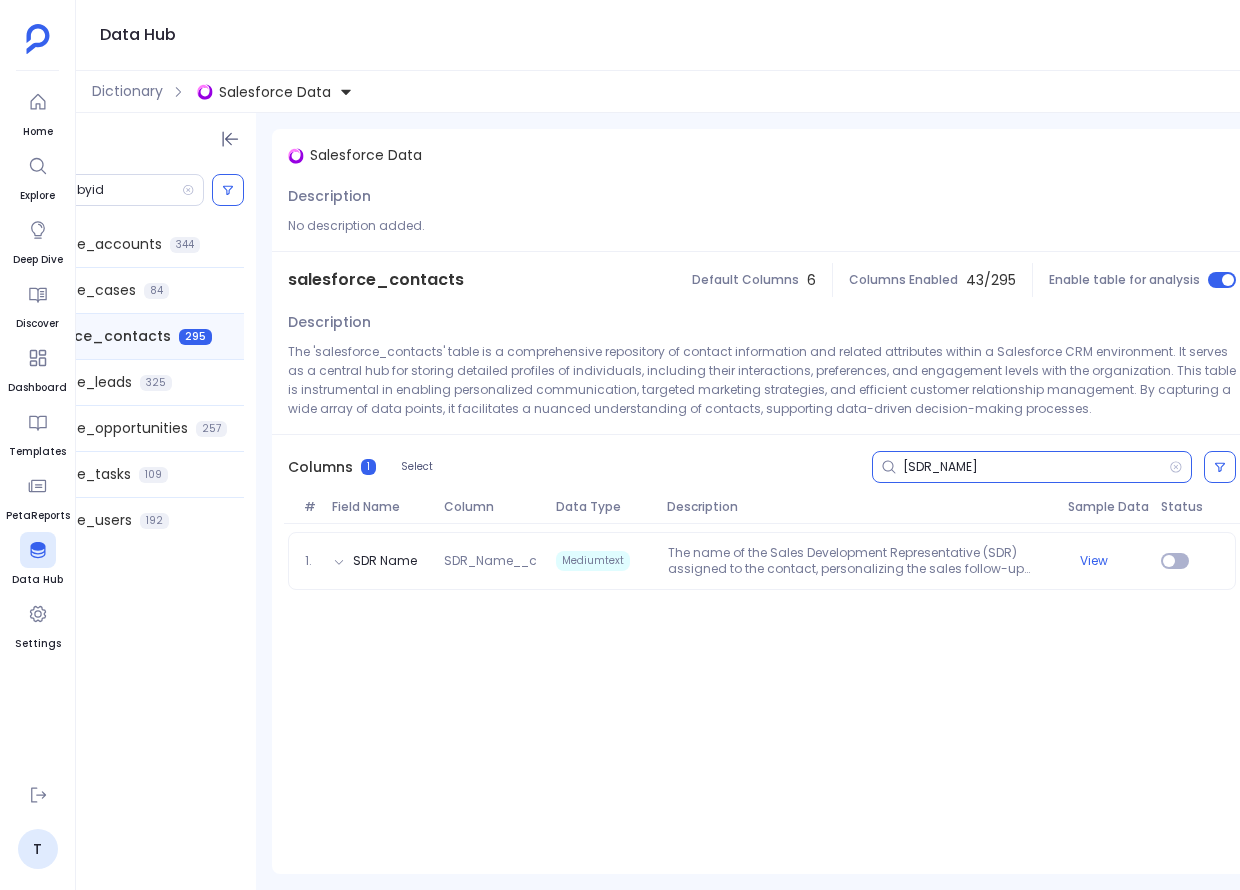 click on "SDR_Name" at bounding box center (1036, 467) 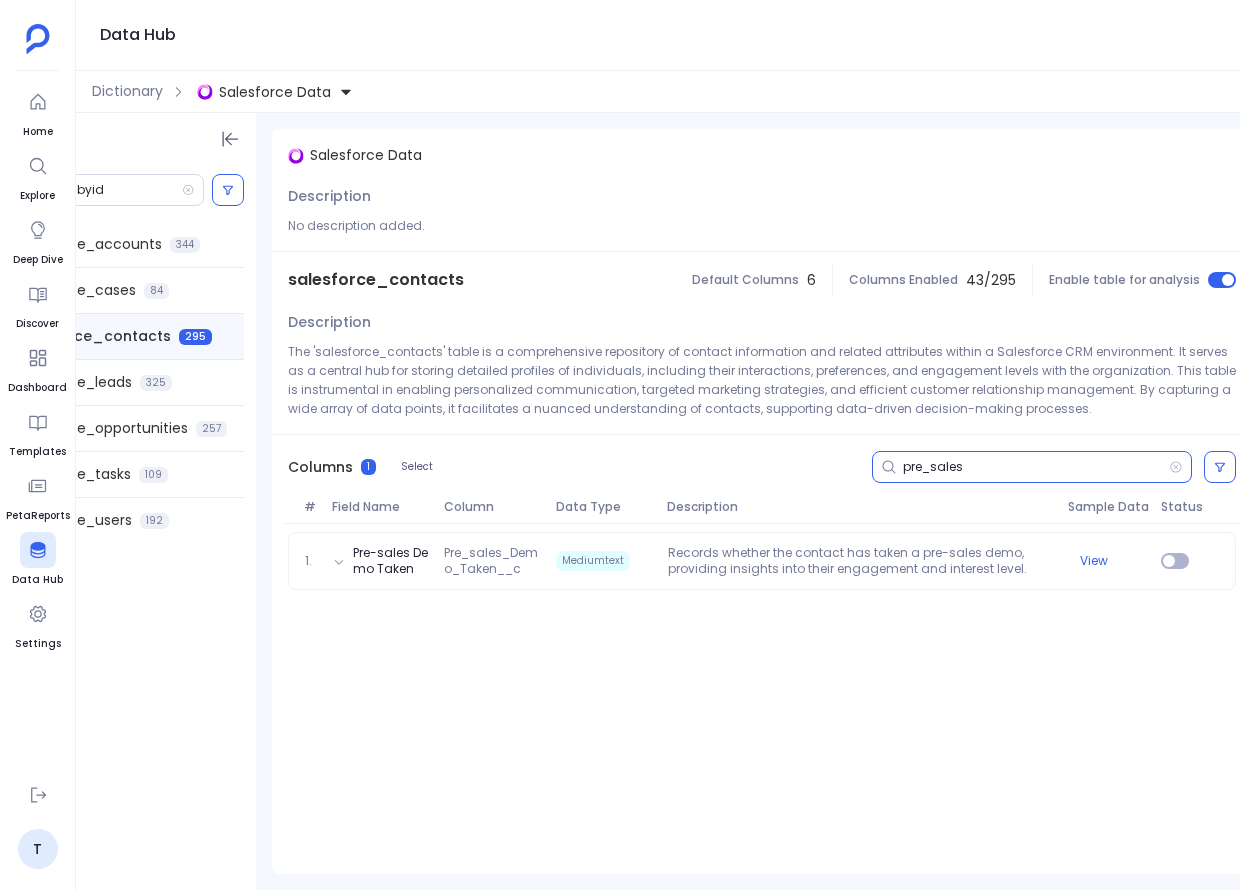 click on "pre_sales" at bounding box center [1036, 467] 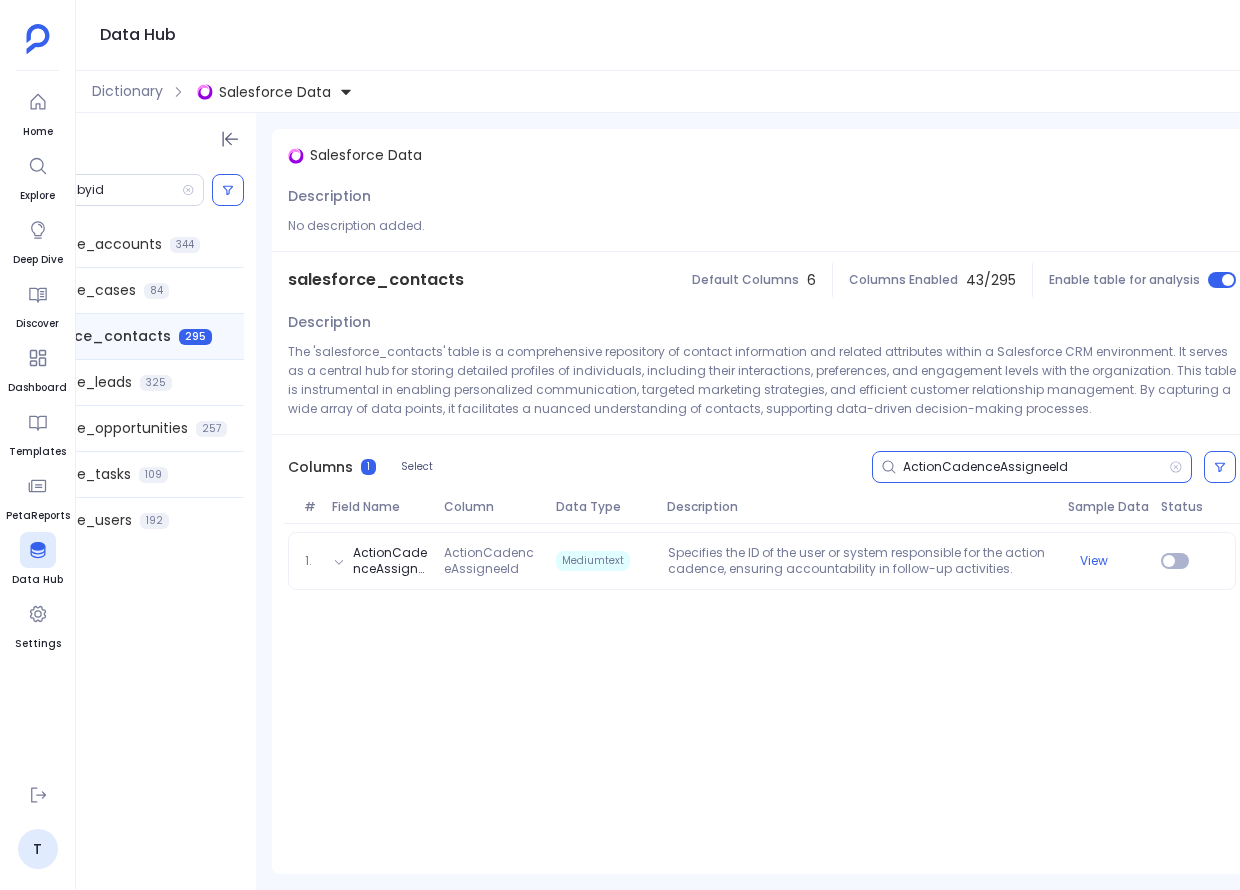 type on "ActionCadenceAssigneeId" 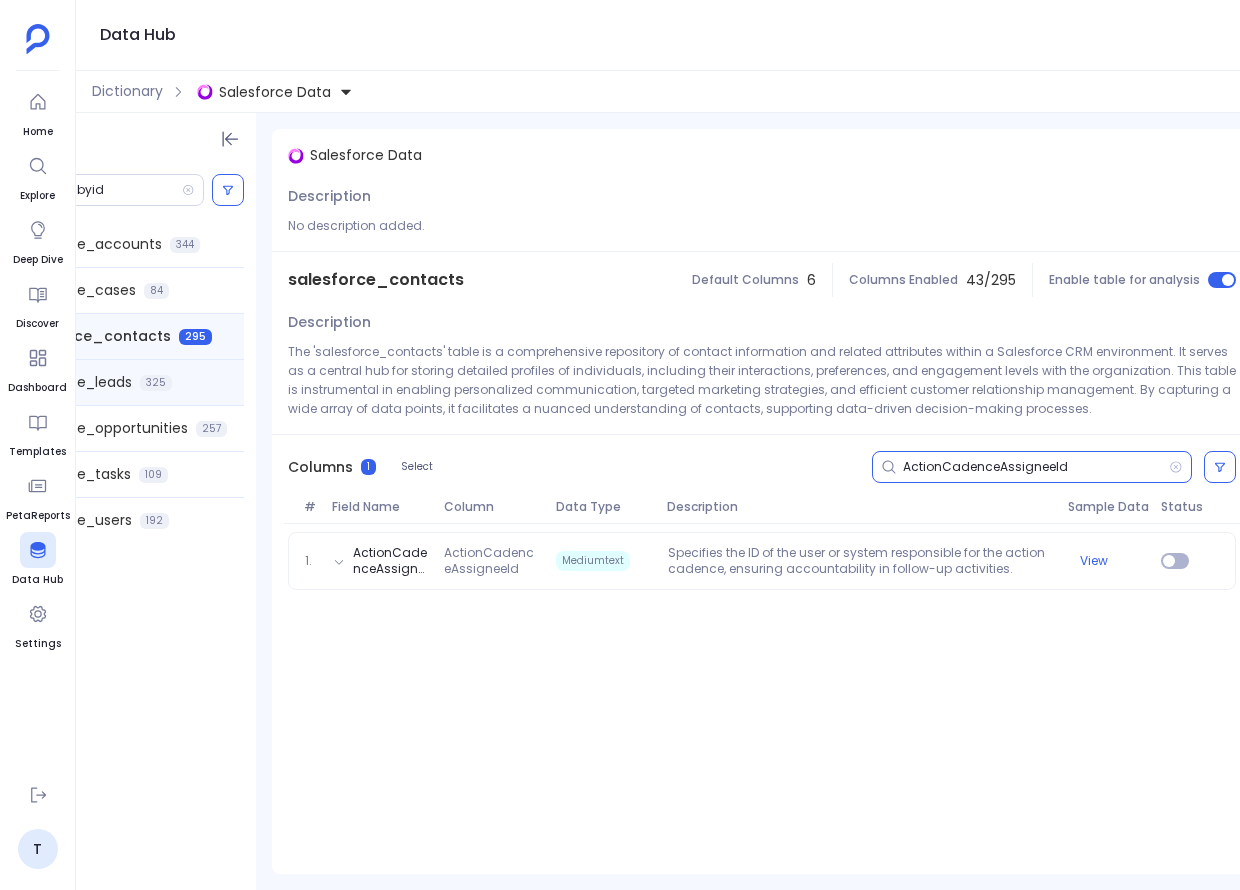 click on "salesforce_leads" at bounding box center (72, 382) 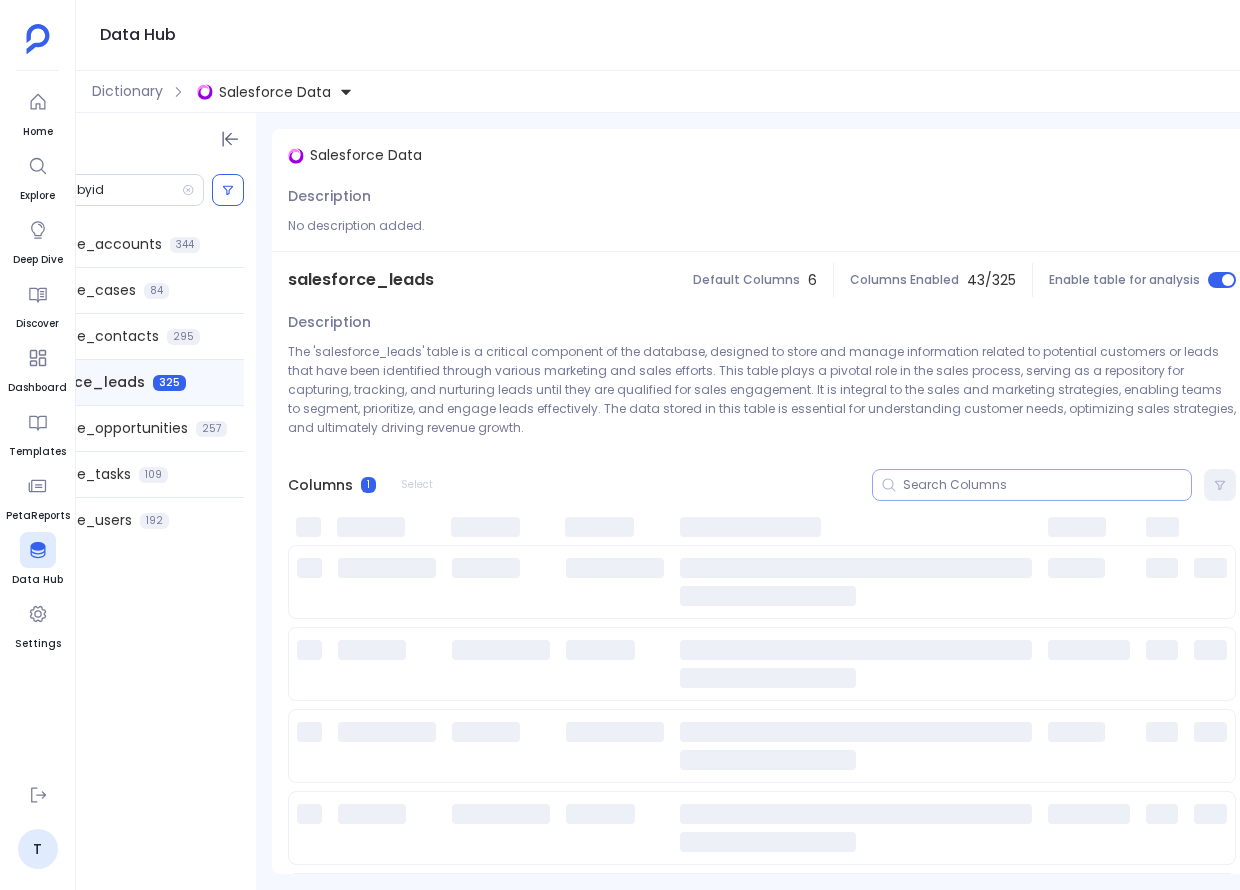 click at bounding box center (1047, 485) 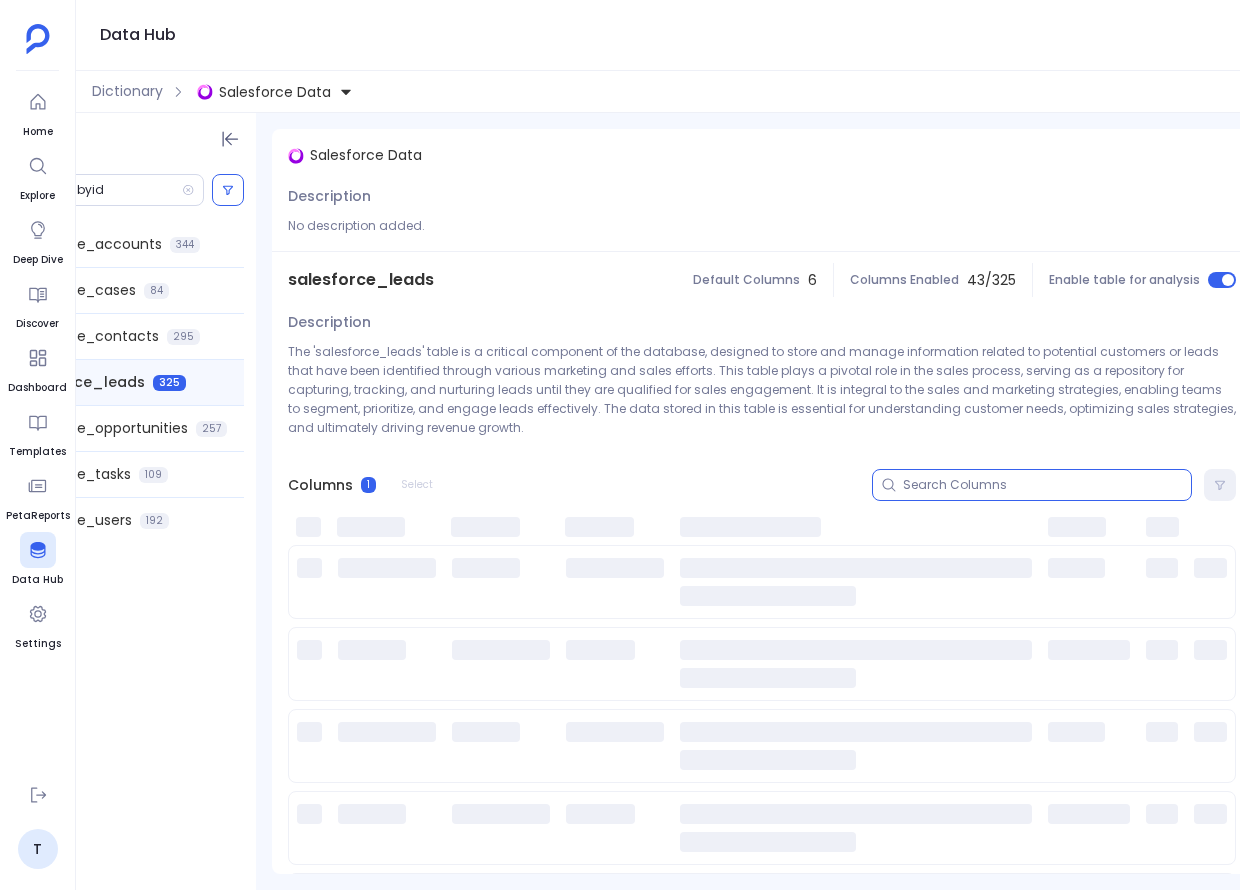 paste on "actioncadenceassigneeid" 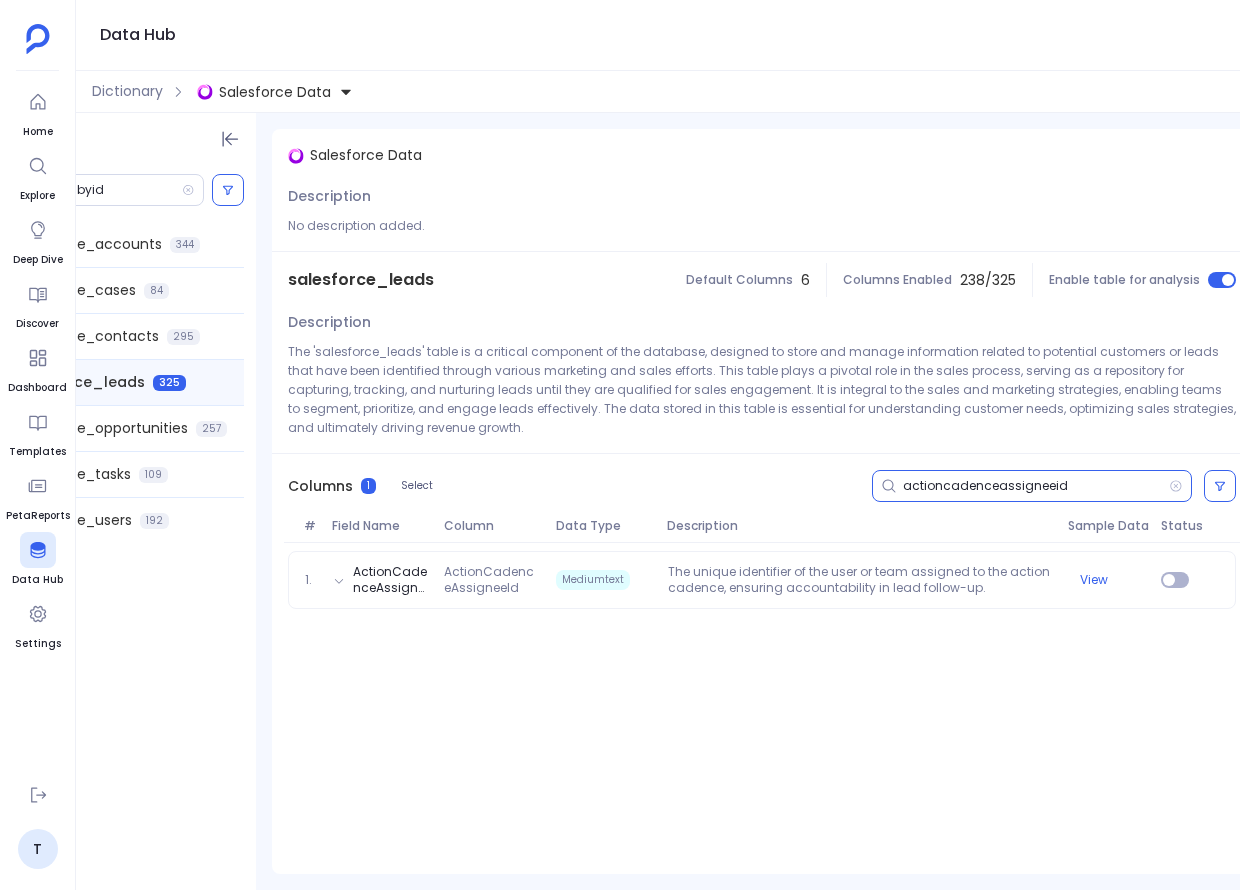 type on "actioncadenceassigneeid" 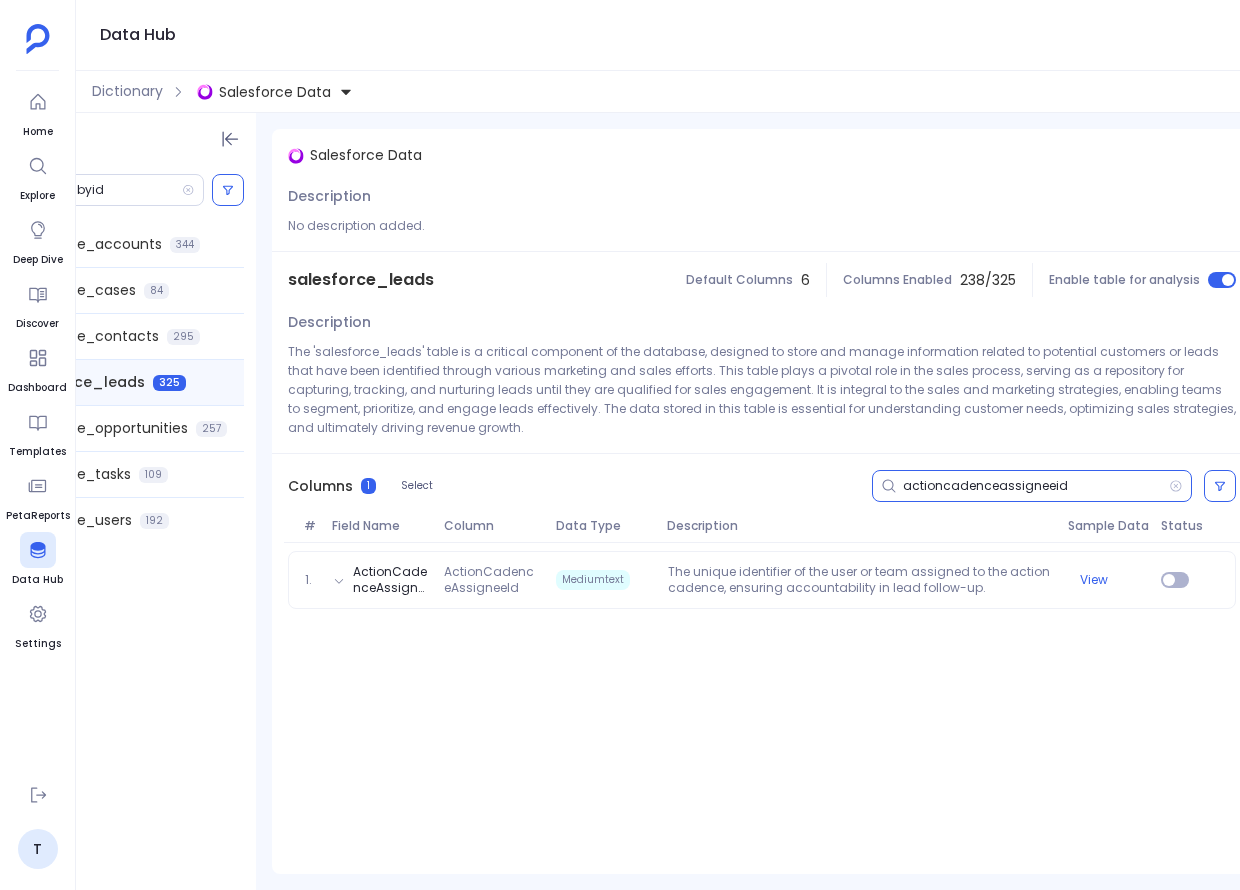scroll, scrollTop: 0, scrollLeft: 0, axis: both 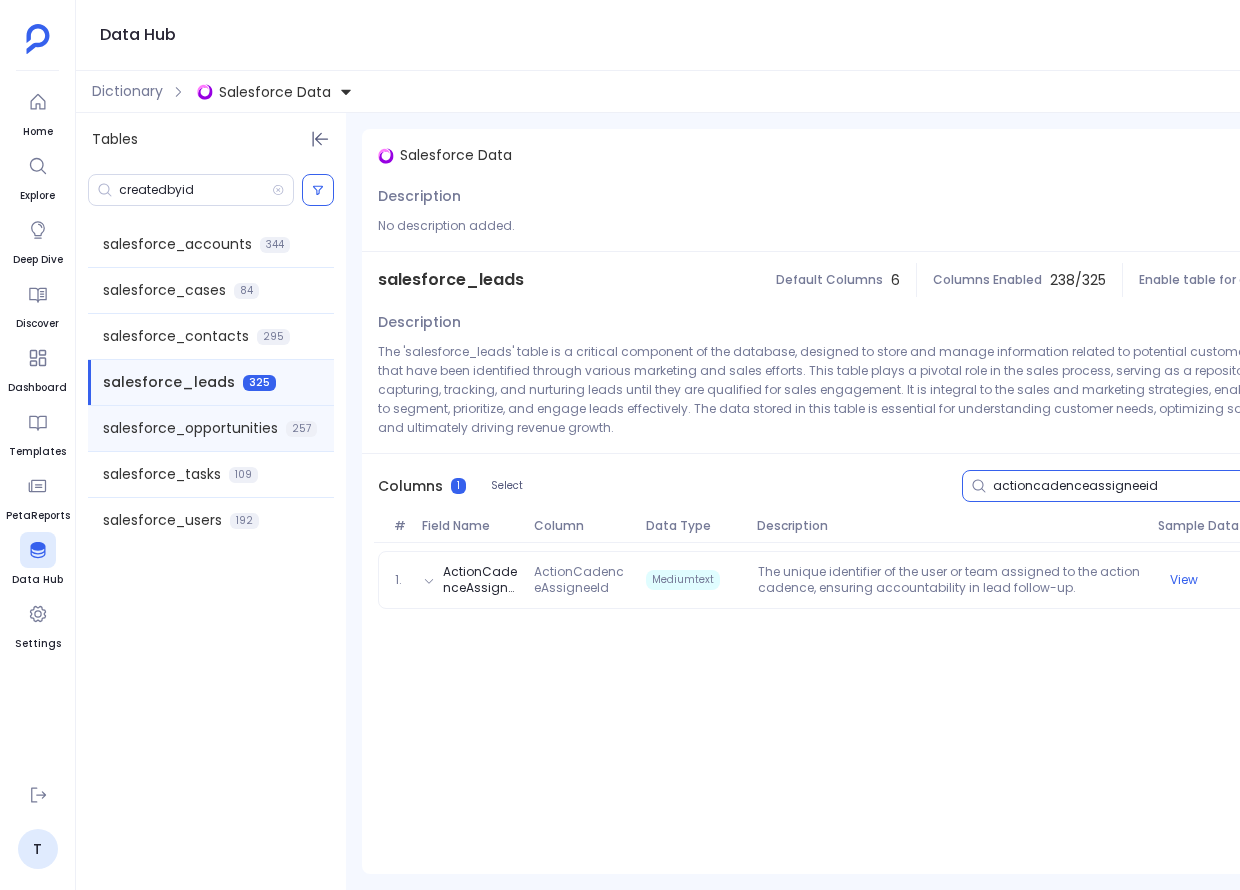 click on "salesforce_opportunities" at bounding box center (190, 428) 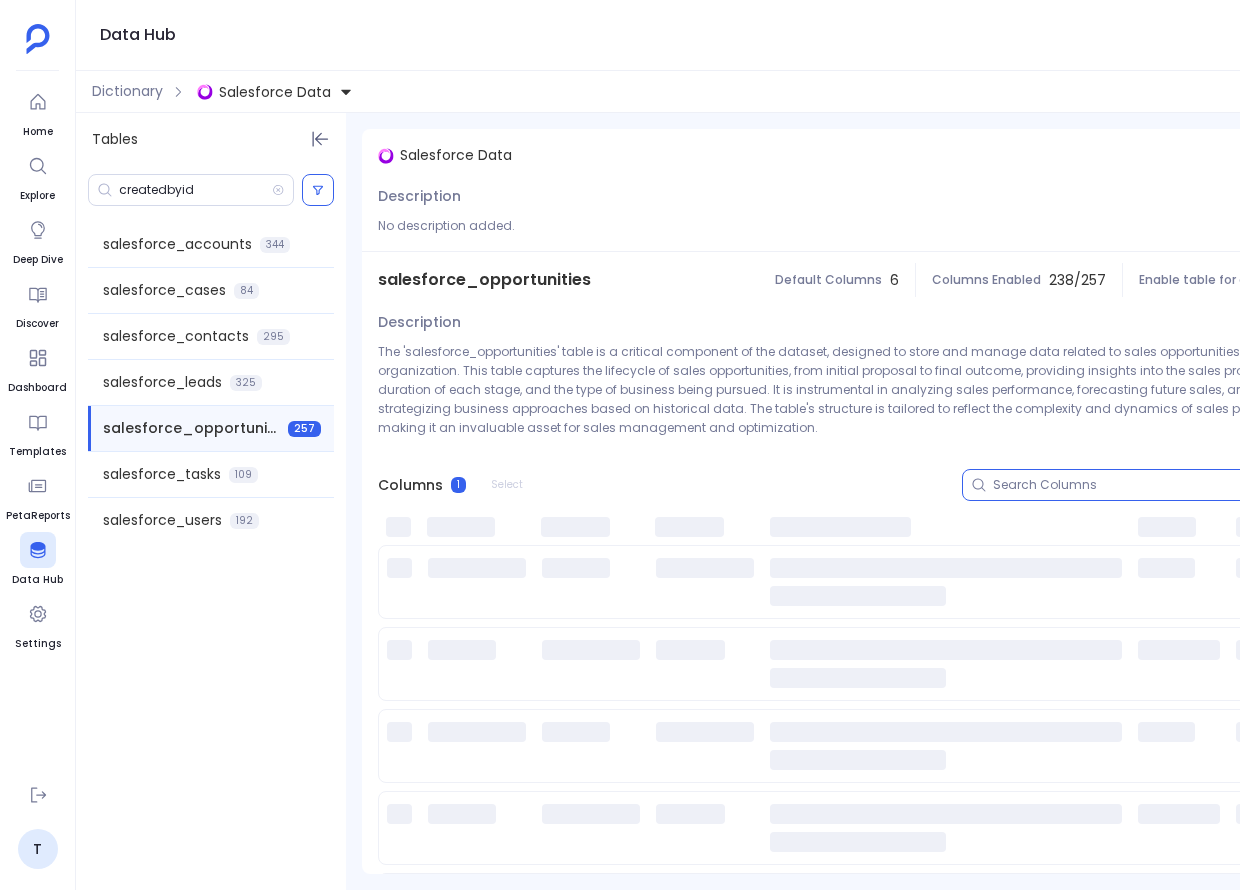 click at bounding box center [1137, 485] 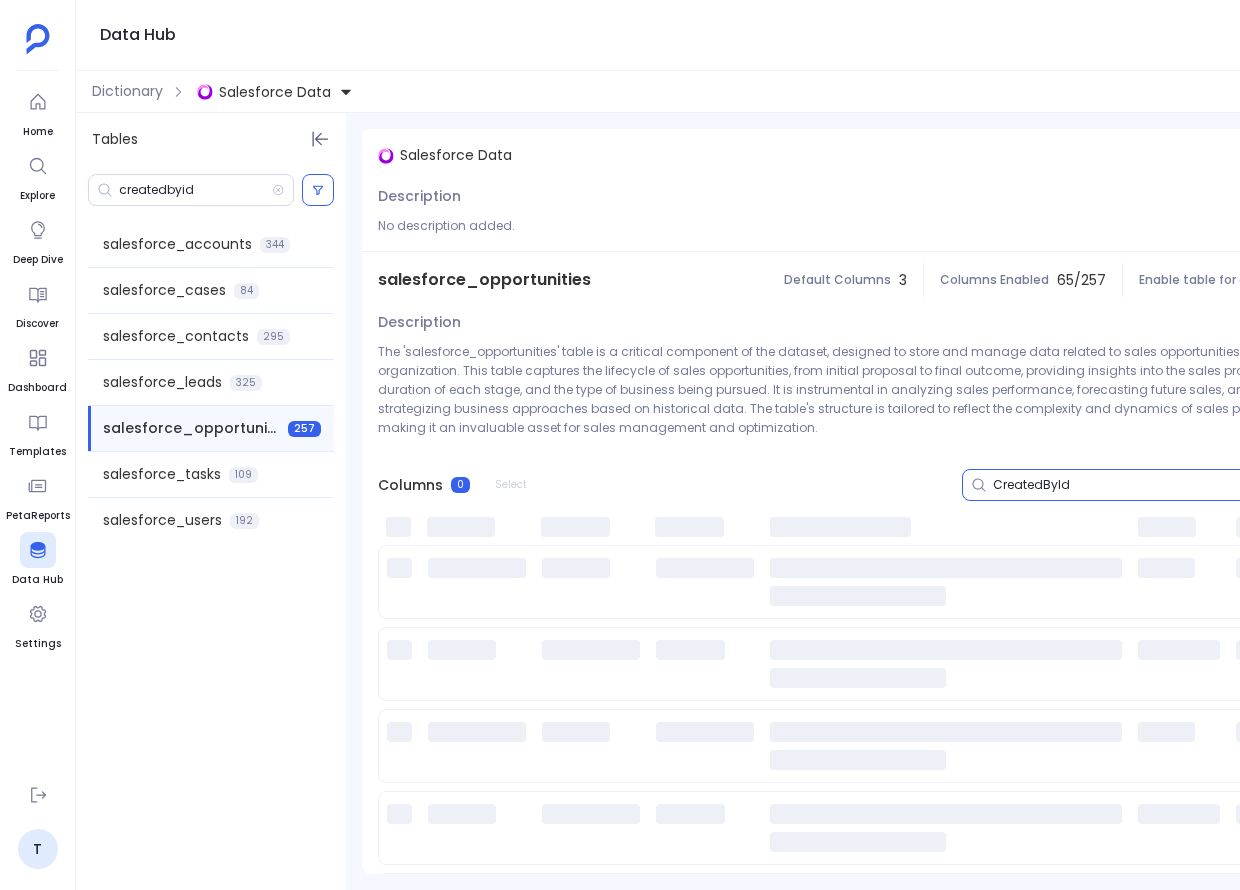 scroll, scrollTop: 0, scrollLeft: 90, axis: horizontal 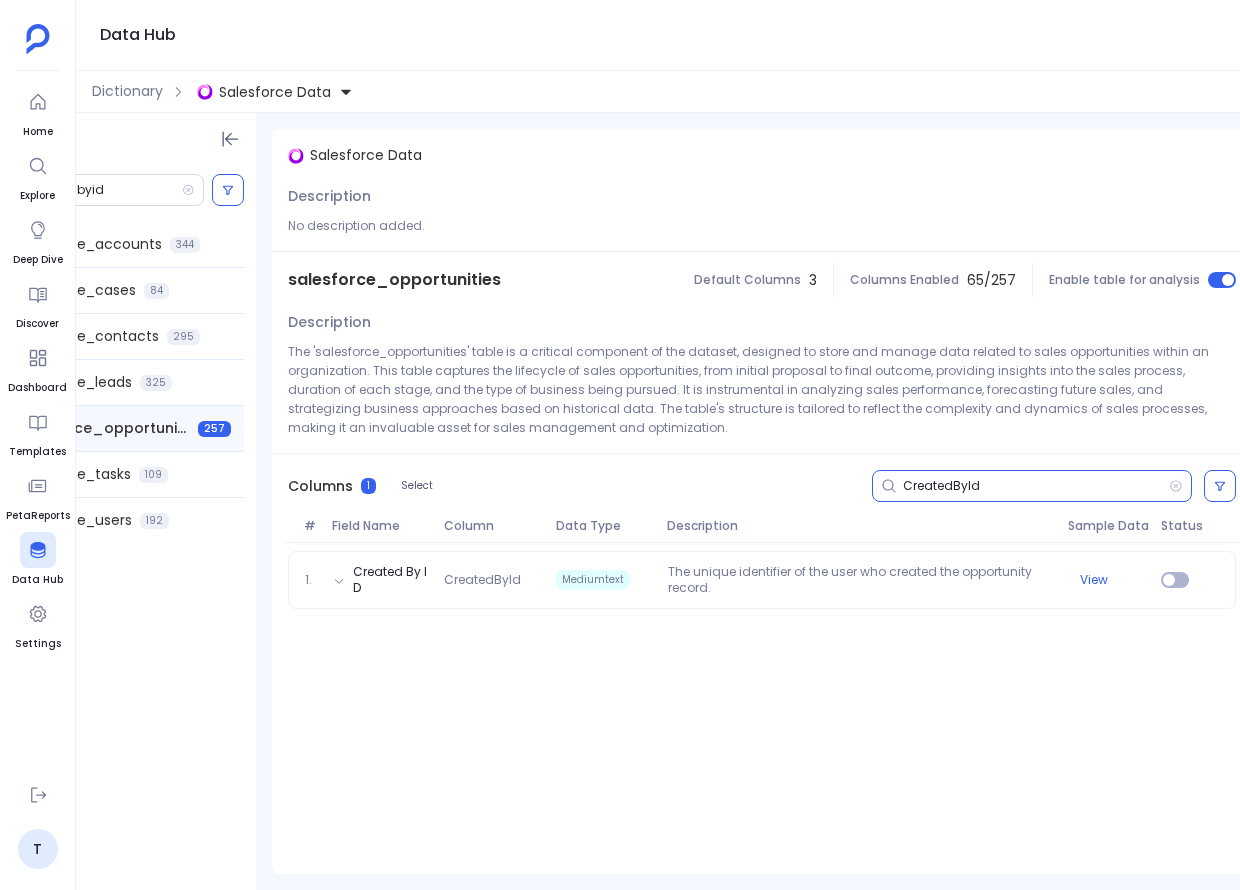 click on "CreatedById" at bounding box center [1036, 486] 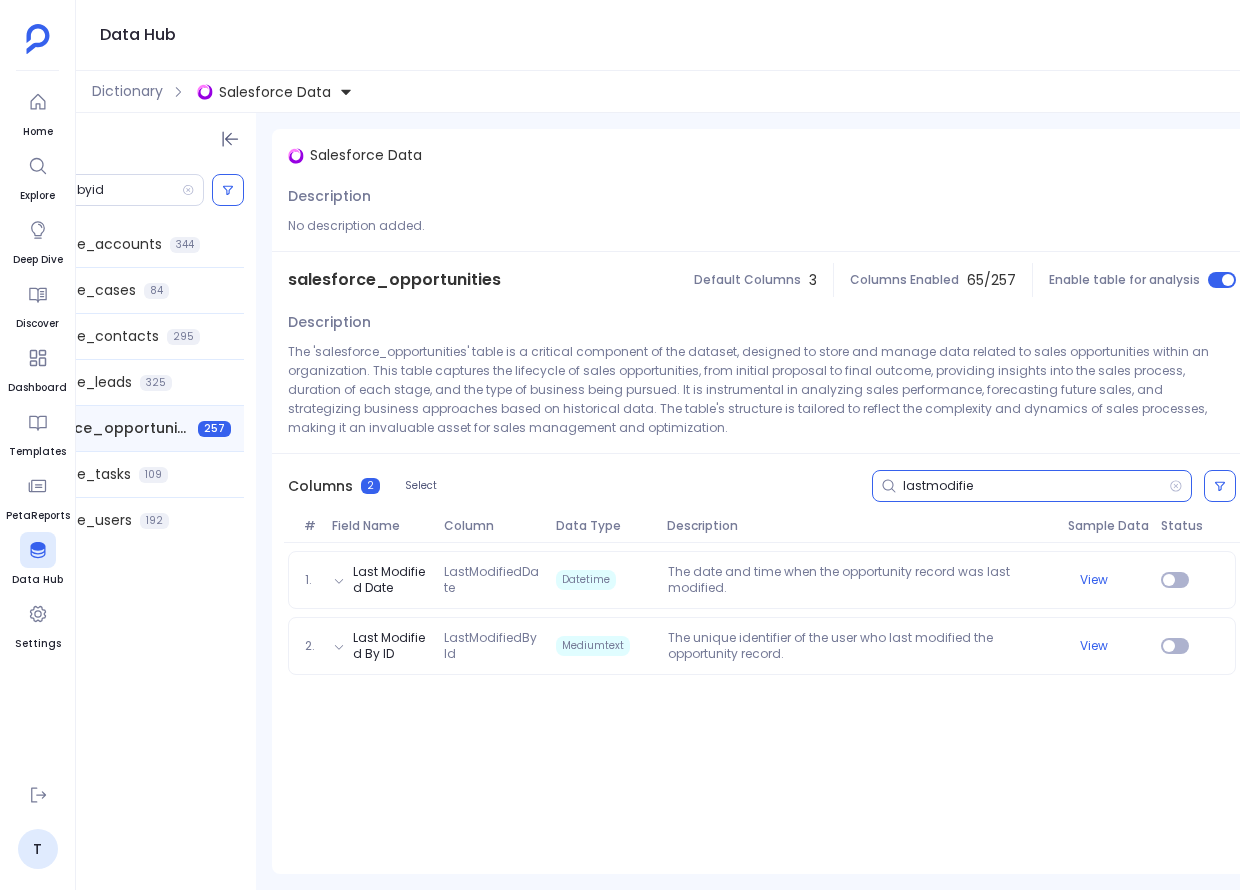 click on "lastmodifie" at bounding box center [1036, 486] 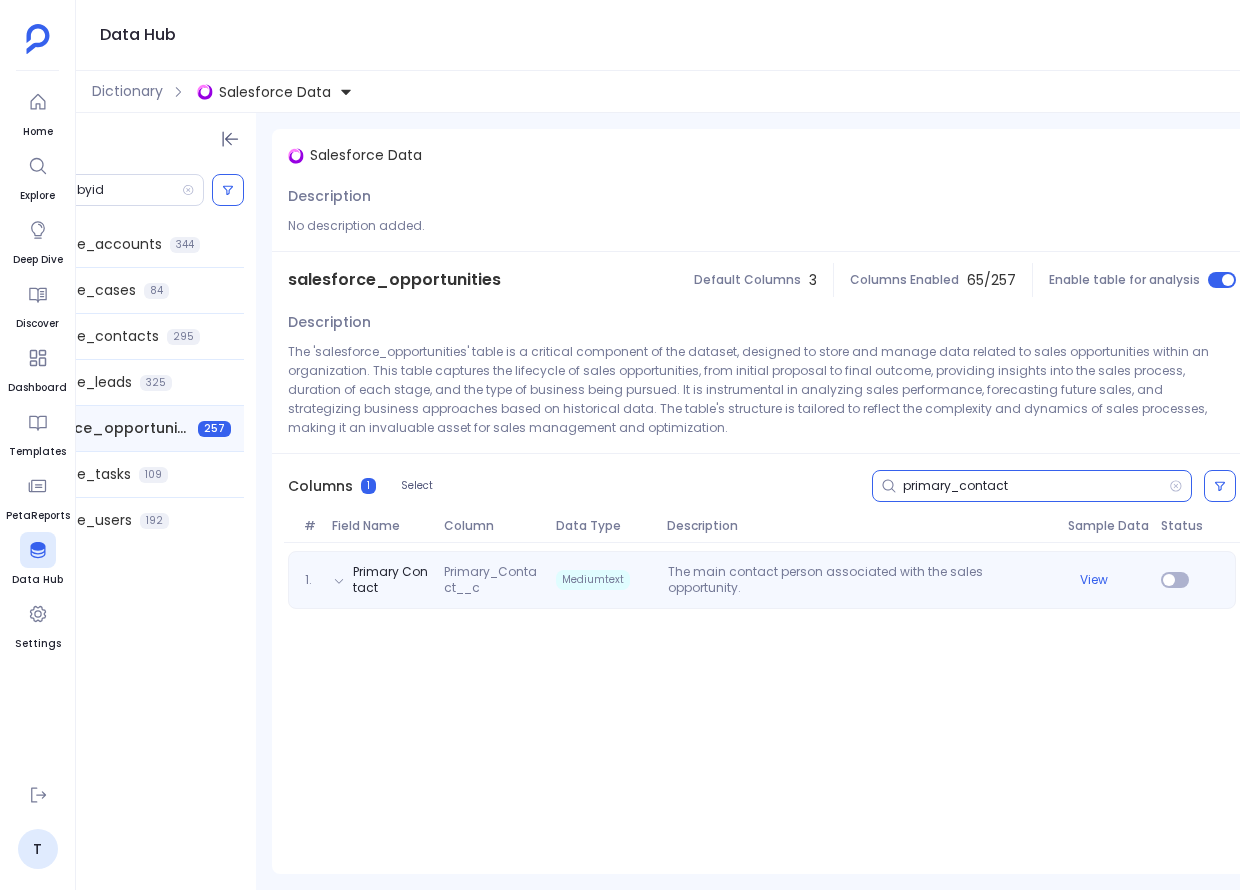type on "primary_contact" 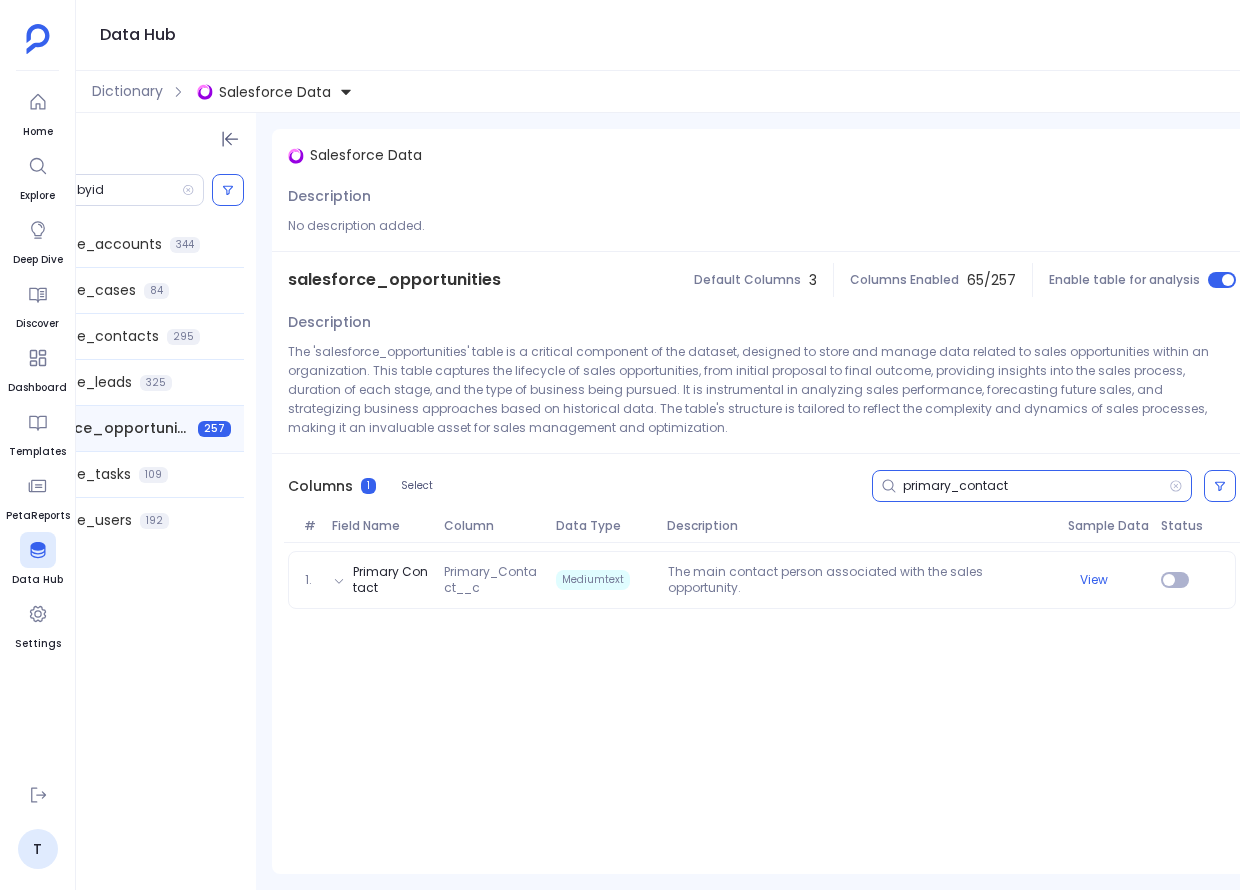 scroll, scrollTop: 0, scrollLeft: 0, axis: both 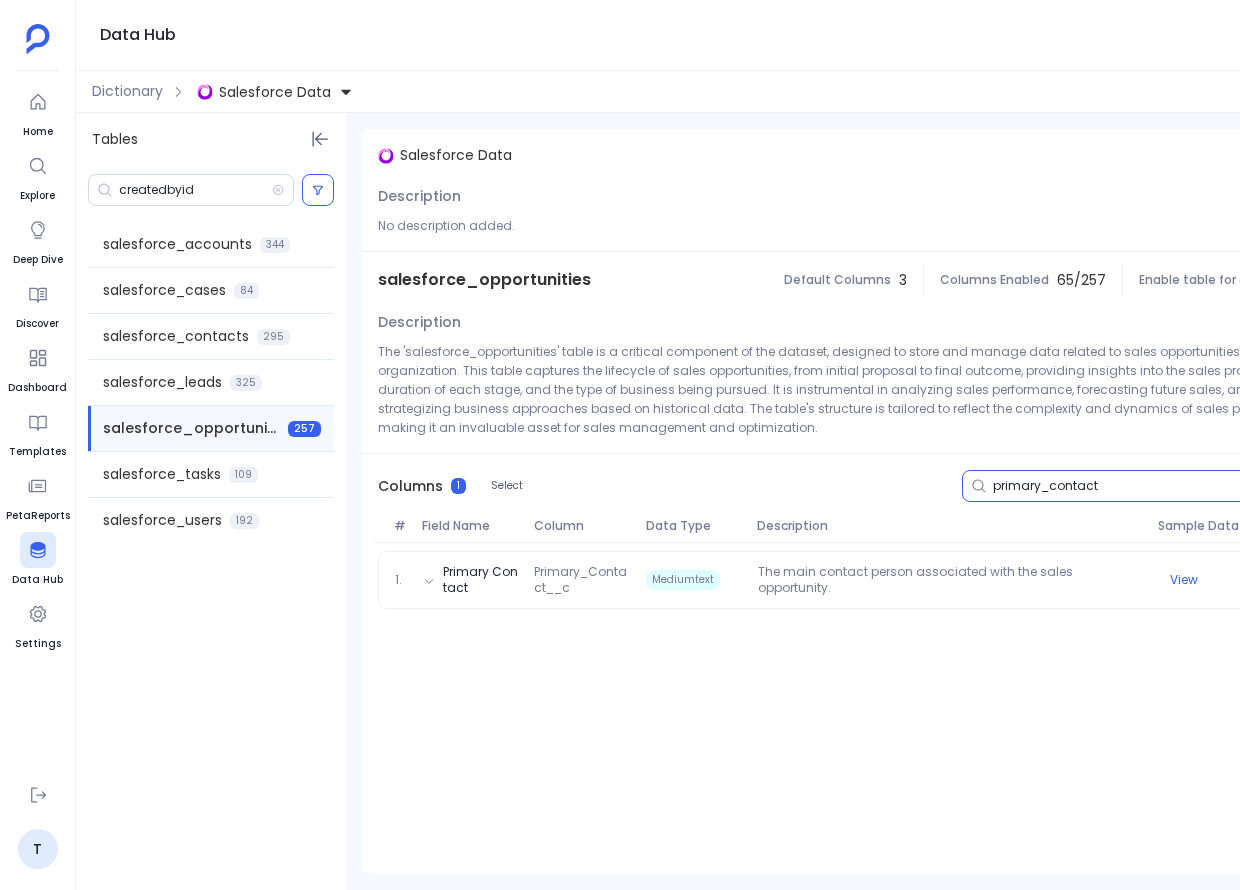 click on "Salesforce Data" at bounding box center (275, 92) 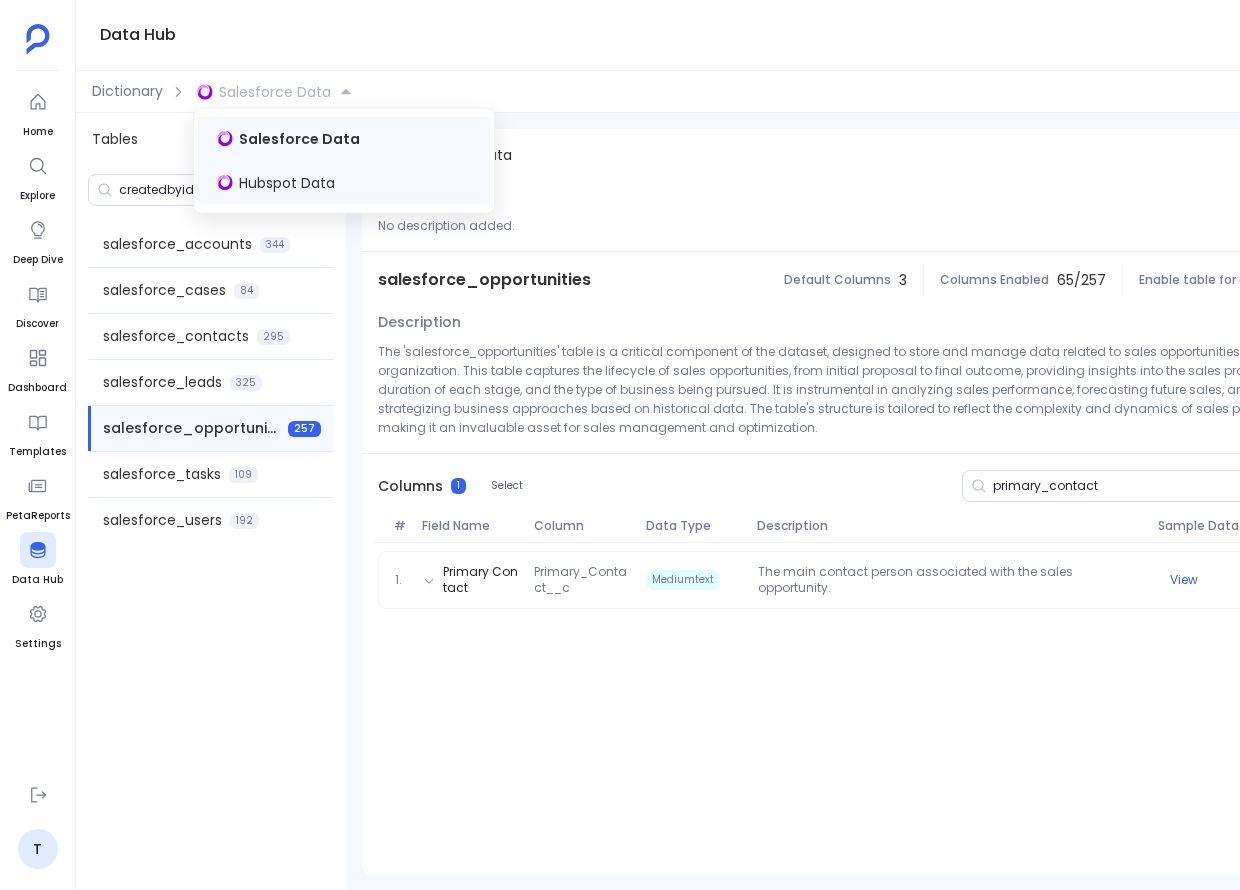 click on "Hubspot Data" at bounding box center [287, 183] 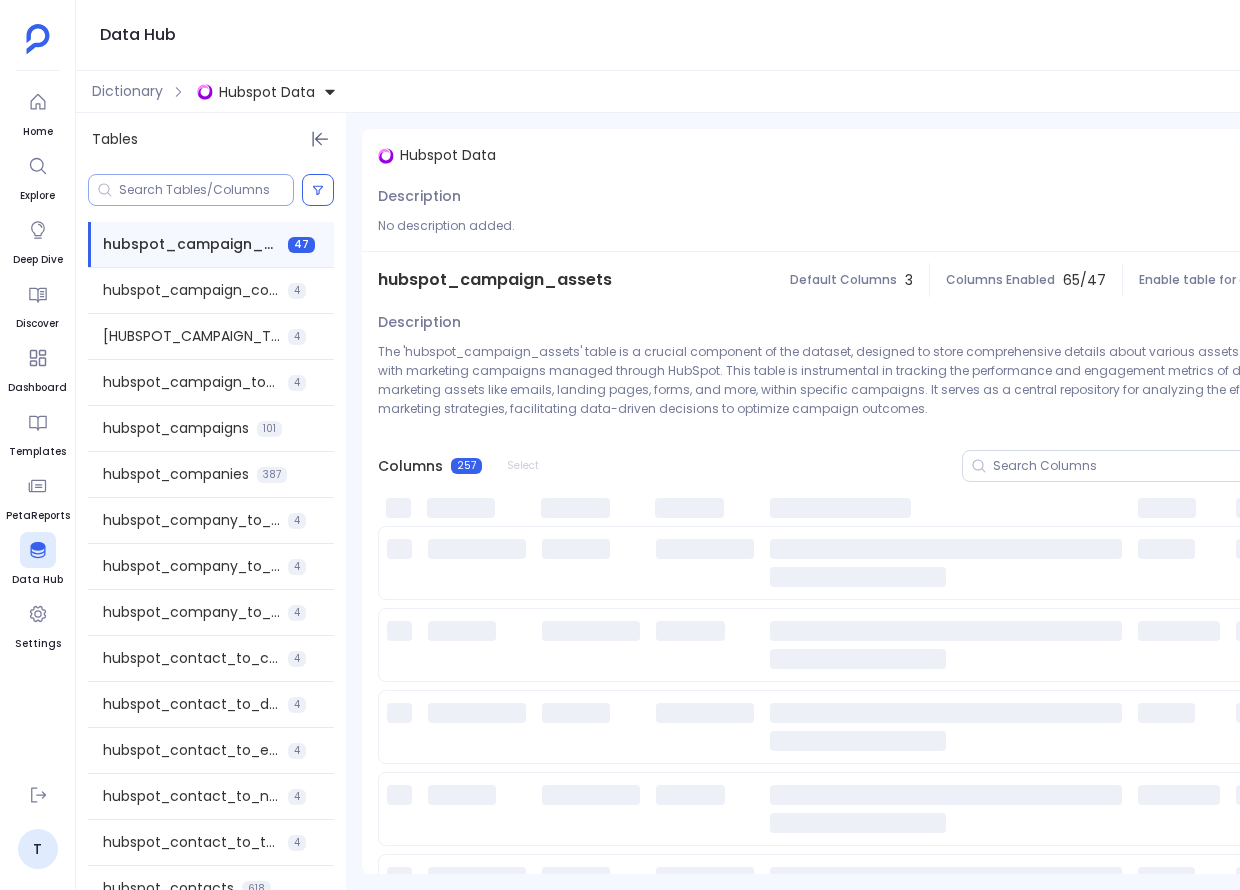 click at bounding box center [206, 190] 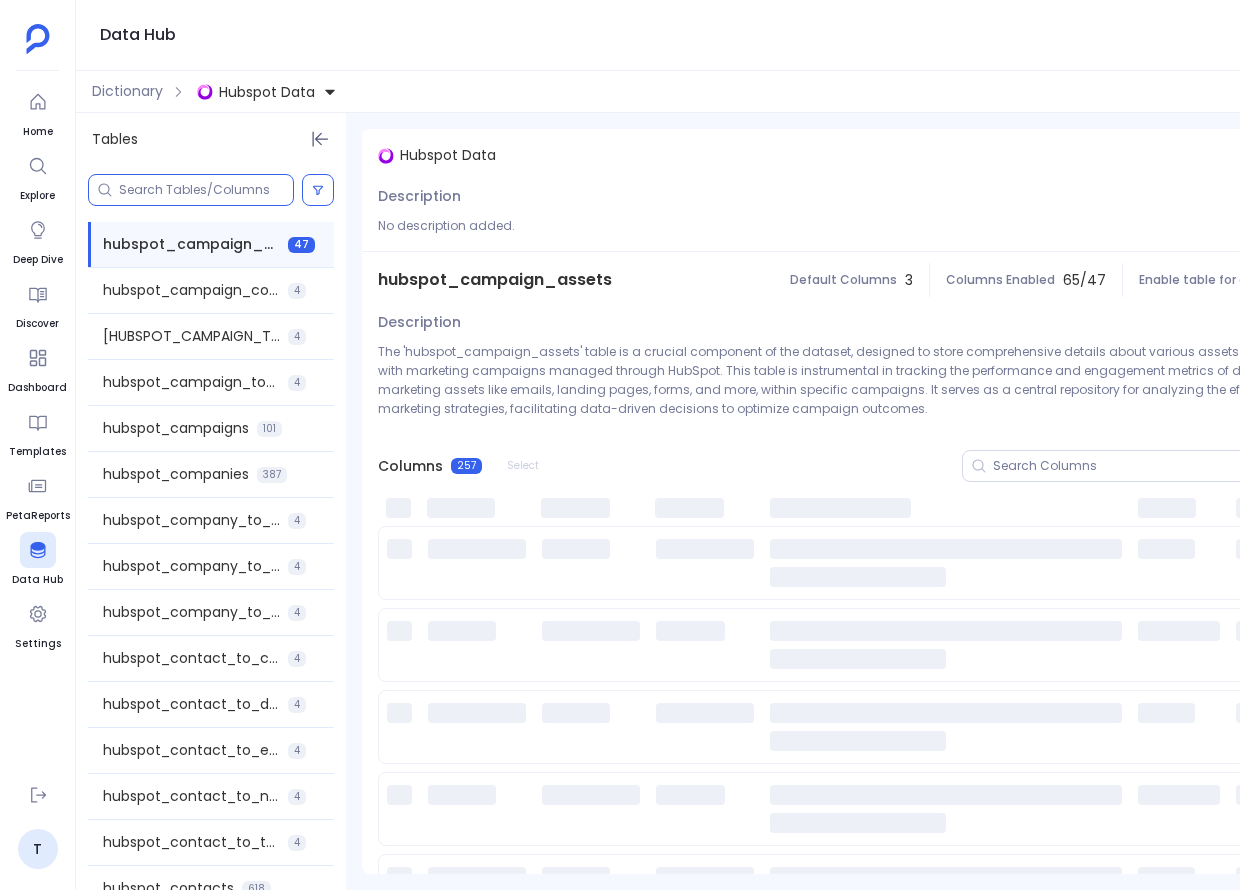 paste on "hubspot_engagements" 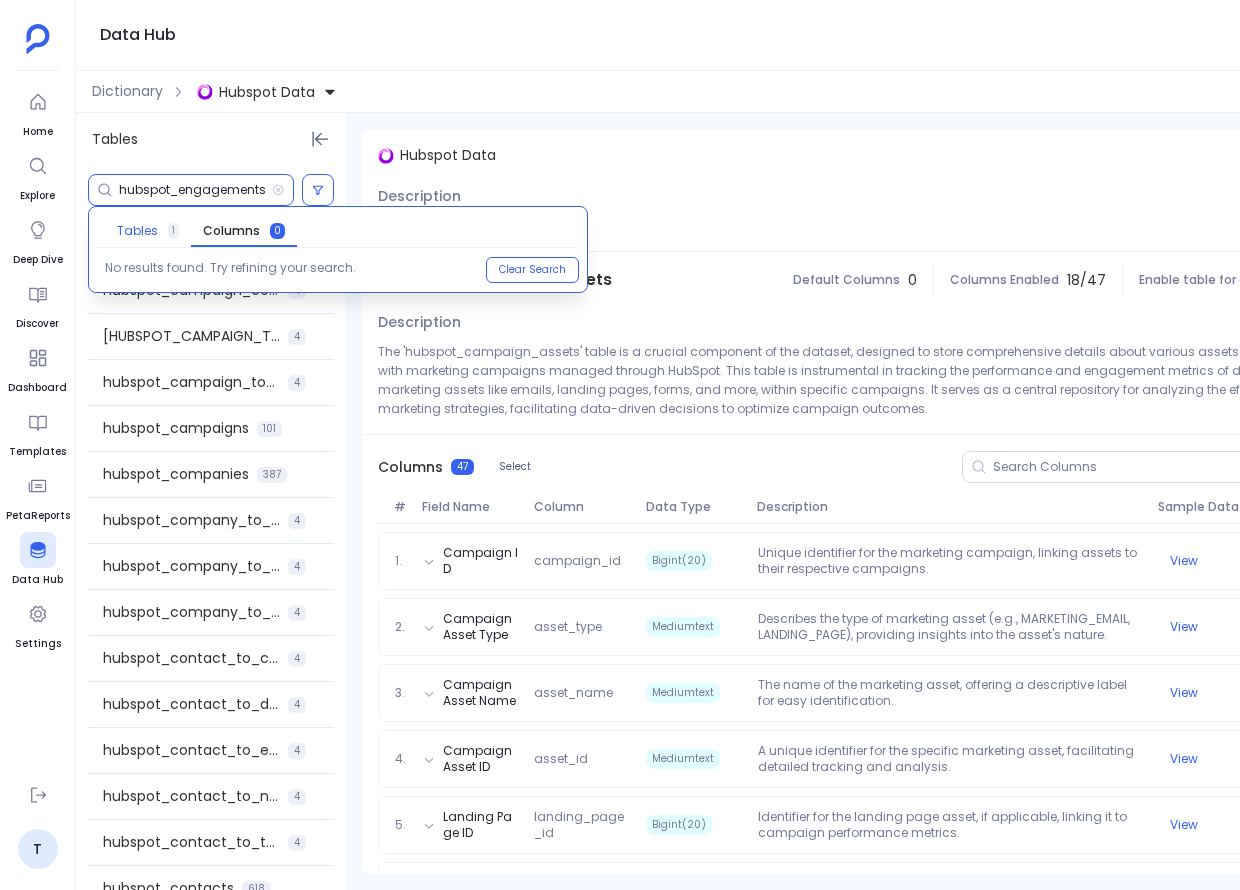 click on "Tables" at bounding box center (137, 231) 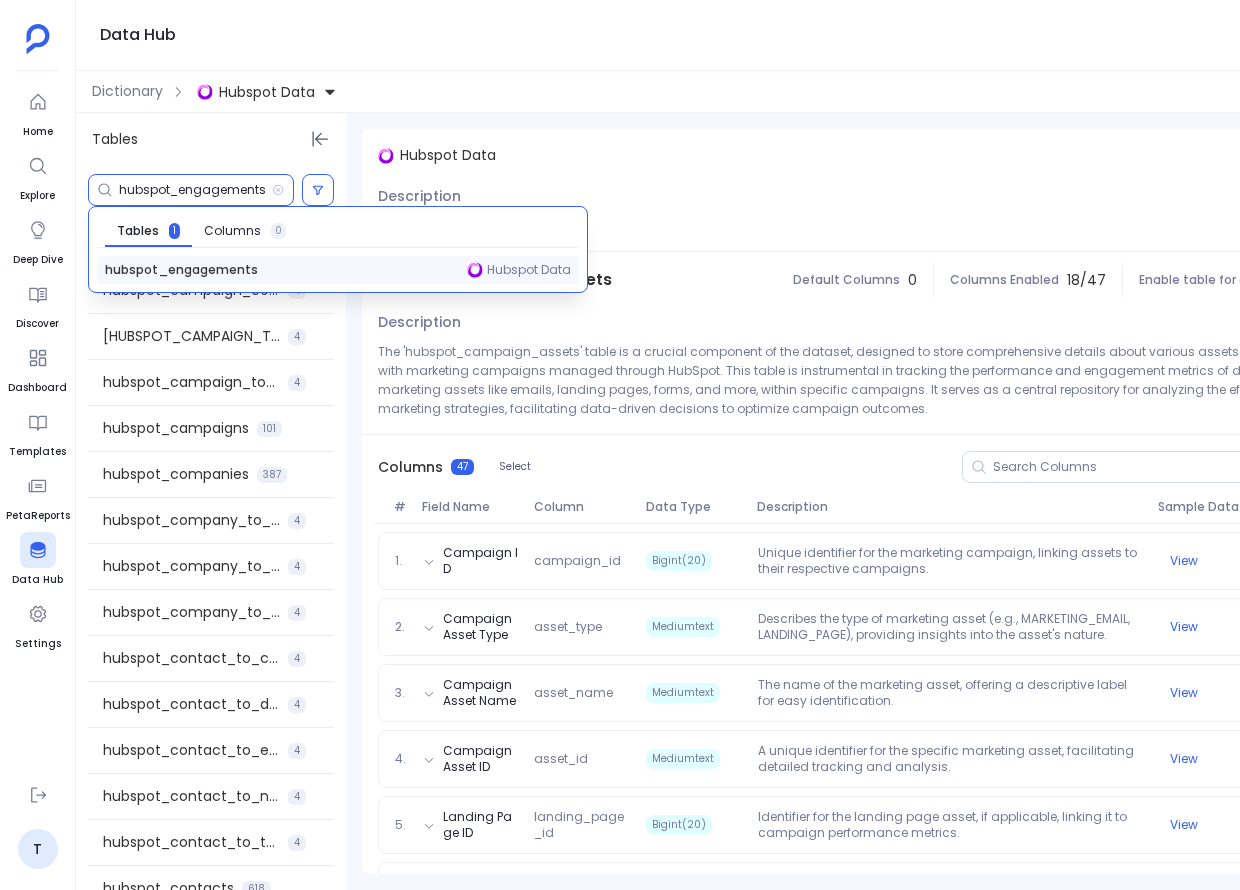 click on "hubspot_engagements" at bounding box center [181, 270] 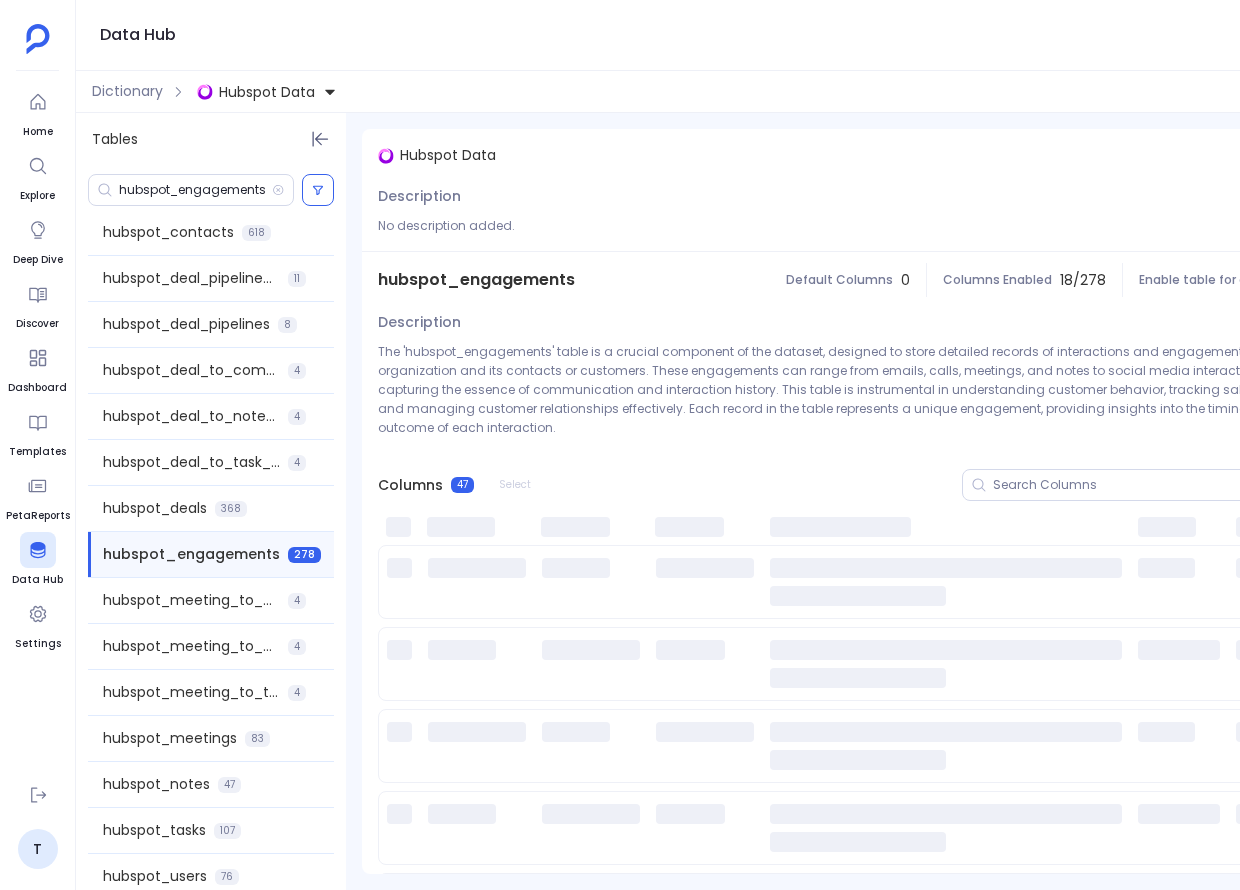 scroll, scrollTop: 656, scrollLeft: 0, axis: vertical 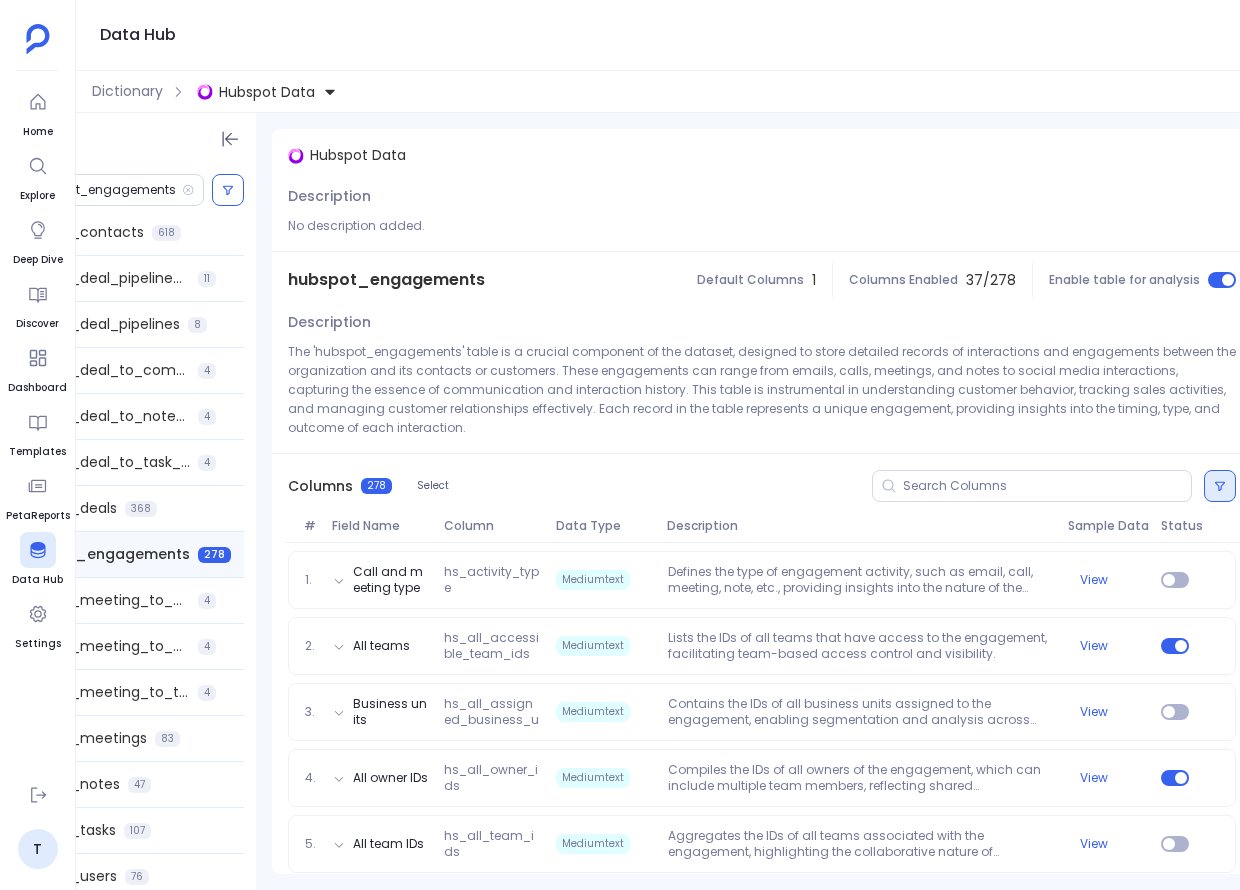 click at bounding box center (1220, 486) 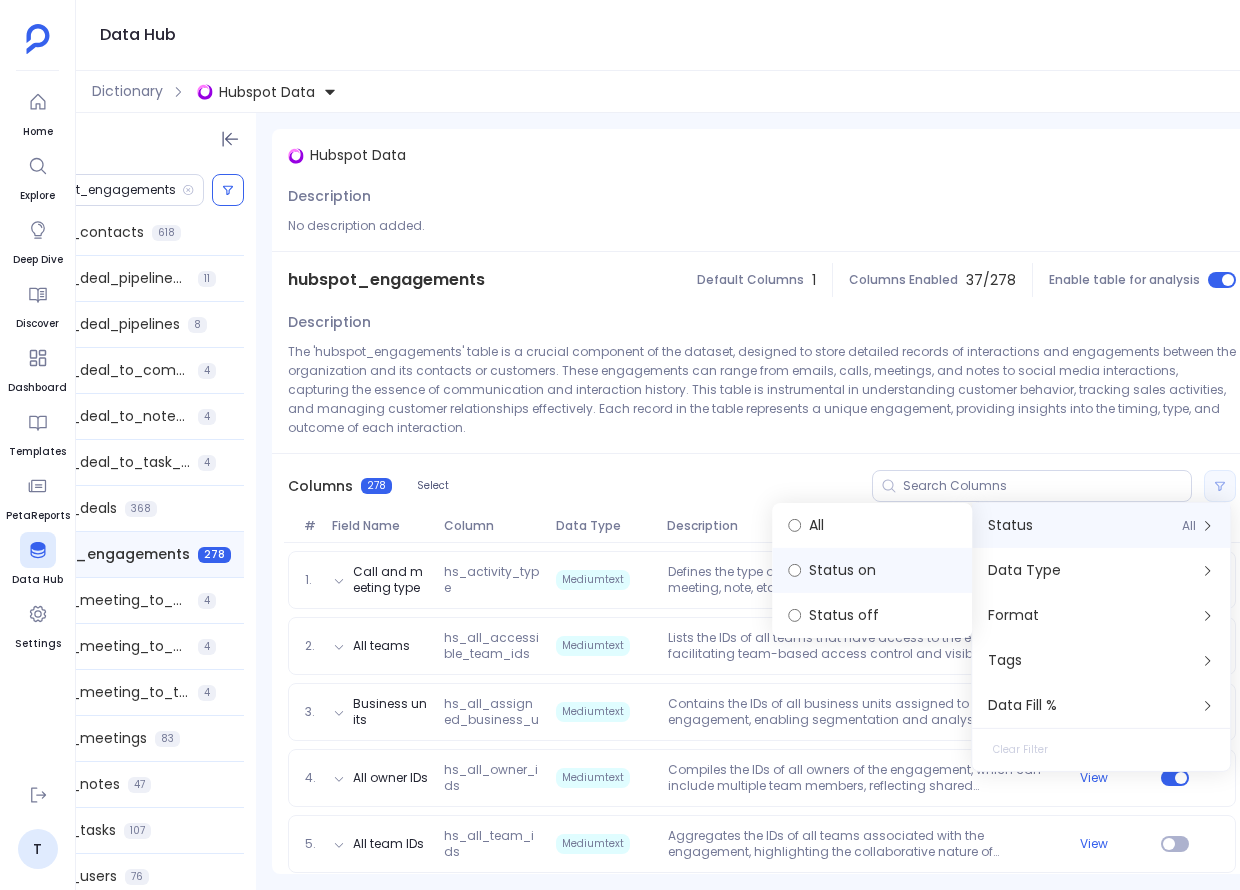 click on "Status on" at bounding box center [872, 570] 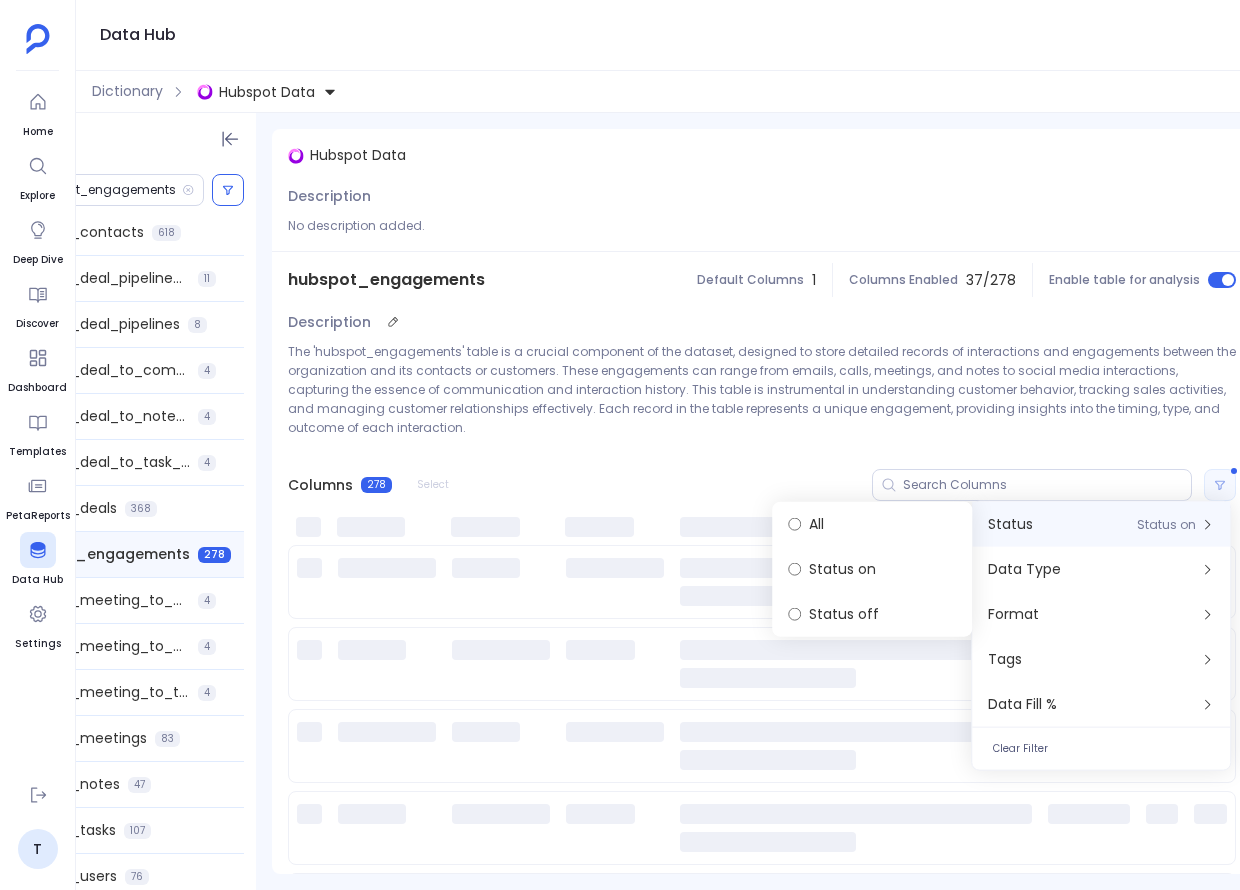click on "The 'hubspot_engagements' table is a crucial component of the dataset, designed to store detailed records of interactions and engagements between the organization and its contacts or customers. These engagements can range from emails, calls, meetings, and notes to social media interactions, capturing the essence of communication and interaction history. This table is instrumental in understanding customer behavior, tracking sales activities, and managing customer relationships effectively. Each record in the table represents a unique engagement, providing insights into the timing, type, and outcome of each interaction." at bounding box center (762, 389) 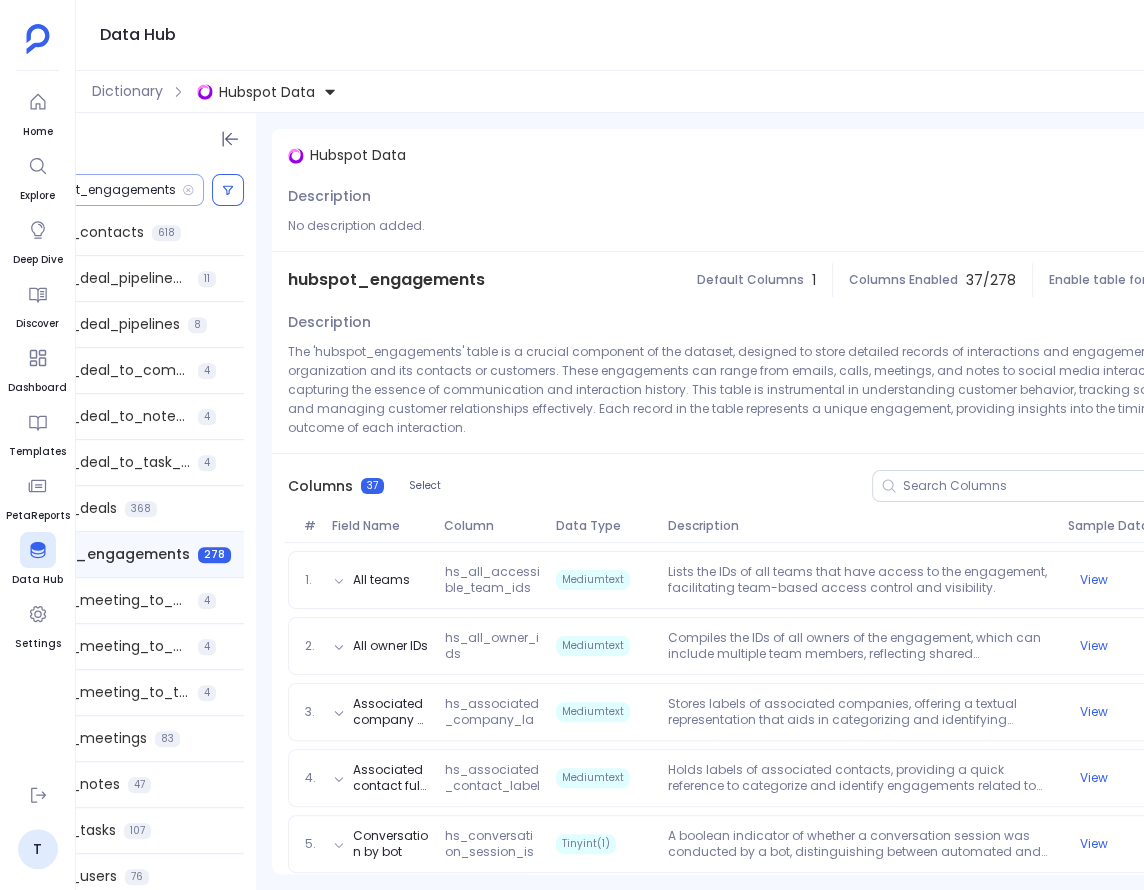 click on "hubspot_engagements" at bounding box center (105, 190) 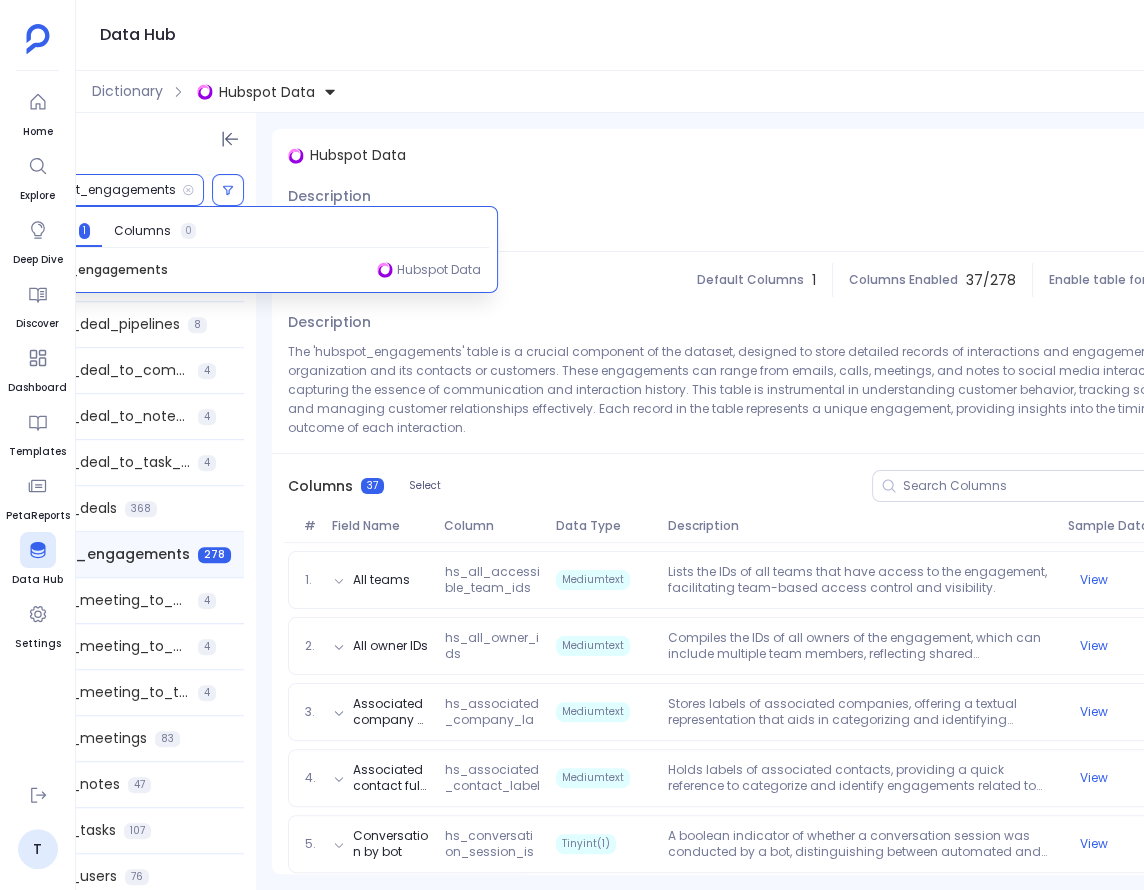 scroll, scrollTop: 0, scrollLeft: 20, axis: horizontal 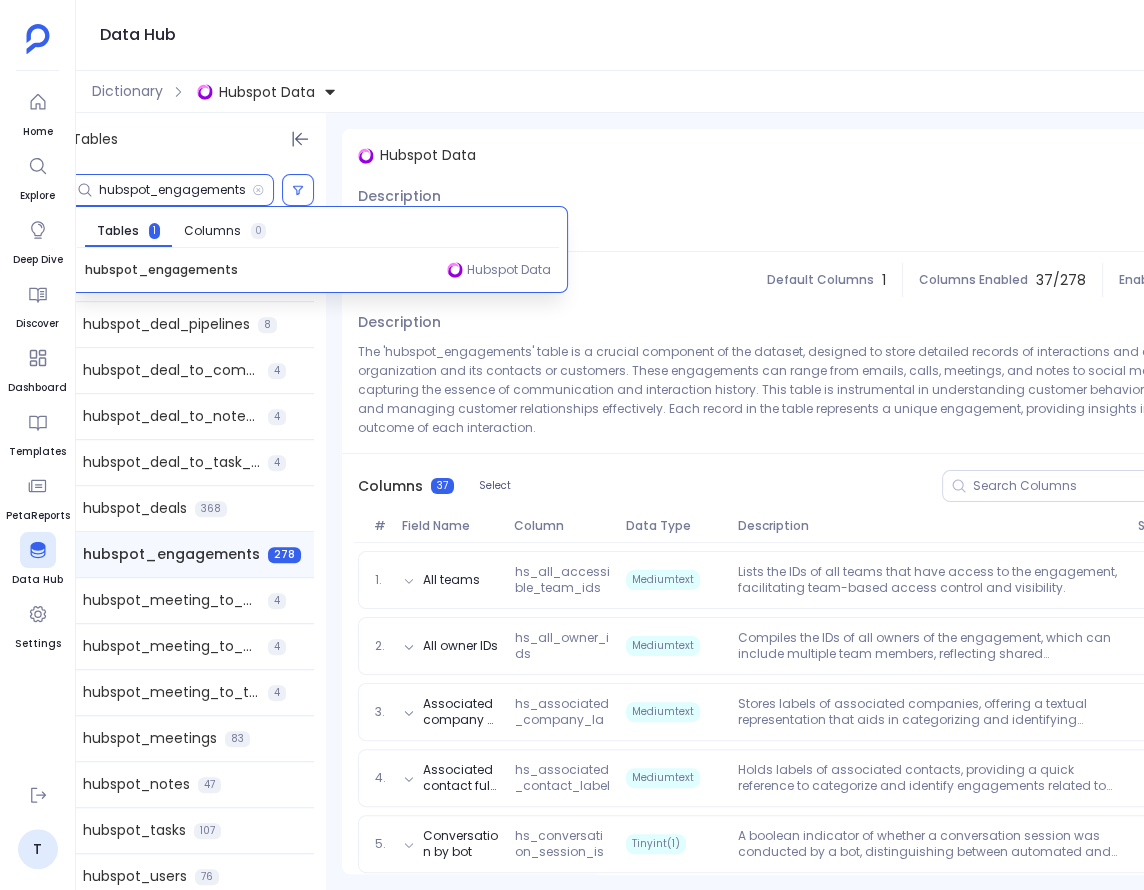 click on "hubspot_engagements" at bounding box center [175, 190] 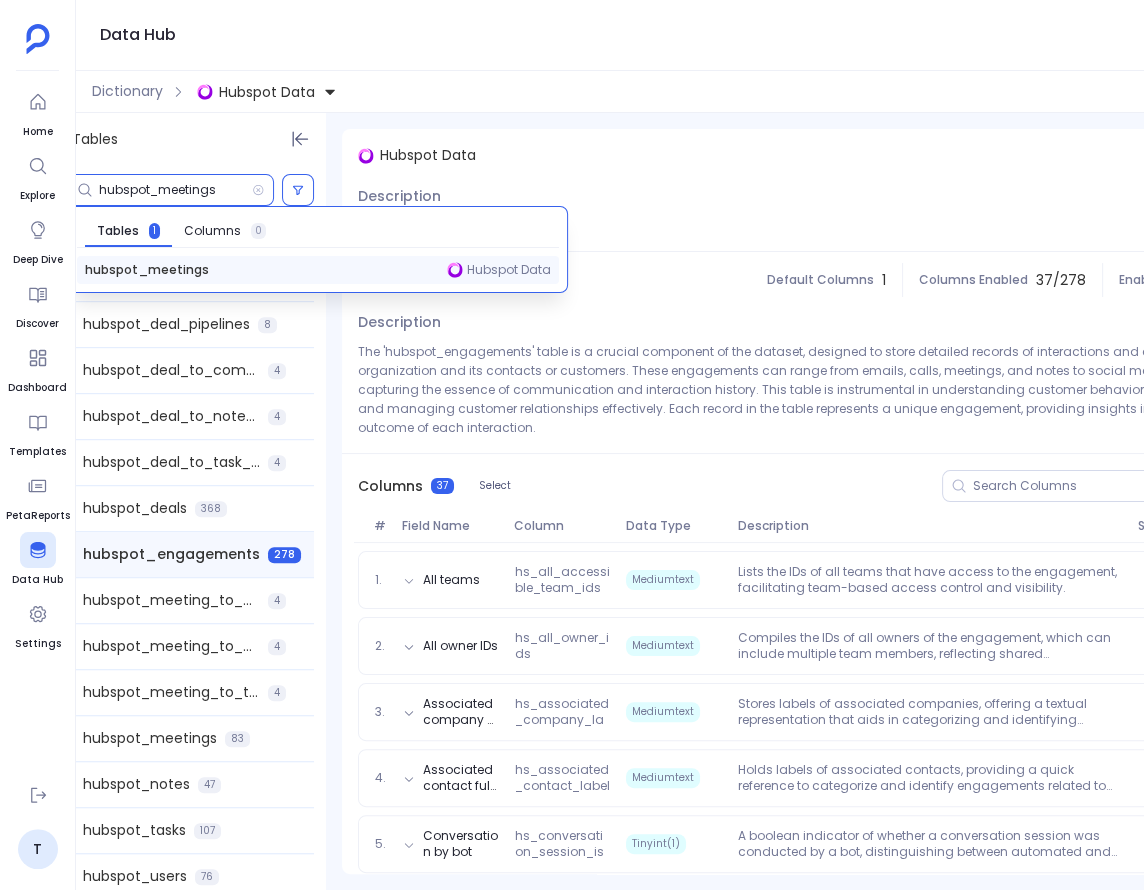 type on "hubspot_meetings" 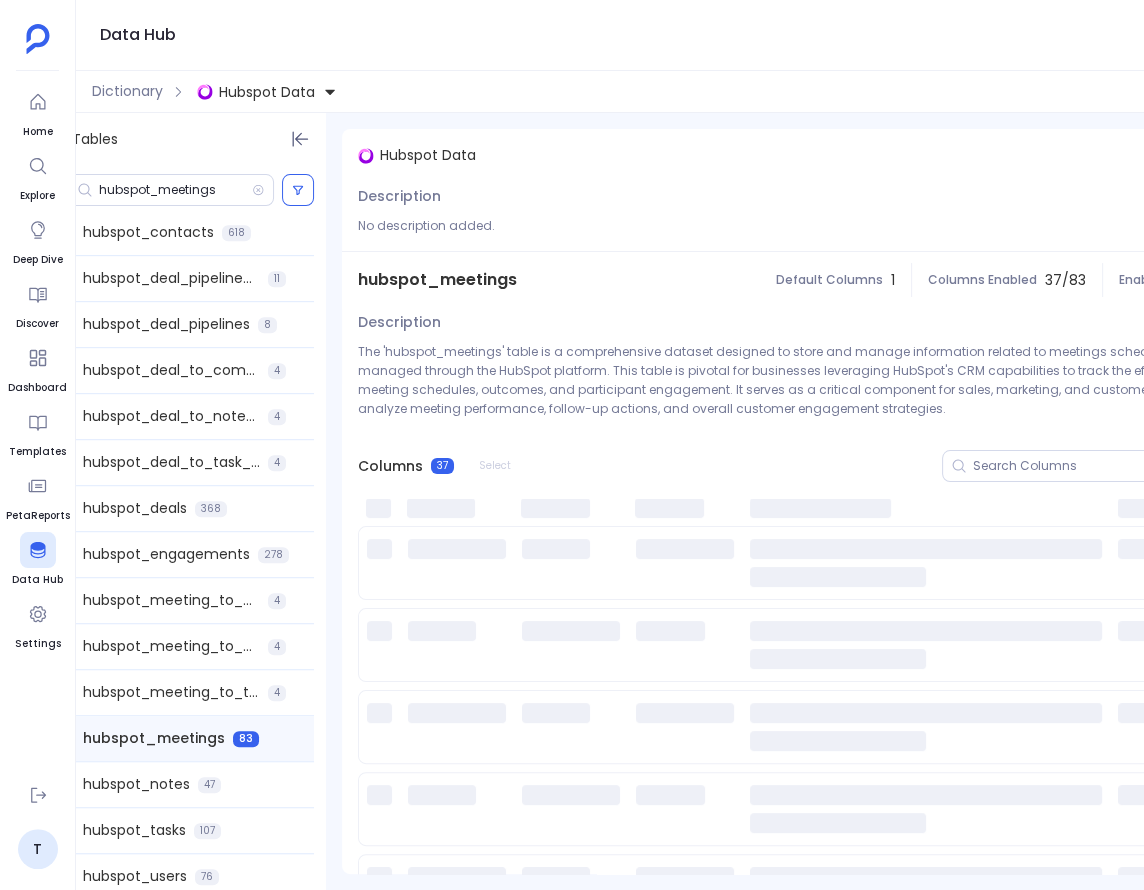 scroll, scrollTop: 672, scrollLeft: 0, axis: vertical 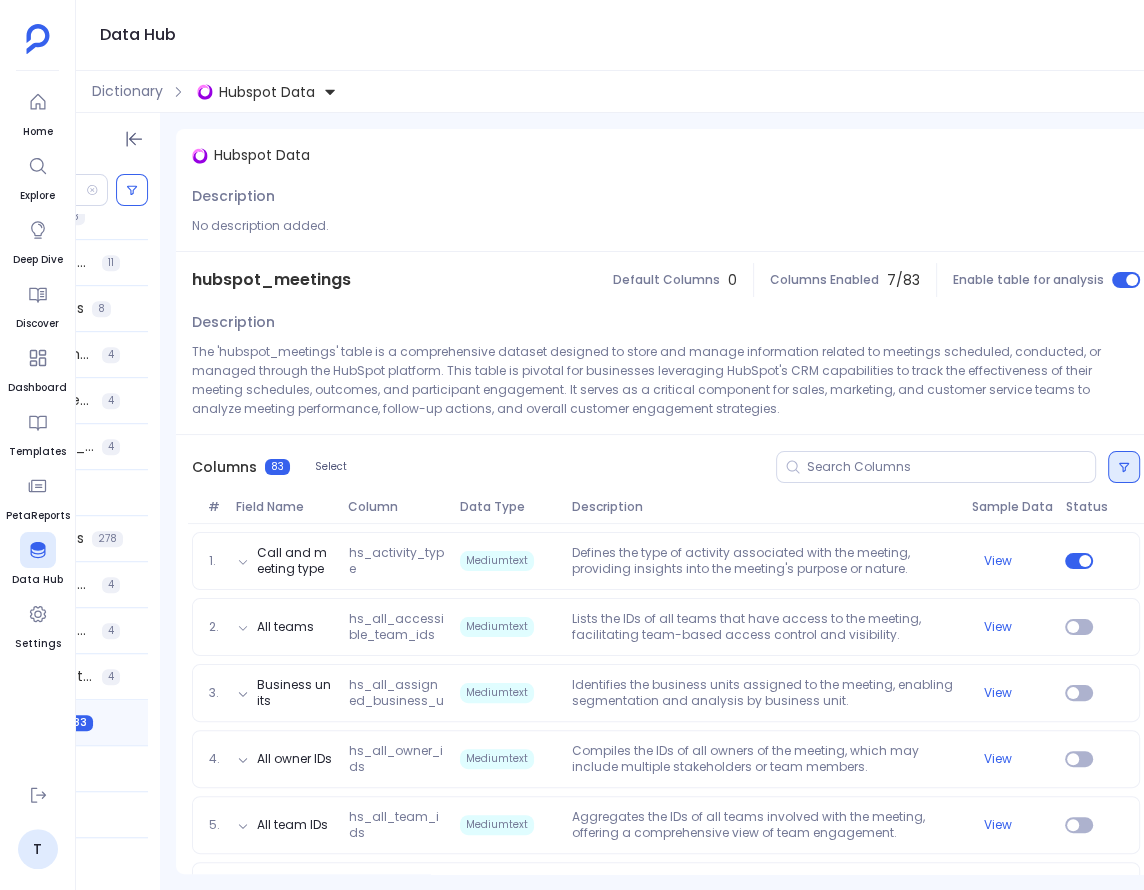 click 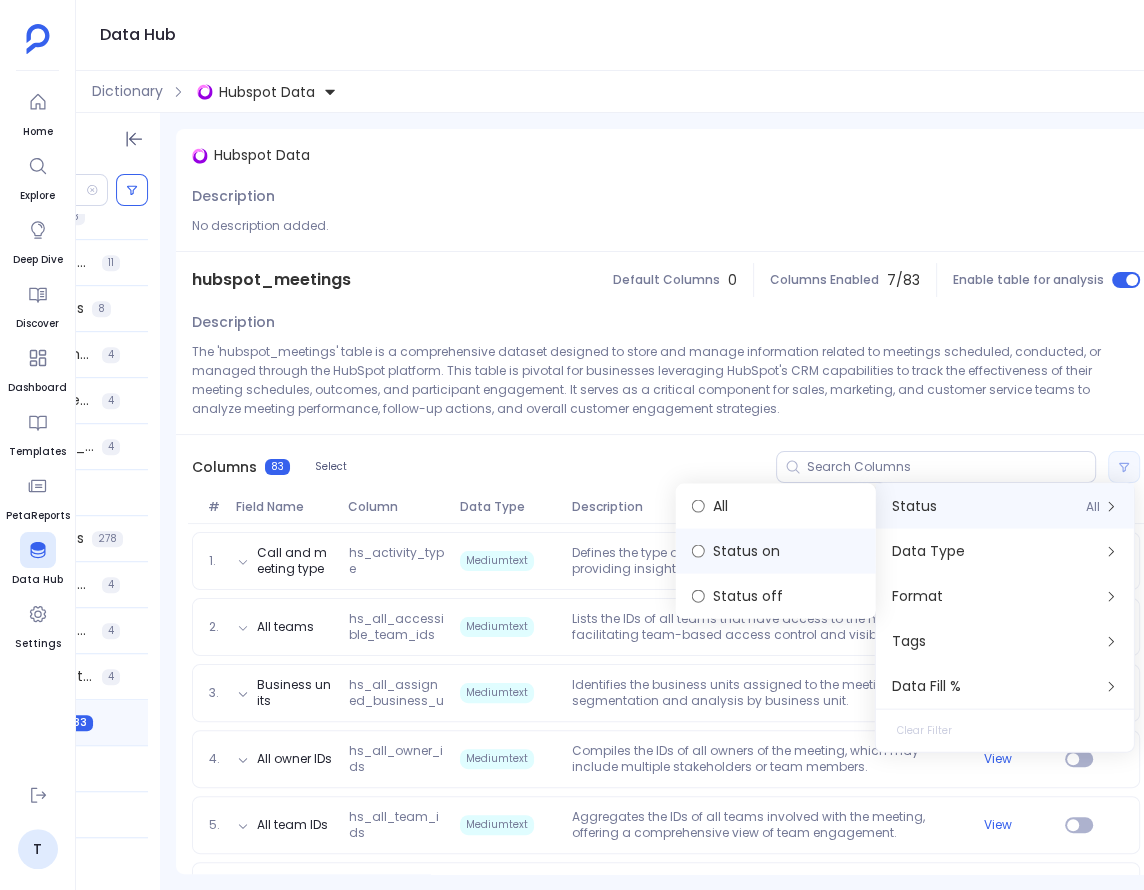 click on "Status on" at bounding box center [776, 551] 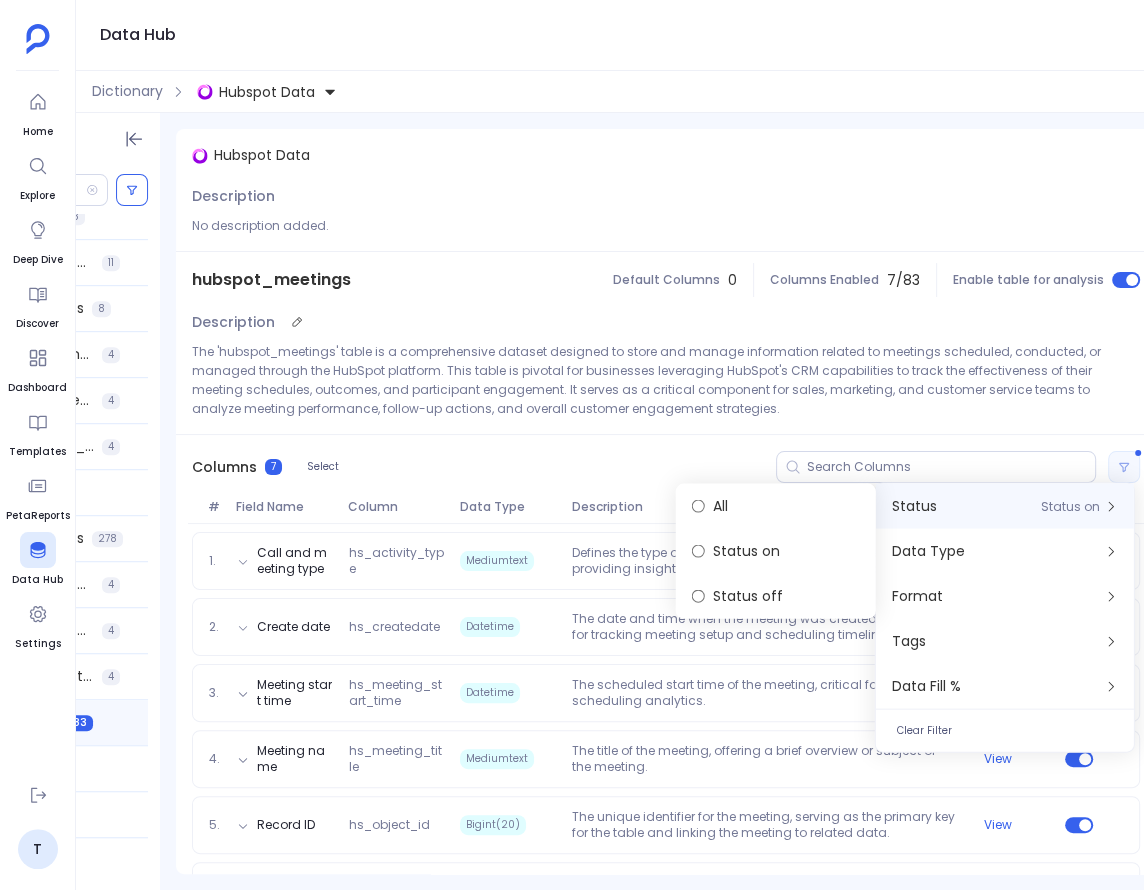 click on "Description The 'hubspot_meetings' table is a comprehensive dataset designed to store and manage information related to meetings scheduled, conducted, or managed through the HubSpot platform. This table is pivotal for businesses leveraging HubSpot's CRM capabilities to track the effectiveness of their meeting schedules, outcomes, and participant engagement. It serves as a critical component for sales, marketing, and customer service teams to analyze meeting performance, follow-up actions, and overall customer engagement strategies." at bounding box center (666, 371) 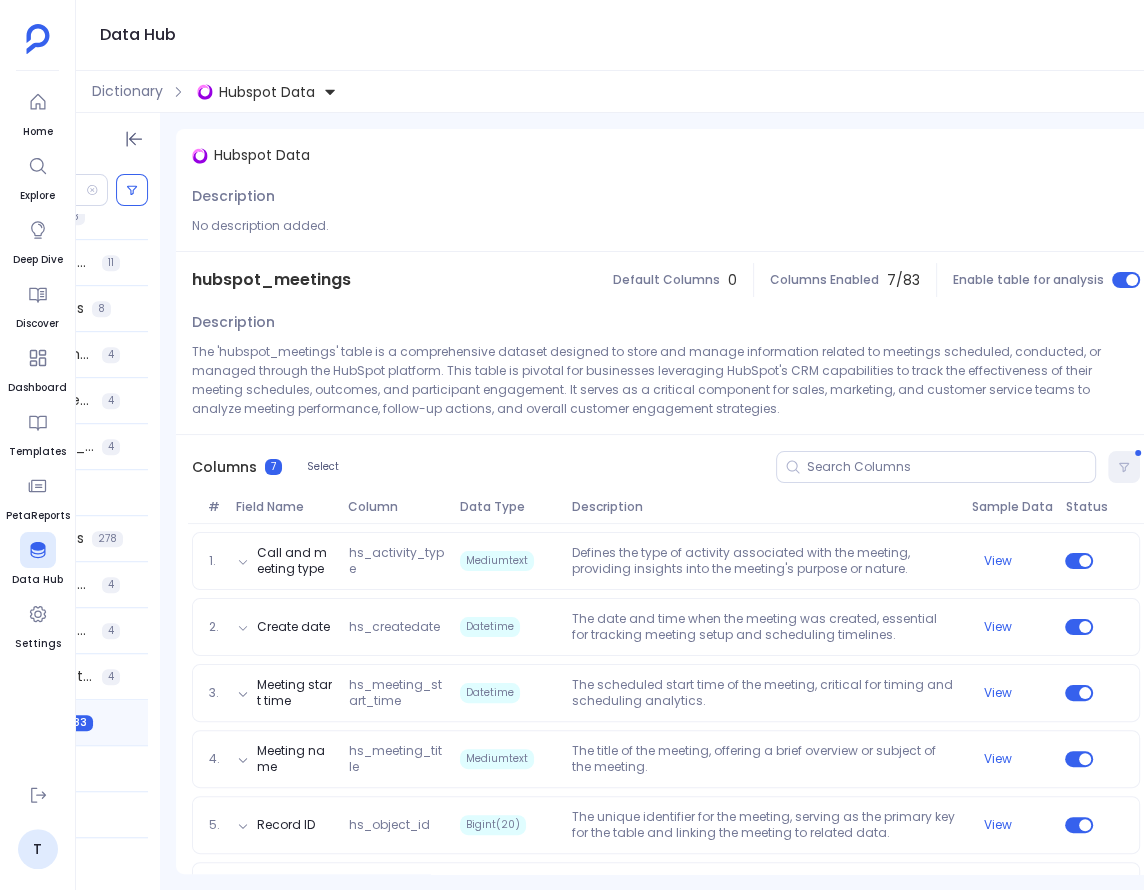 scroll, scrollTop: 127, scrollLeft: 0, axis: vertical 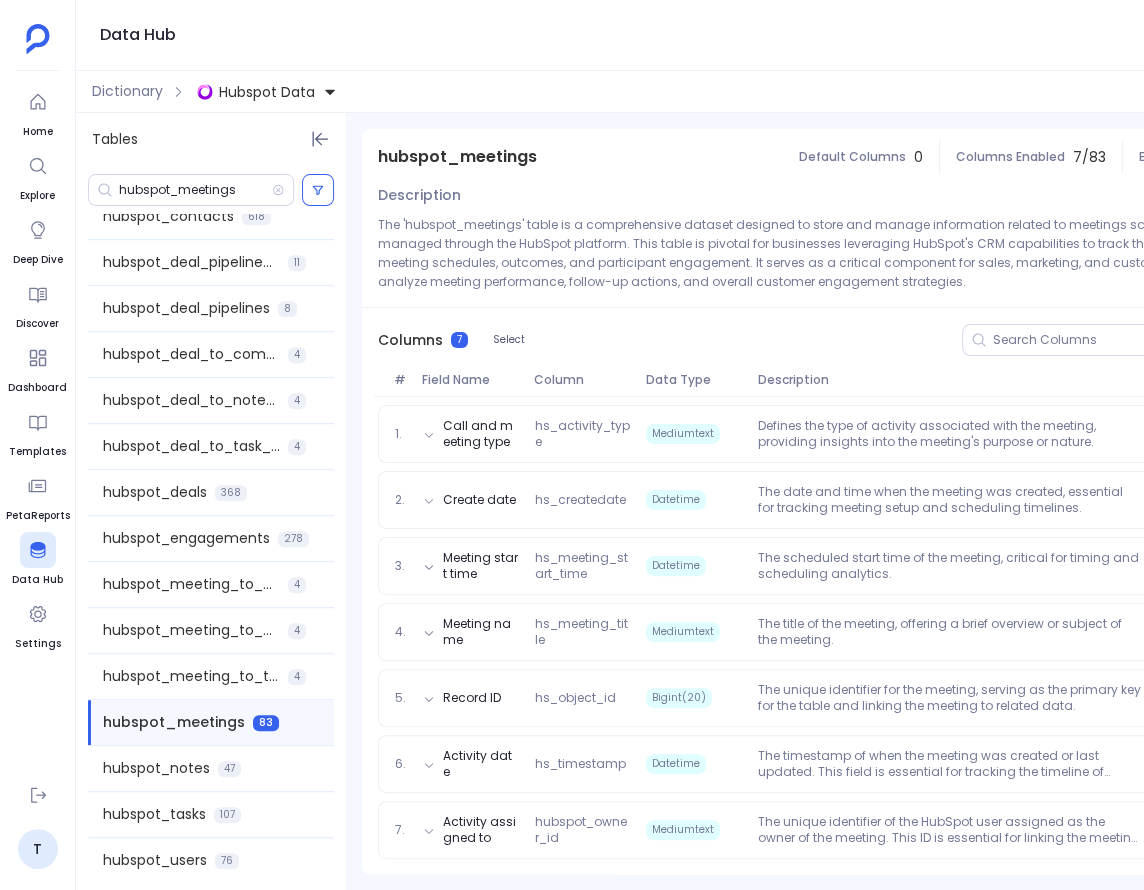click on "hubspot_meetings" at bounding box center [174, 722] 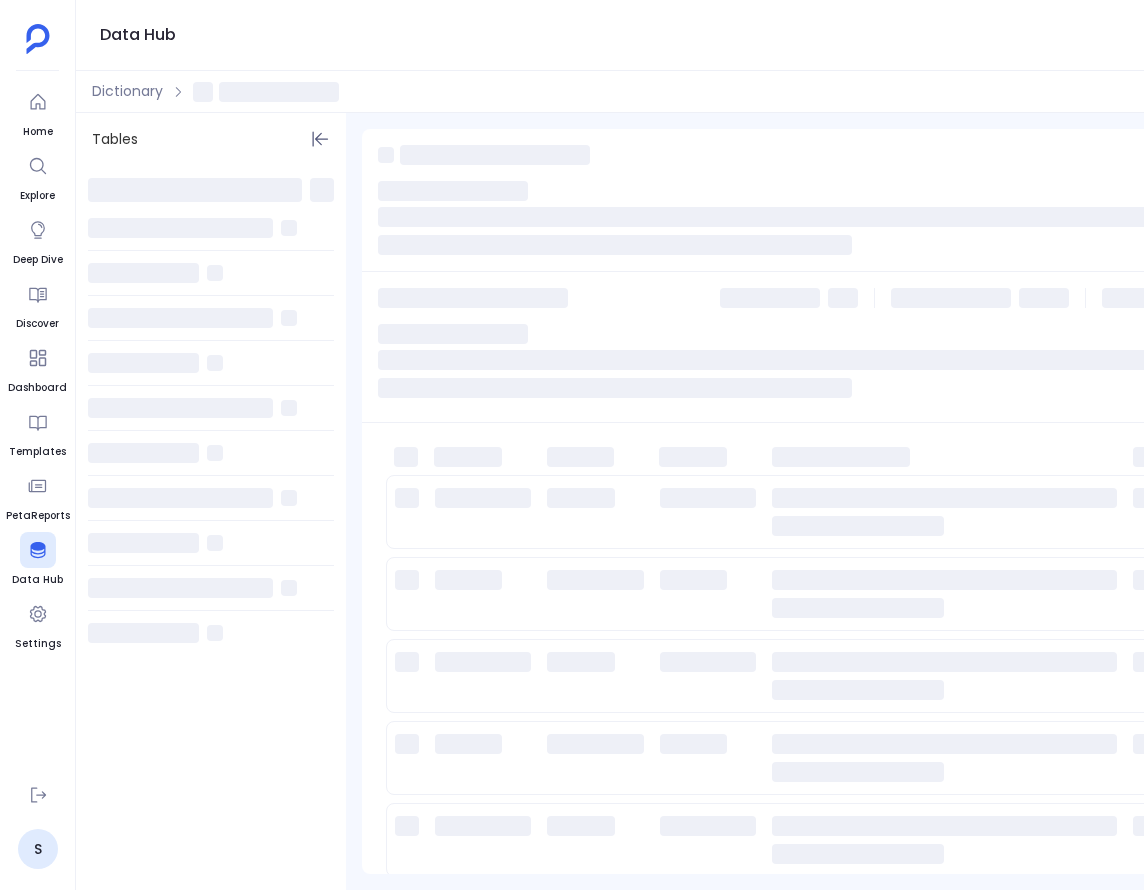 scroll, scrollTop: 0, scrollLeft: 0, axis: both 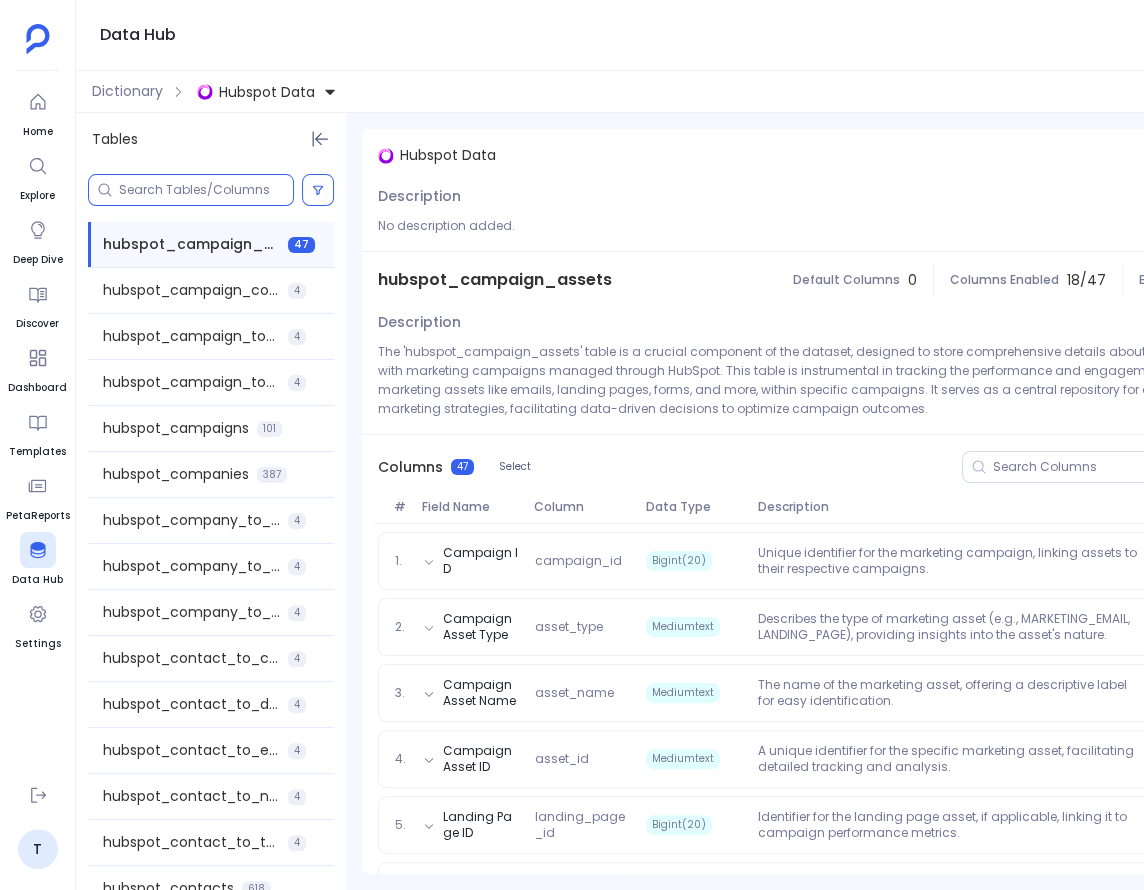 click at bounding box center [206, 190] 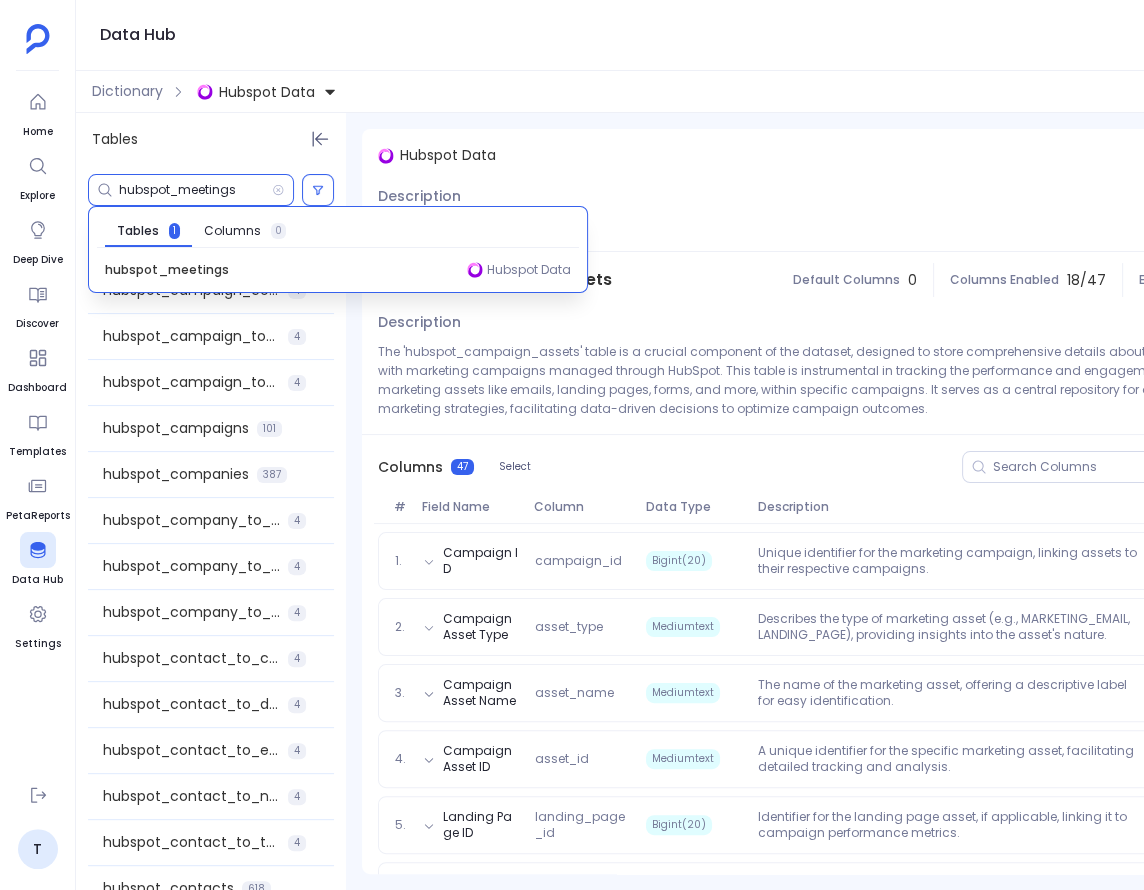 click on "hubspot_meetings" at bounding box center (167, 270) 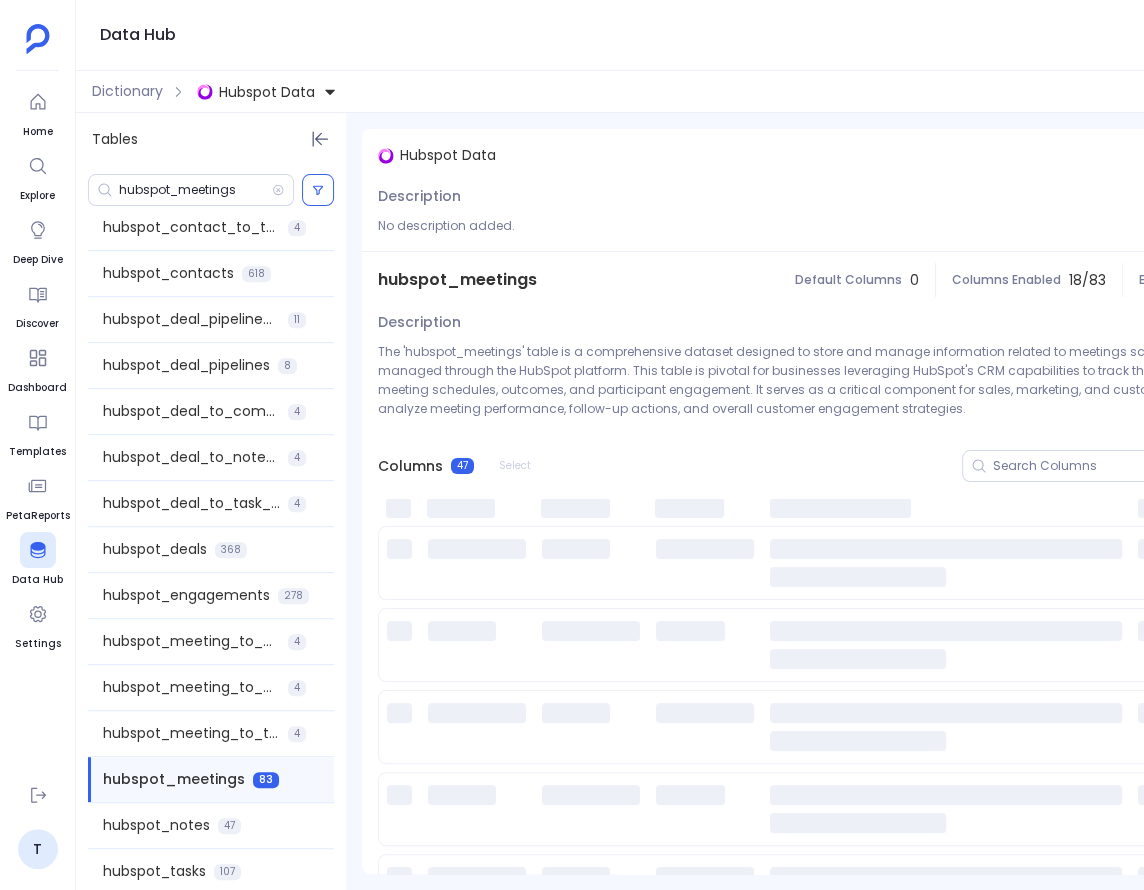 scroll, scrollTop: 672, scrollLeft: 0, axis: vertical 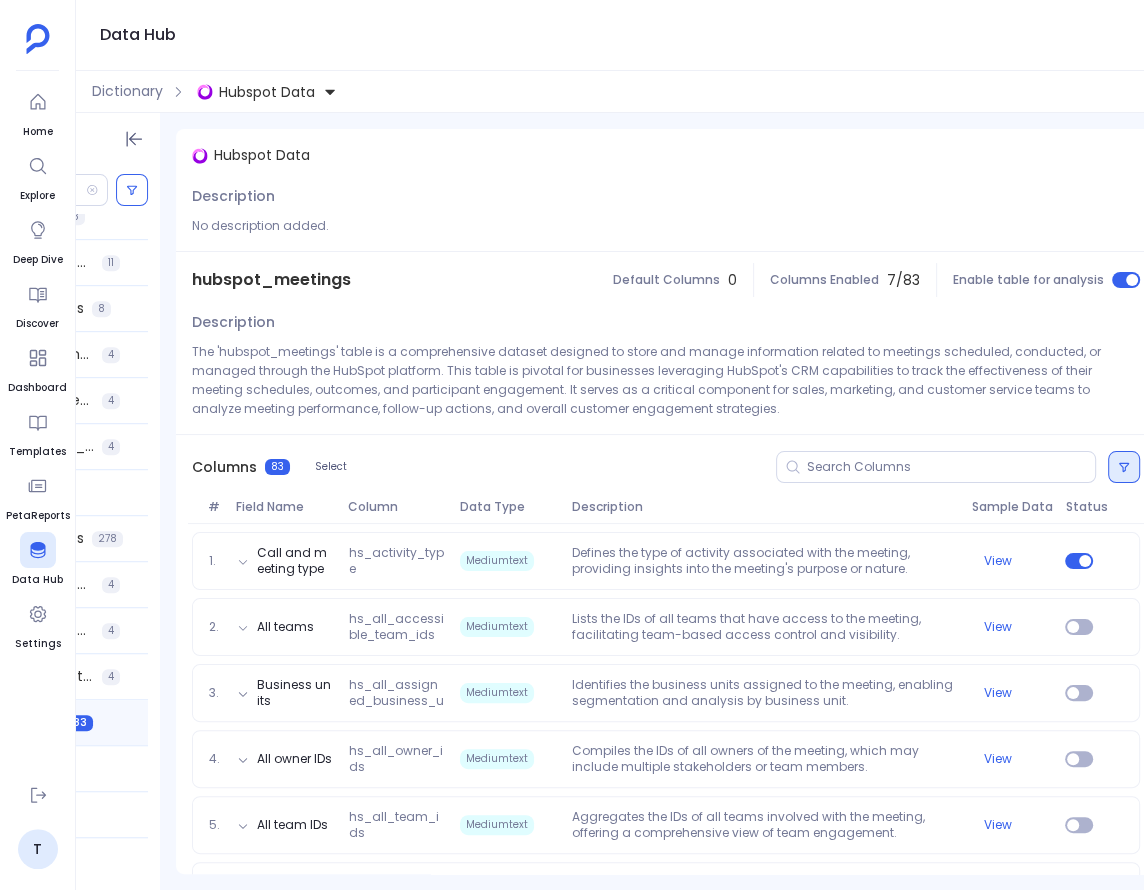 click 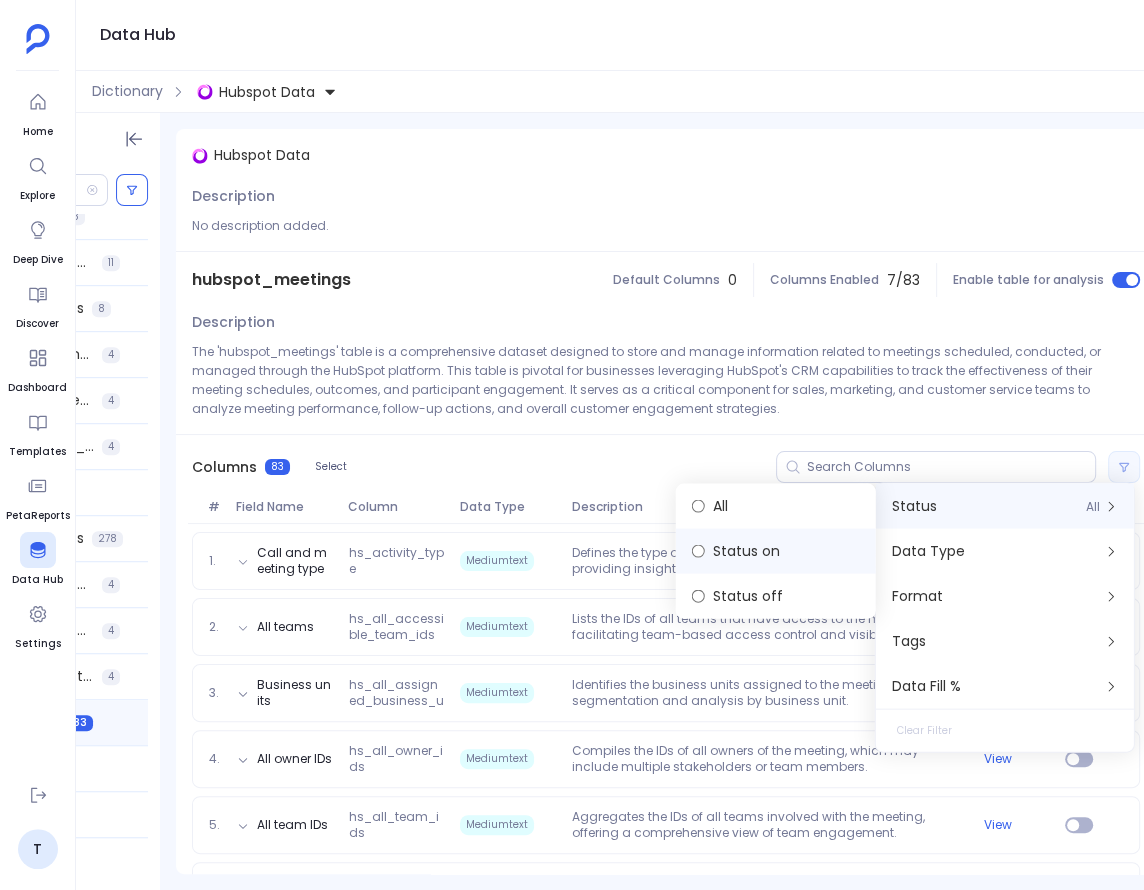 click on "Status on" at bounding box center [776, 551] 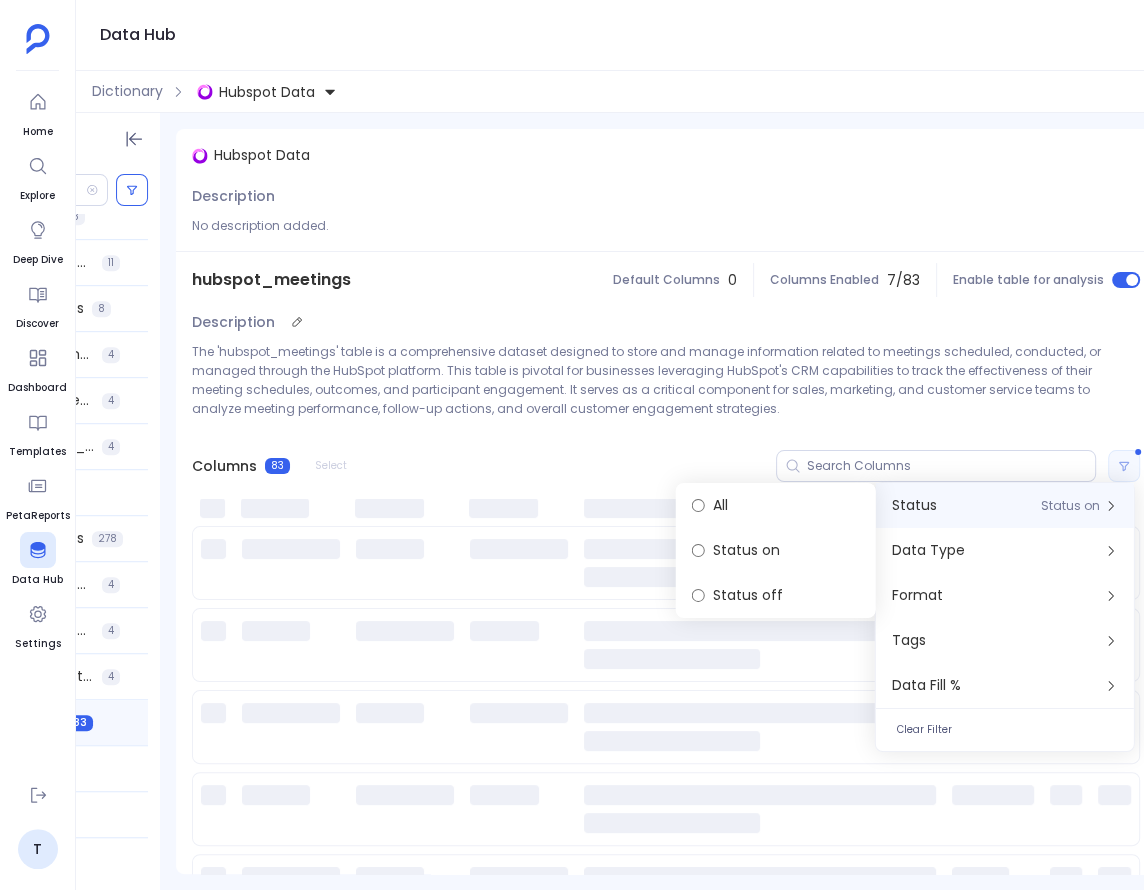 click on "Description The 'hubspot_meetings' table is a comprehensive dataset designed to store and manage information related to meetings scheduled, conducted, or managed through the HubSpot platform. This table is pivotal for businesses leveraging HubSpot's CRM capabilities to track the effectiveness of their meeting schedules, outcomes, and participant engagement. It serves as a critical component for sales, marketing, and customer service teams to analyze meeting performance, follow-up actions, and overall customer engagement strategies." at bounding box center [666, 371] 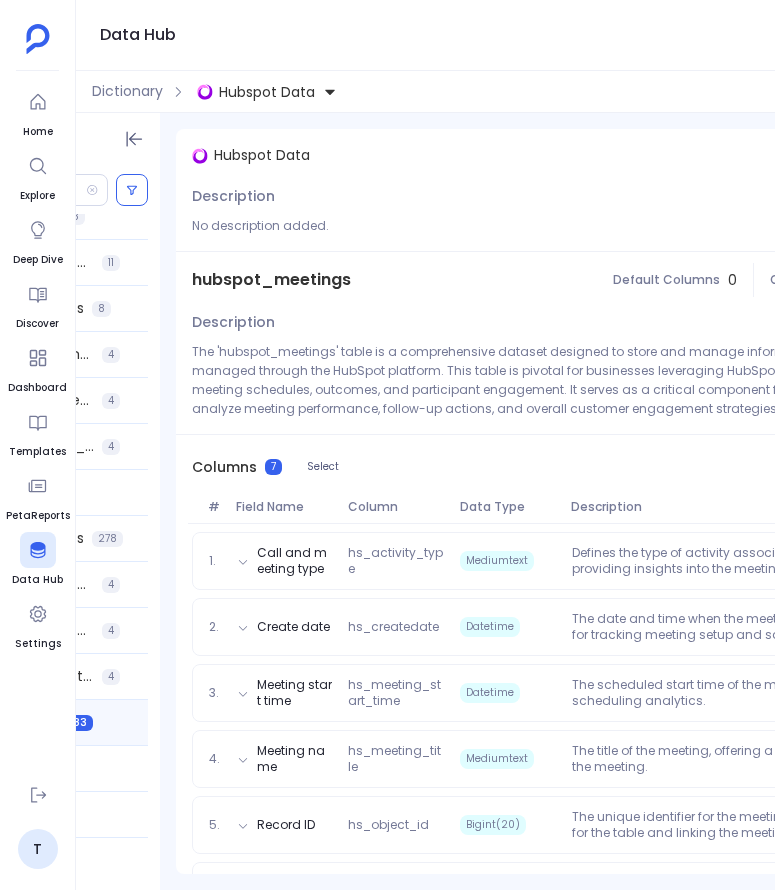 scroll, scrollTop: 0, scrollLeft: 0, axis: both 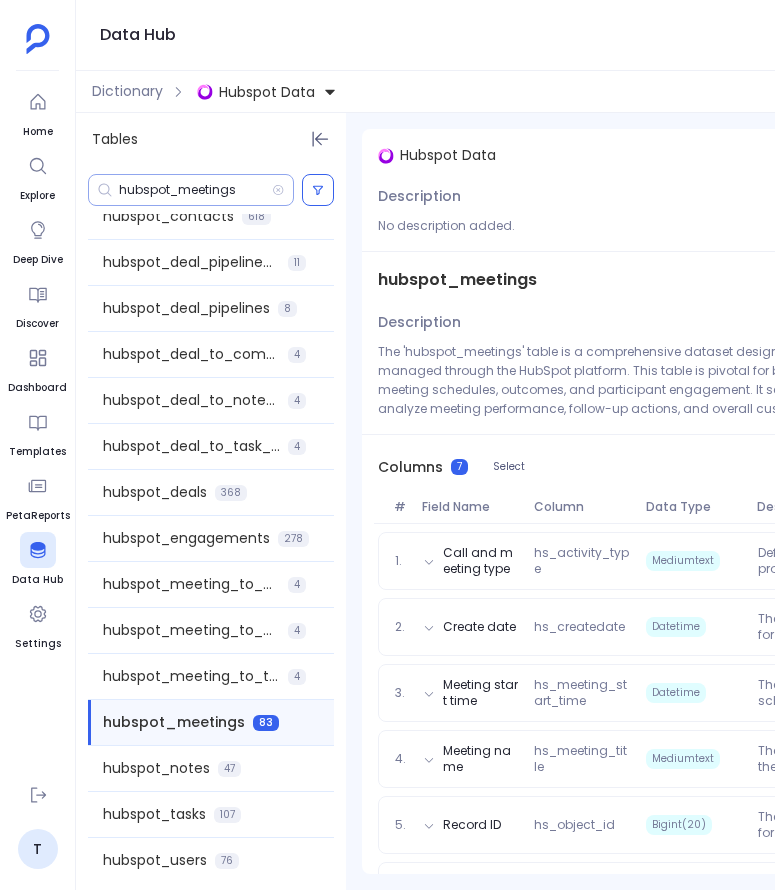 click on "hubspot_meetings" at bounding box center [195, 190] 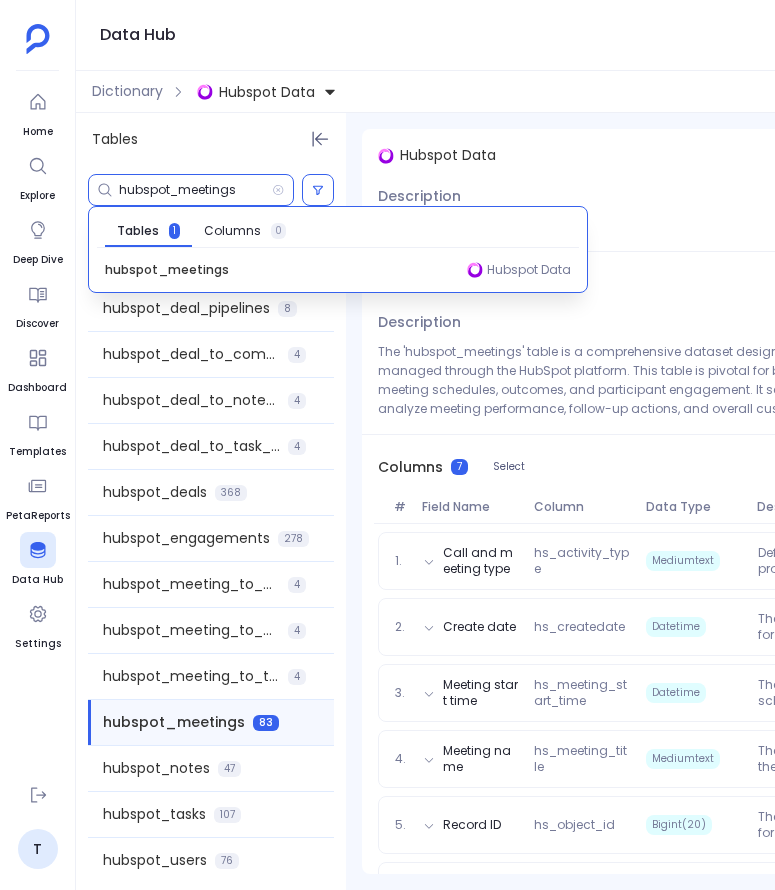 click on "hubspot_meetings" at bounding box center (195, 190) 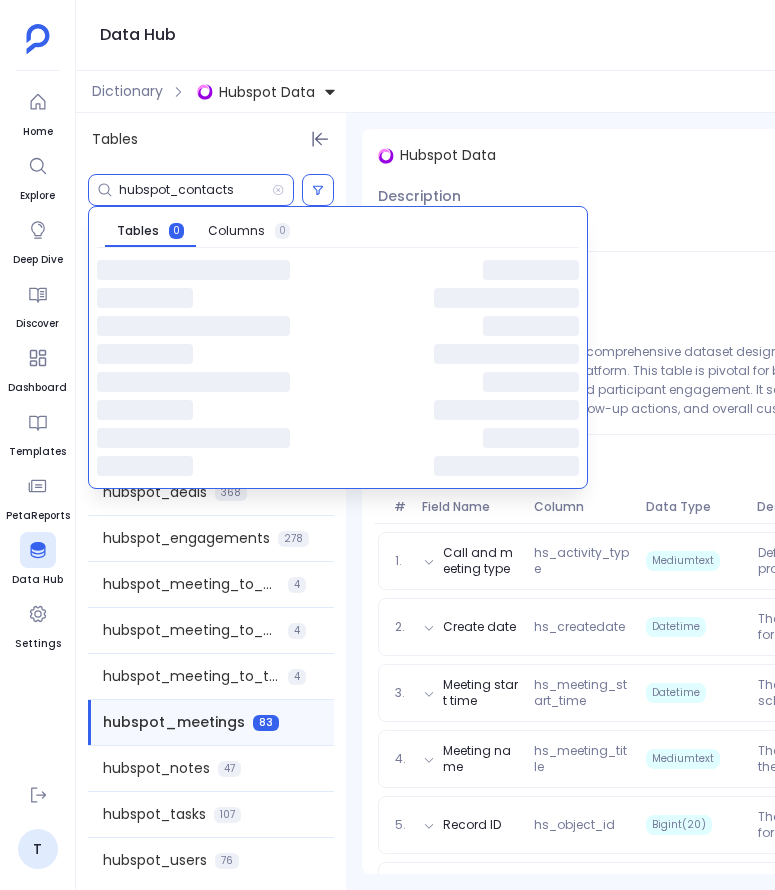 type on "hubspot_contacts" 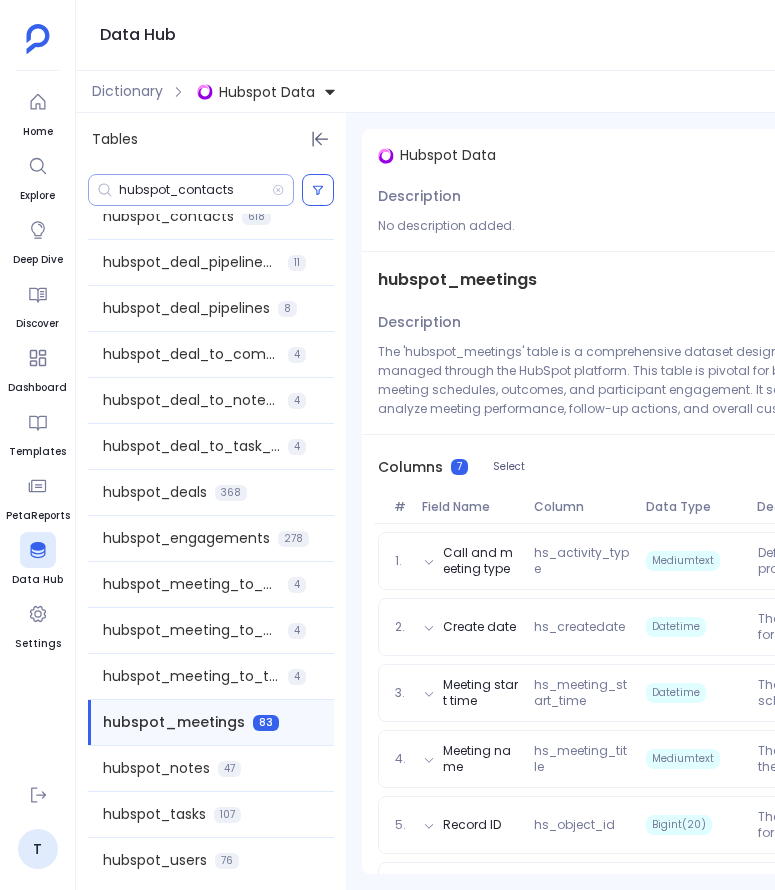 click on "hubspot_contacts" at bounding box center (195, 190) 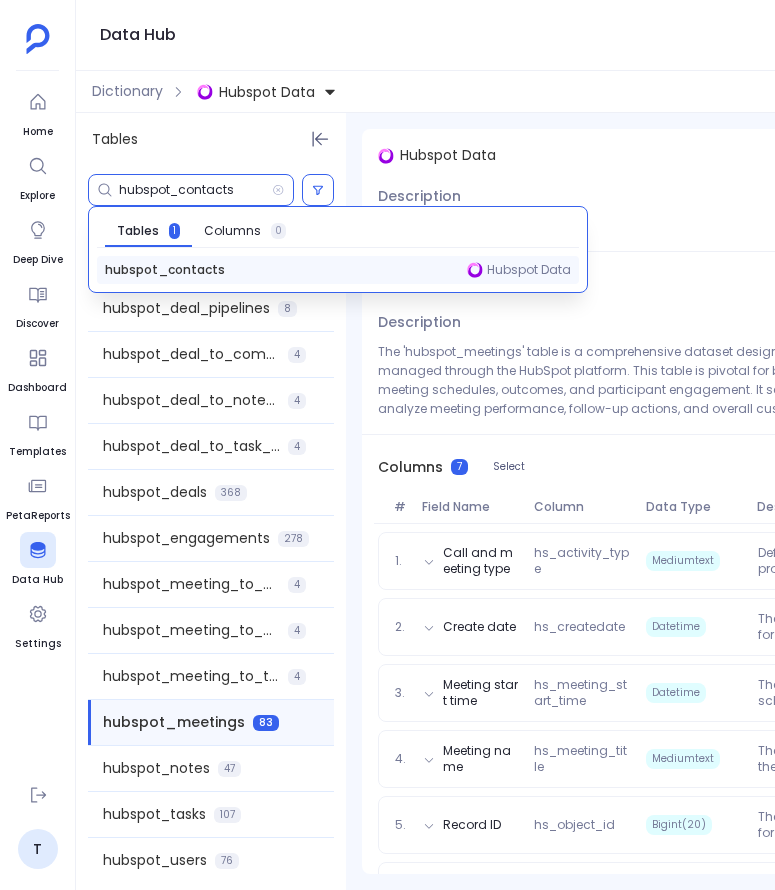 click on "hubspot_contacts" at bounding box center [165, 270] 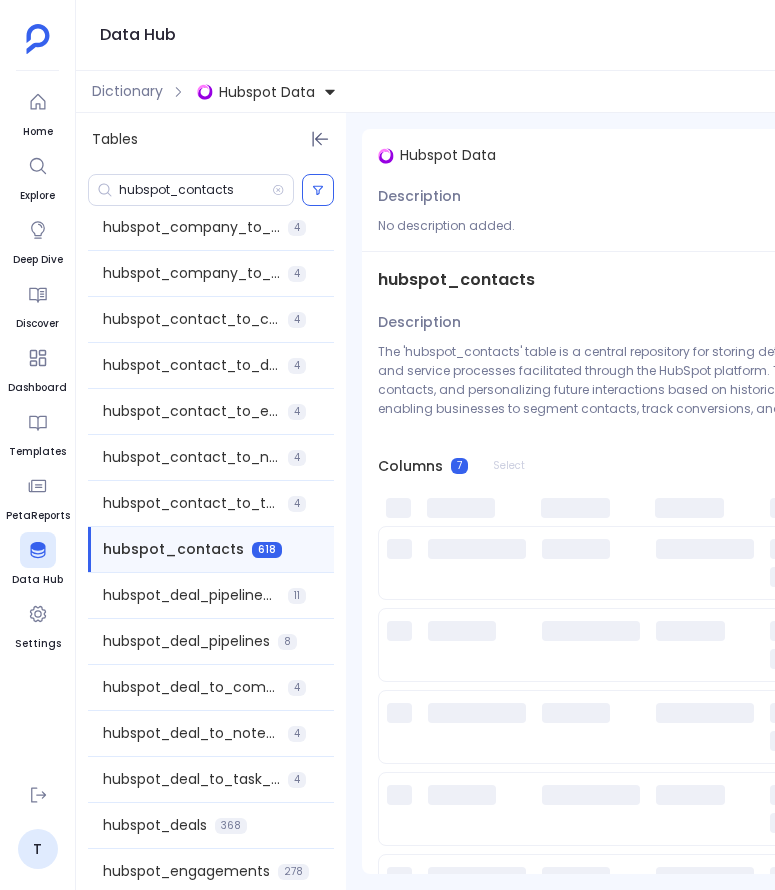 scroll, scrollTop: 336, scrollLeft: 0, axis: vertical 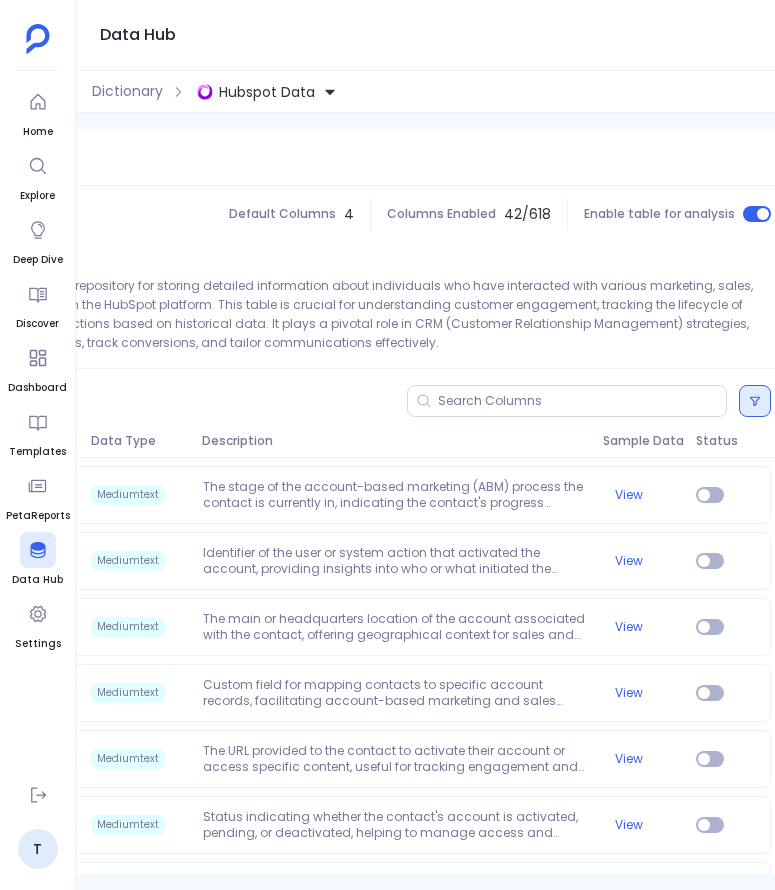 click 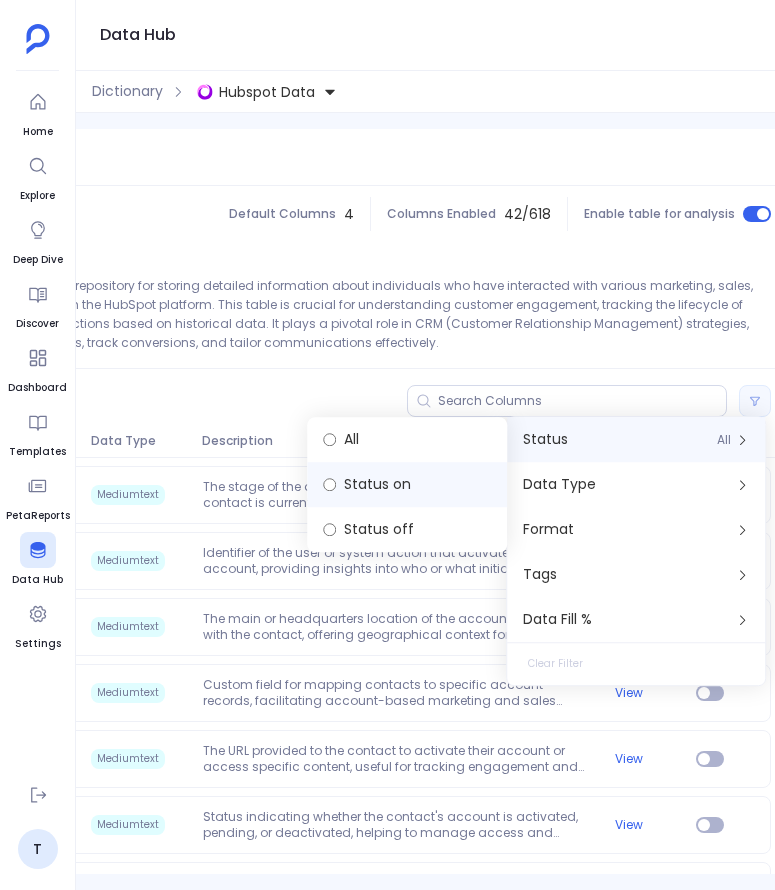 click on "Status on" at bounding box center [407, 484] 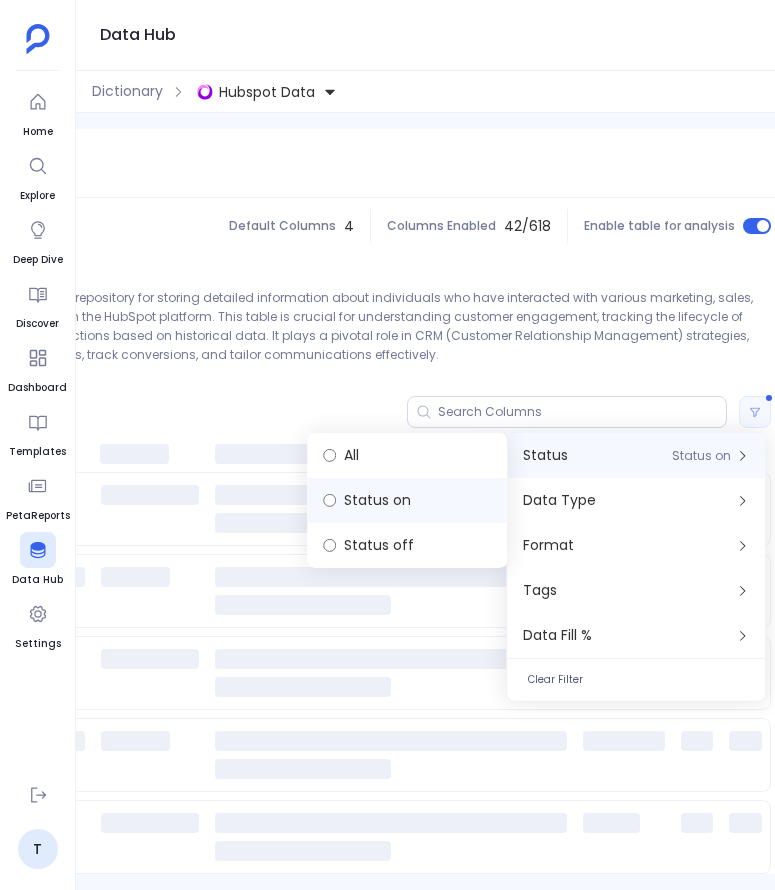 scroll, scrollTop: 50, scrollLeft: 0, axis: vertical 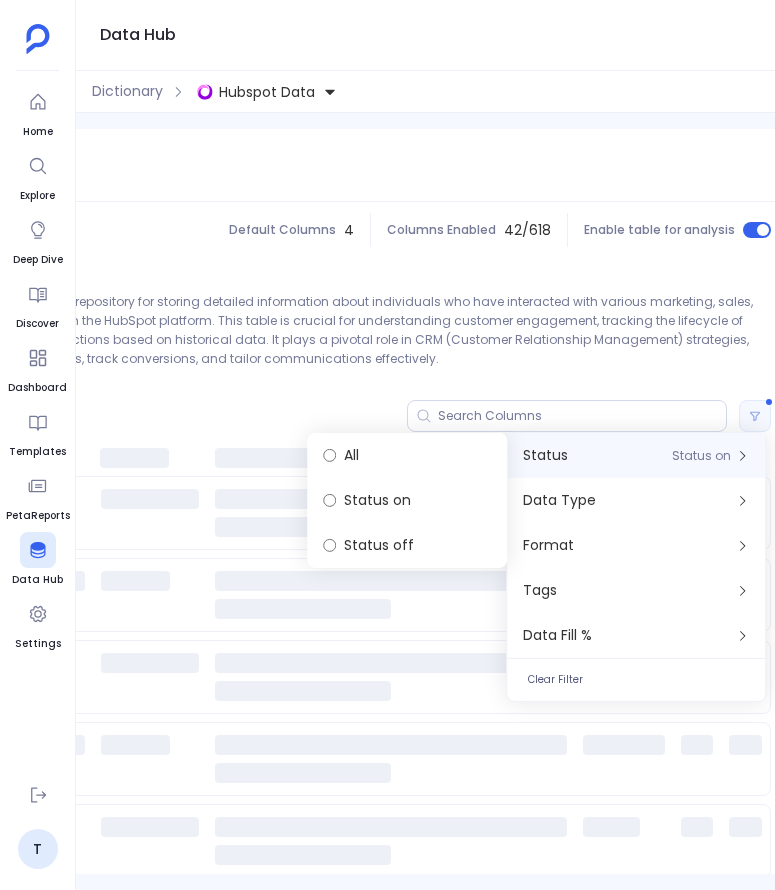 click on "Description The 'hubspot_contacts' table is a central repository for storing detailed information about individuals who have interacted with various marketing, sales, and service processes facilitated through the HubSpot platform. This table is crucial for understanding customer engagement, tracking the lifecycle of contacts, and personalizing future interactions based on historical data. It plays a pivotal role in CRM (Customer Relationship Management) strategies, enabling businesses to segment contacts, track conversions, and tailor communications effectively." at bounding box center (297, 321) 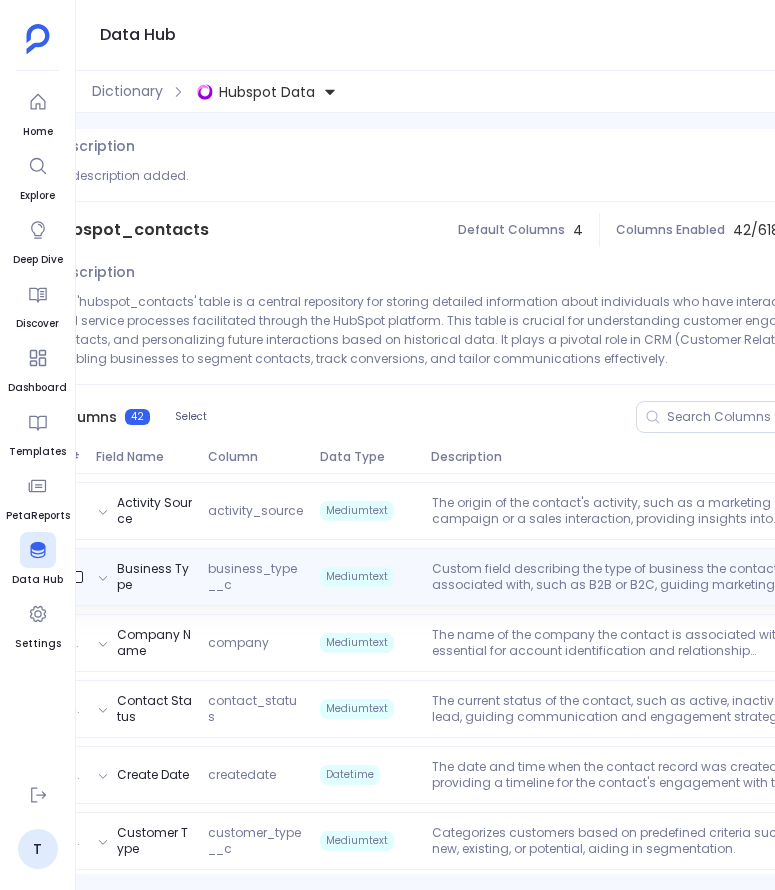 scroll, scrollTop: 0, scrollLeft: 522, axis: horizontal 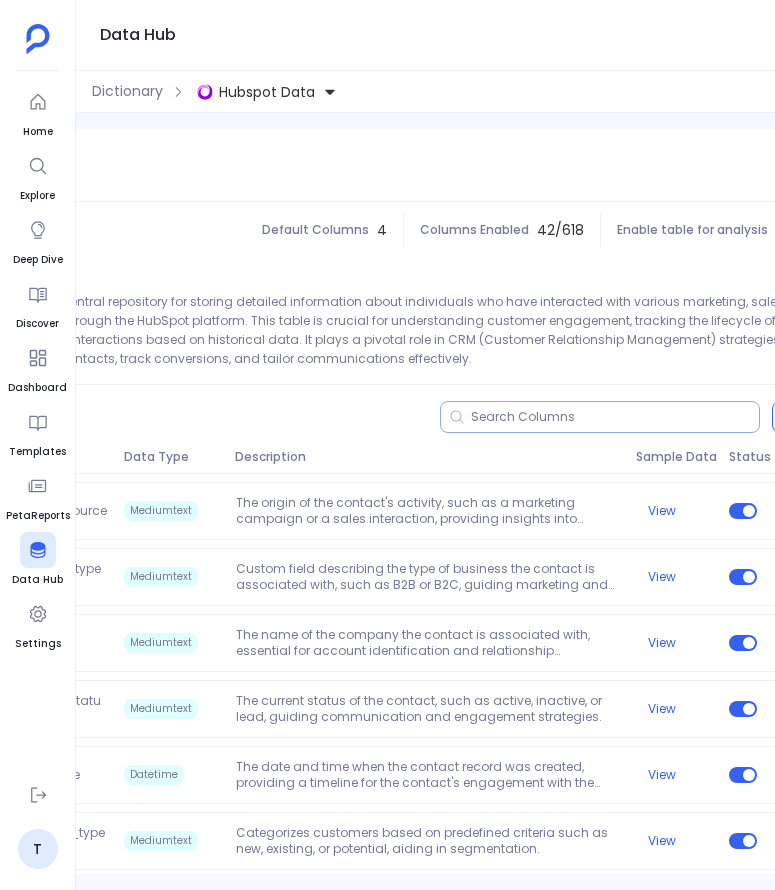click at bounding box center [615, 417] 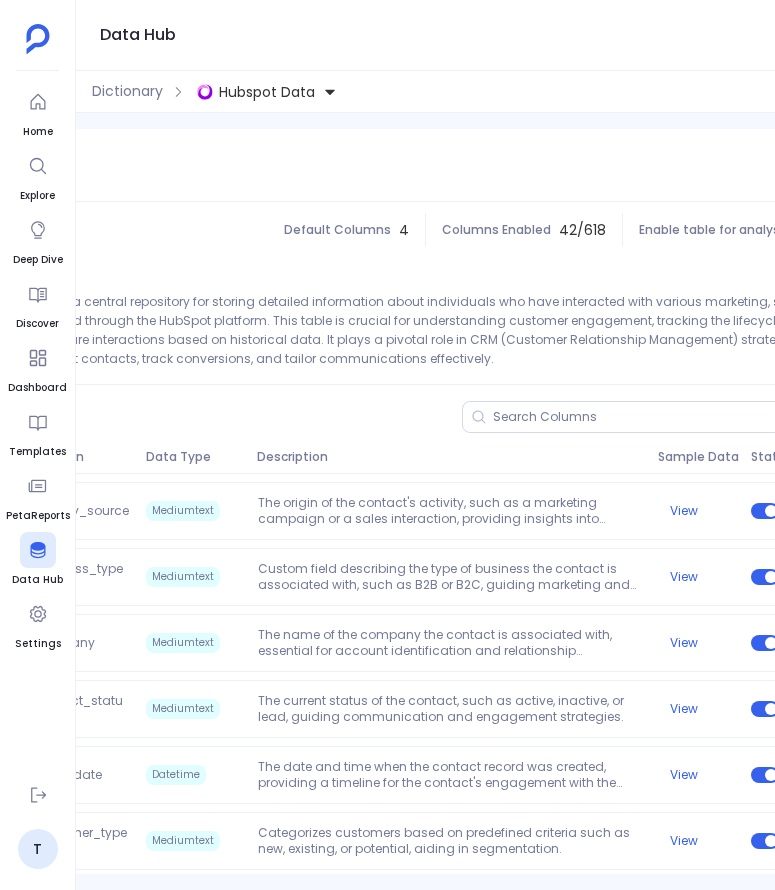 scroll, scrollTop: 0, scrollLeft: 0, axis: both 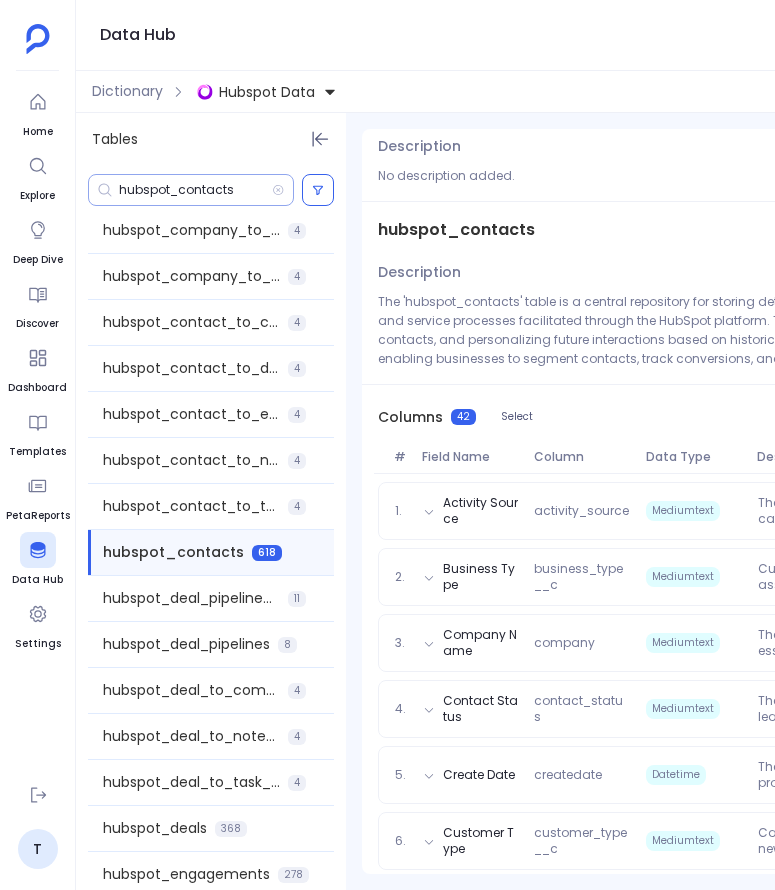 click on "hubspot_contacts" at bounding box center [195, 190] 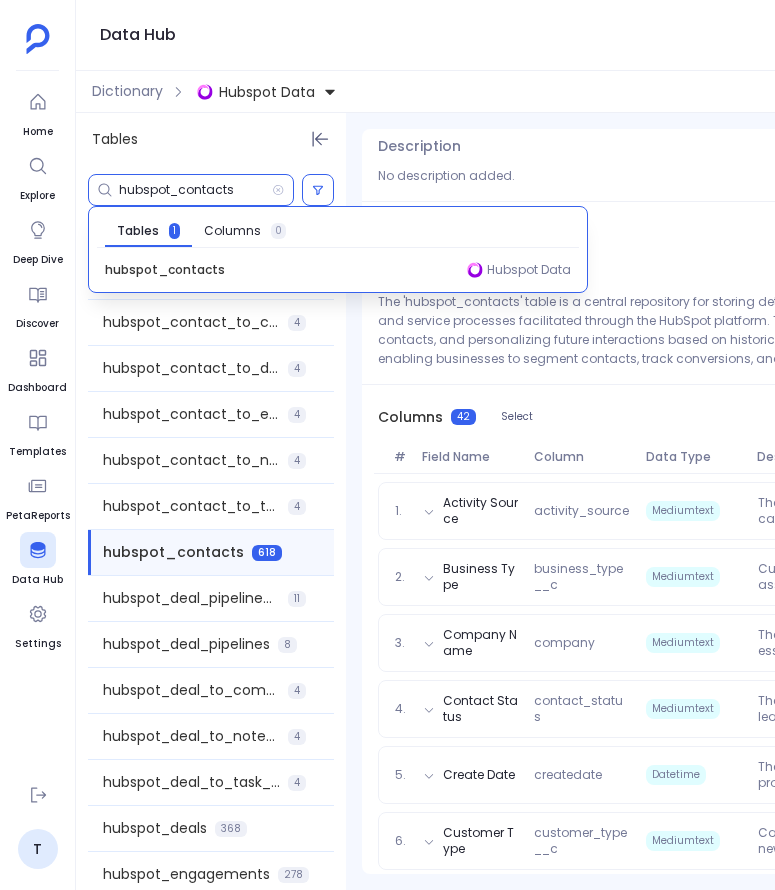 click on "hubspot_contacts" at bounding box center (195, 190) 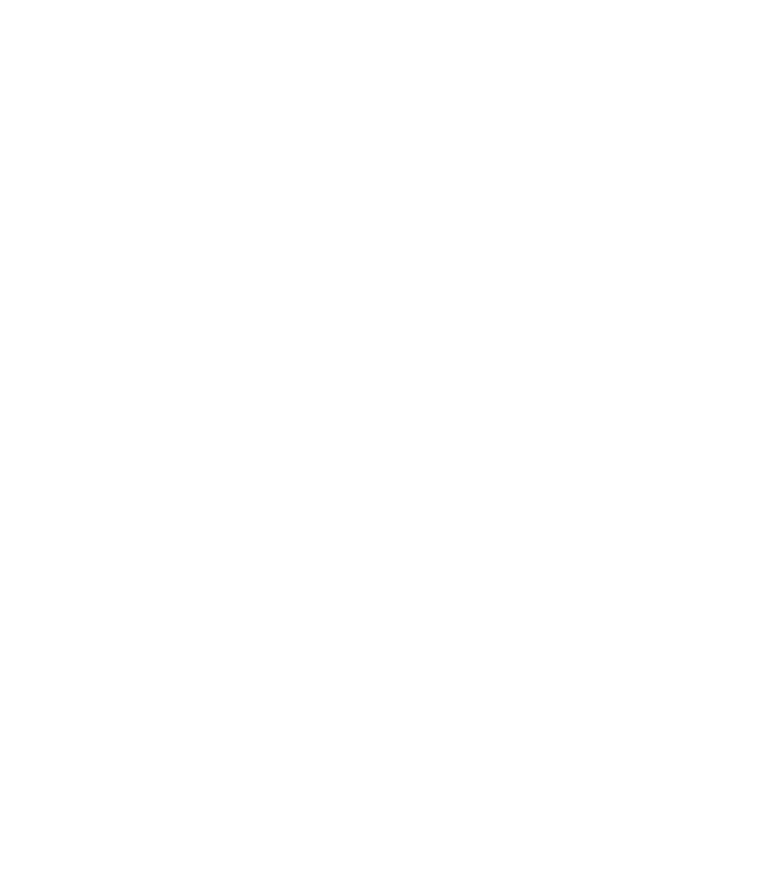 scroll, scrollTop: 0, scrollLeft: 0, axis: both 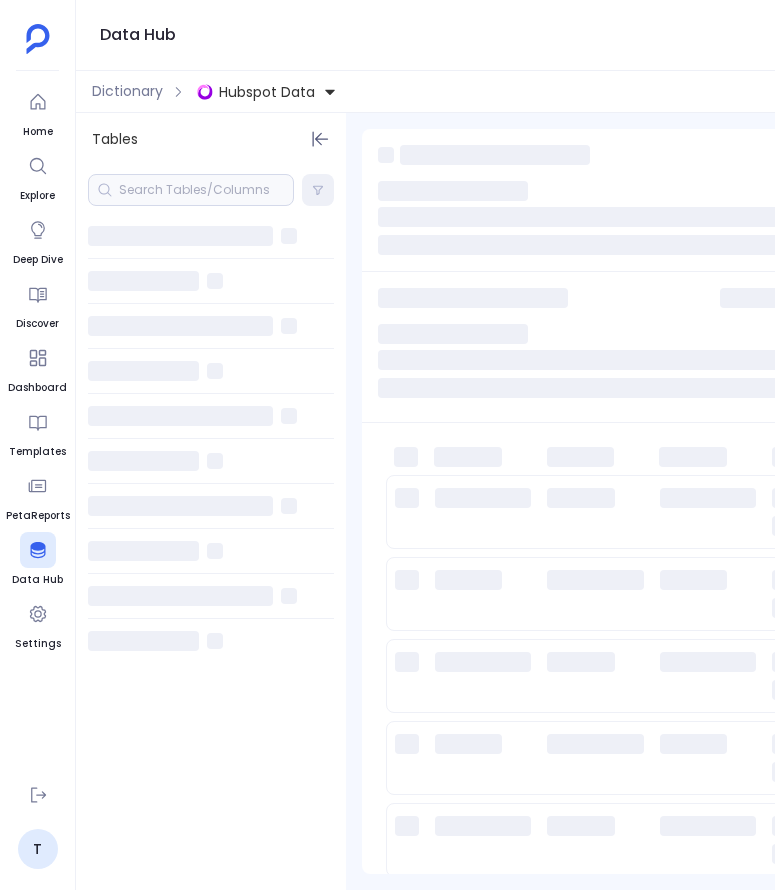 click at bounding box center [191, 190] 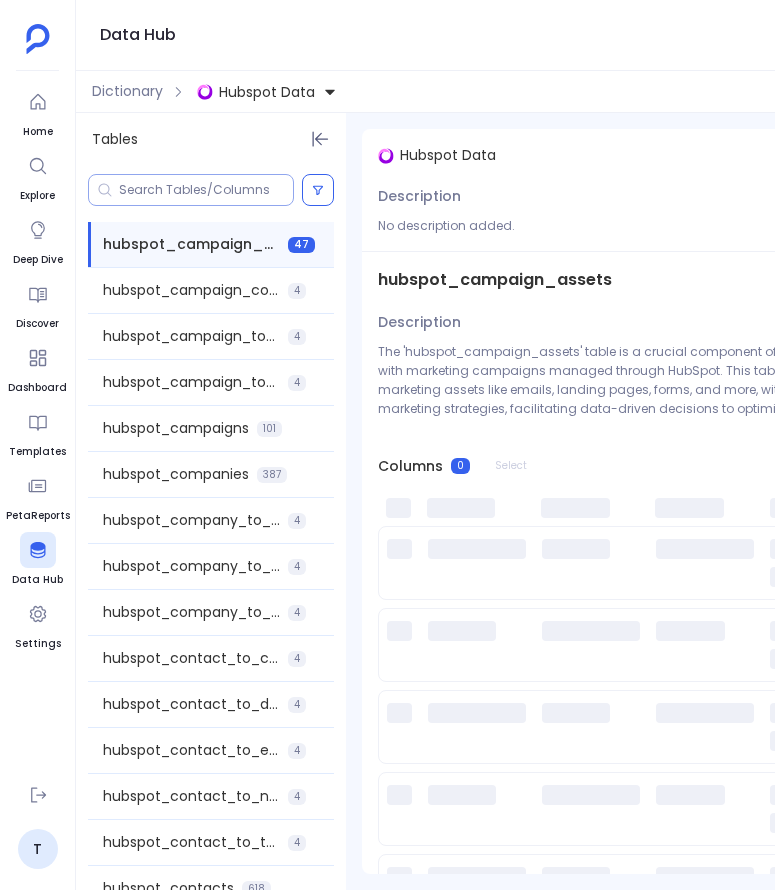 click at bounding box center (206, 190) 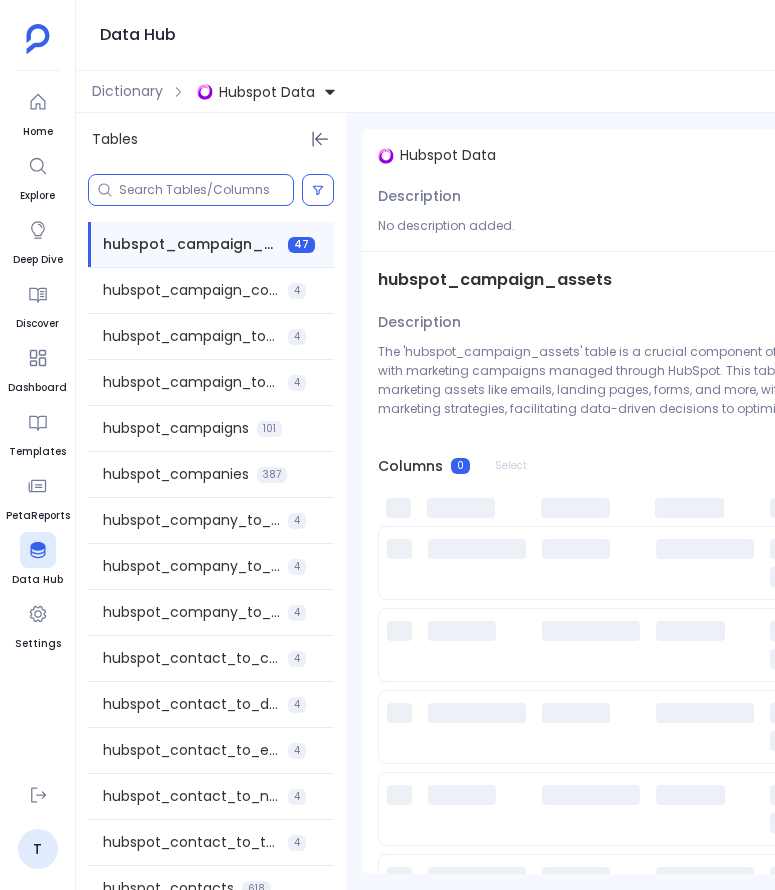 paste on "hubspot_users" 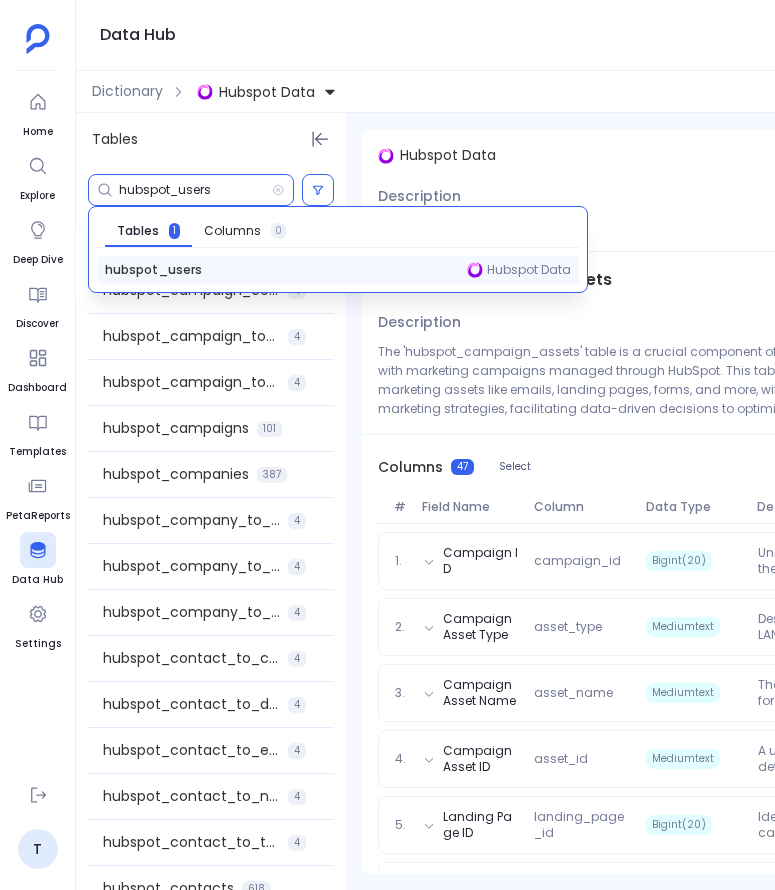 click on "hubspot_users" at bounding box center [153, 270] 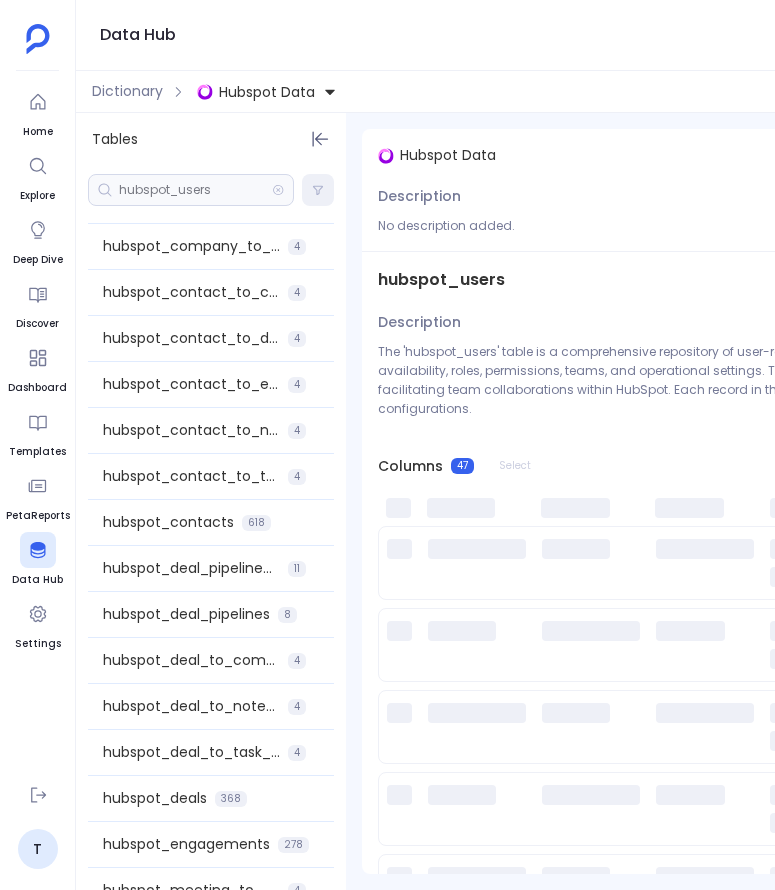 scroll, scrollTop: 672, scrollLeft: 0, axis: vertical 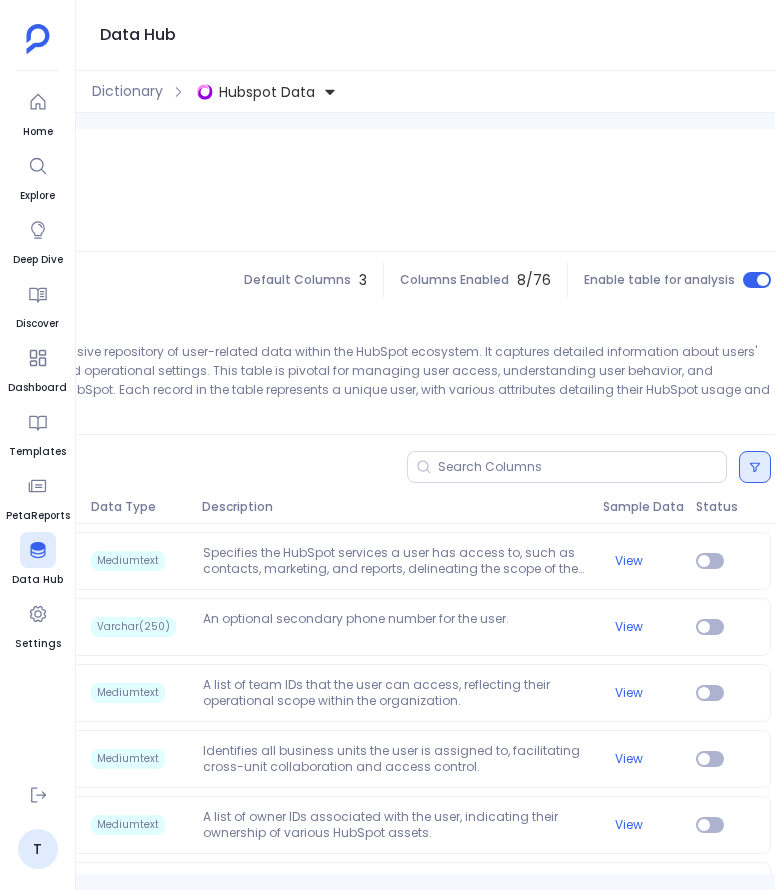 click 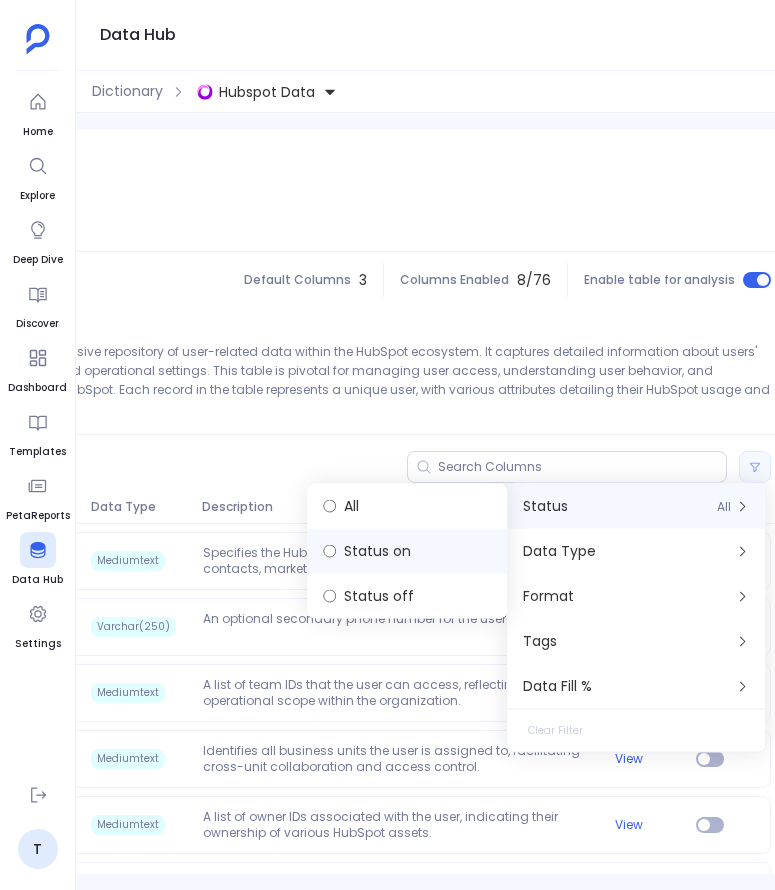 click on "Status on" at bounding box center (407, 551) 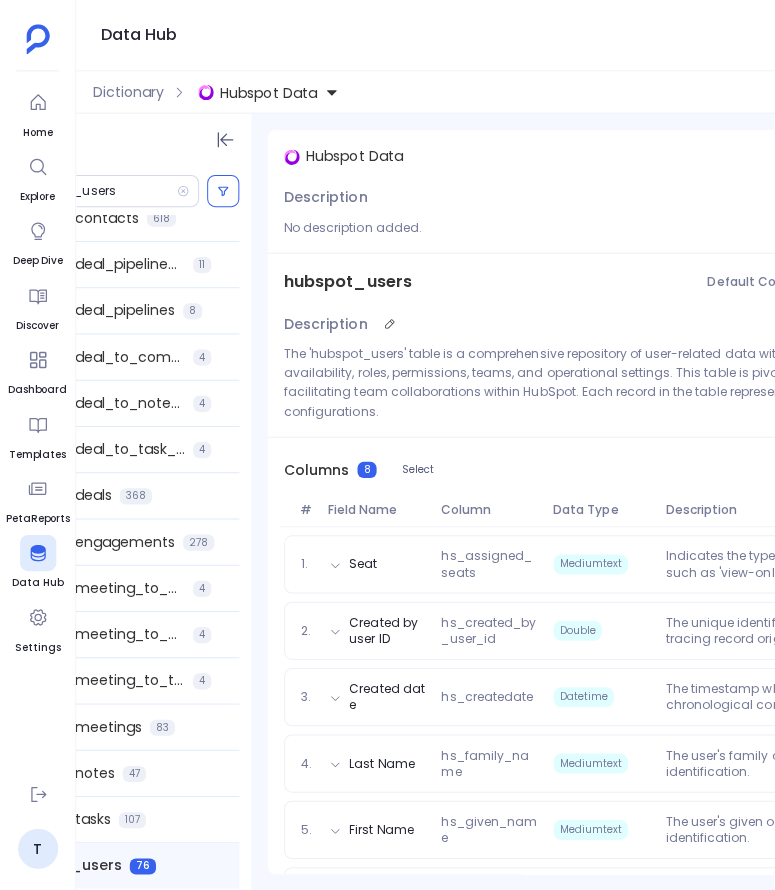 scroll, scrollTop: 0, scrollLeft: 0, axis: both 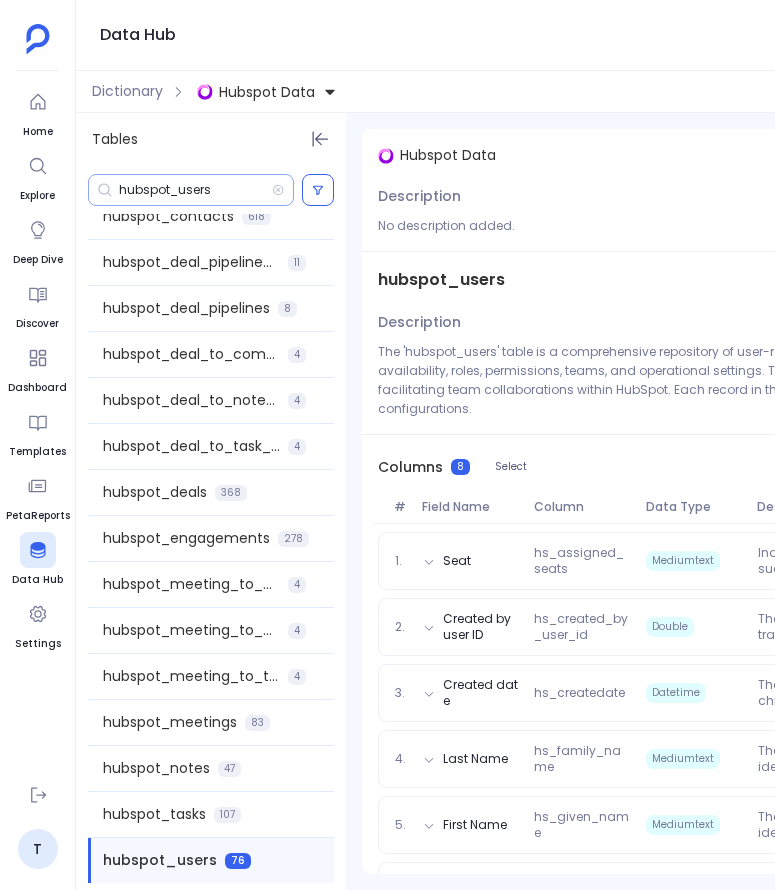 click on "hubspot_users" at bounding box center [195, 190] 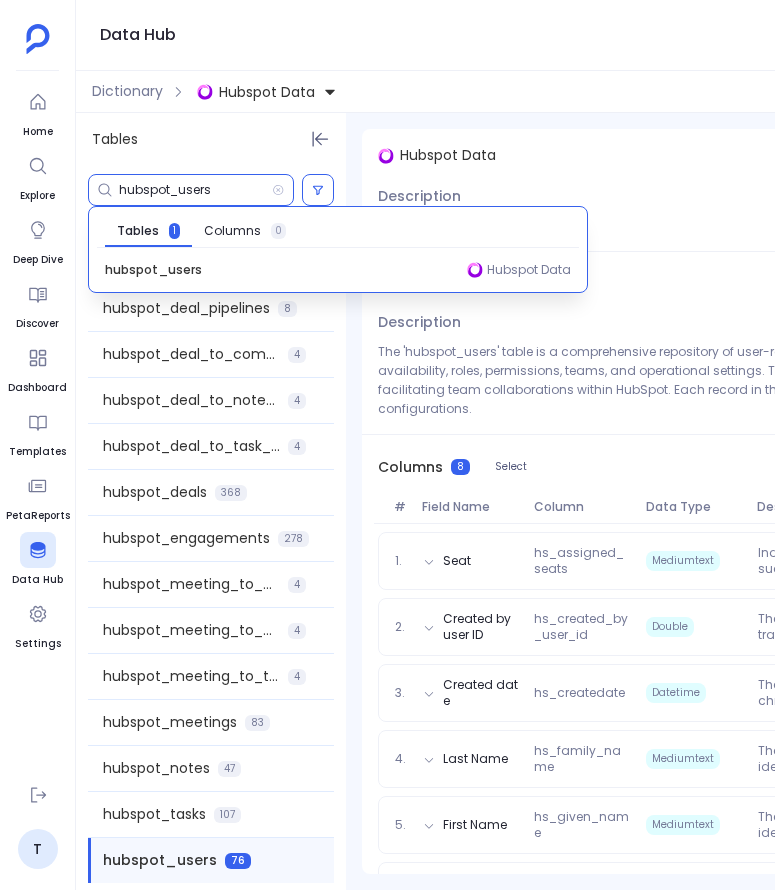 click on "hubspot_users" at bounding box center [195, 190] 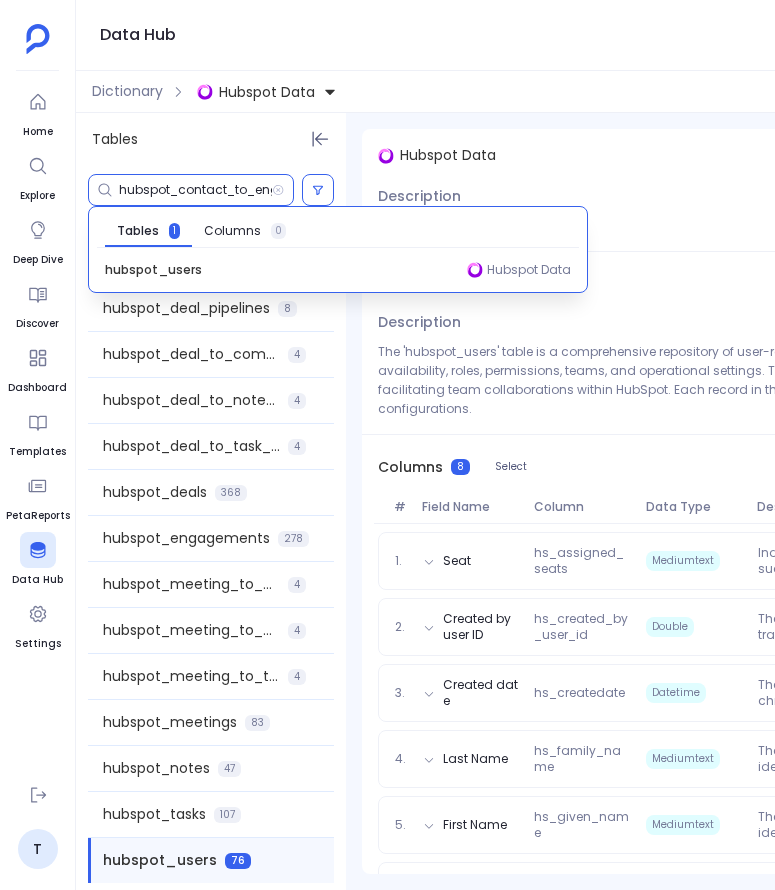 scroll, scrollTop: 0, scrollLeft: 137, axis: horizontal 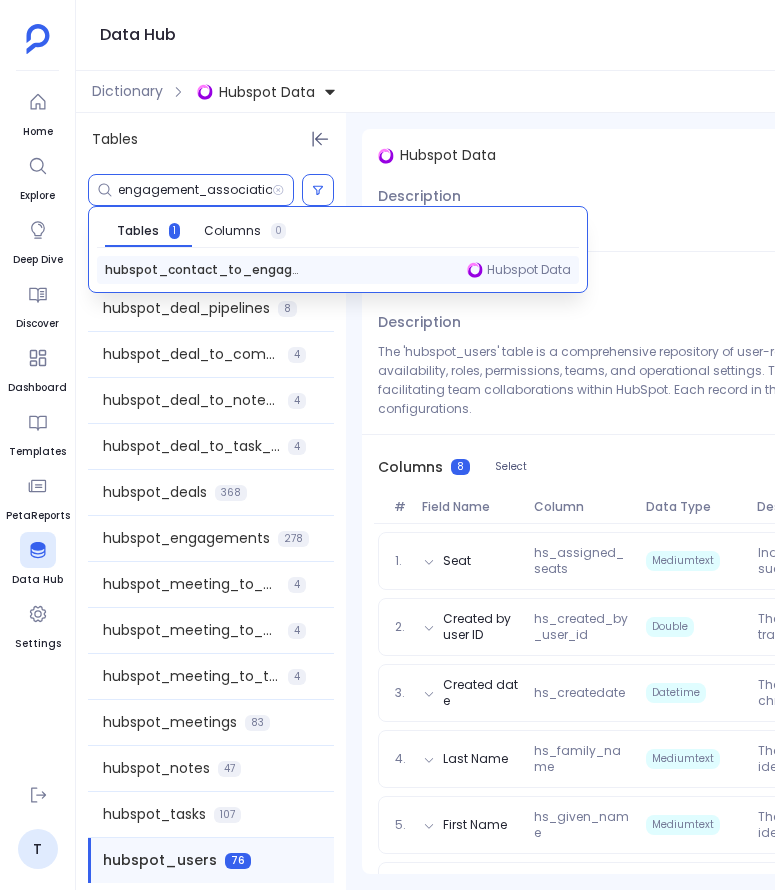click on "hubspot_contact_to_engagement_association" at bounding box center (205, 270) 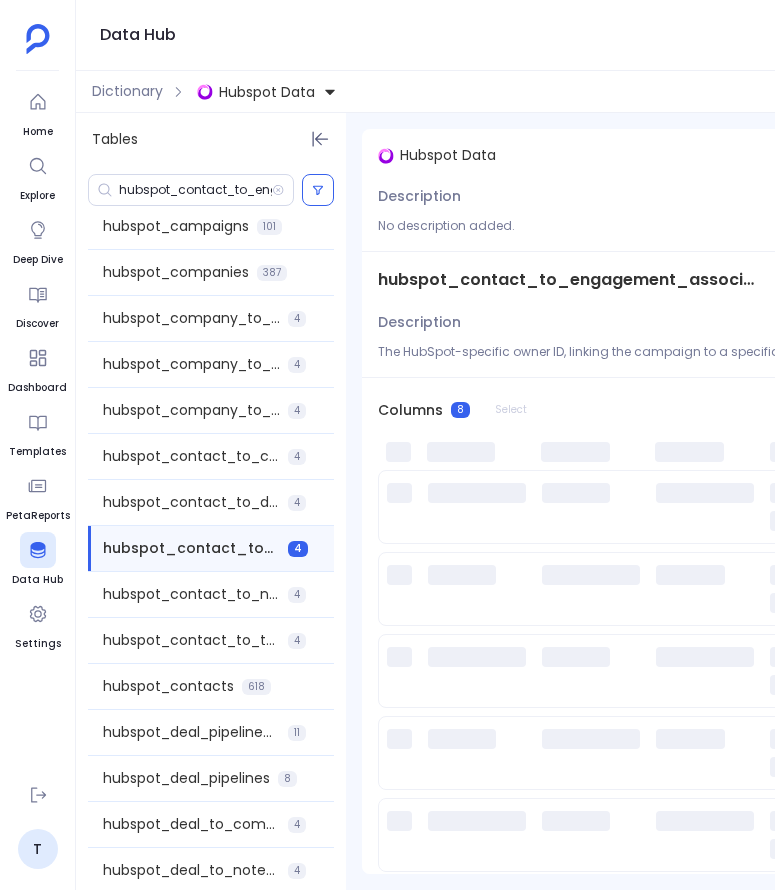 scroll, scrollTop: 199, scrollLeft: 0, axis: vertical 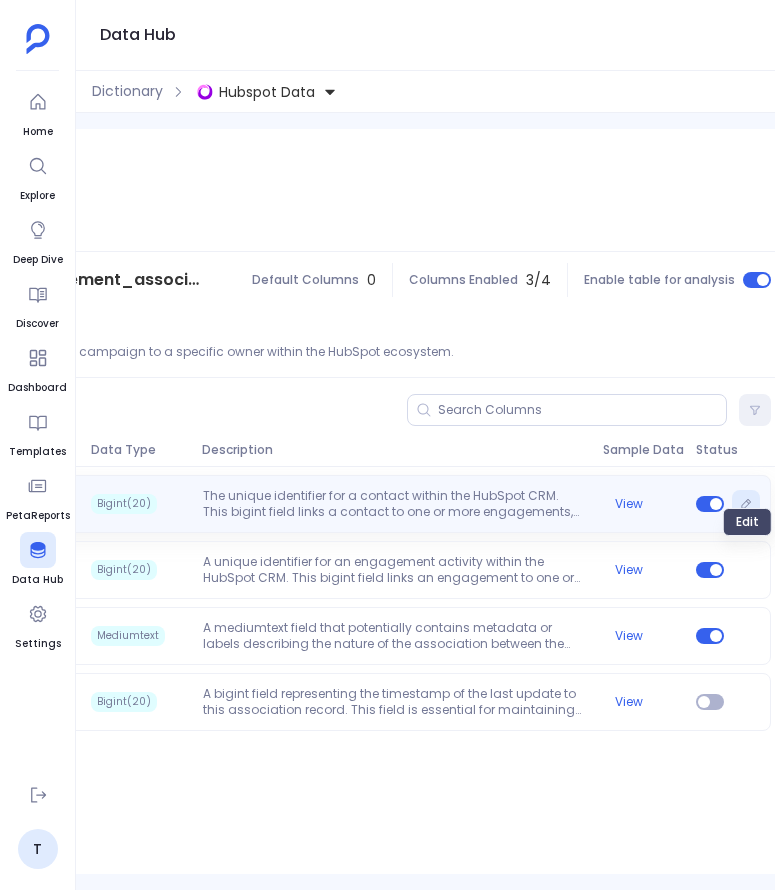 click at bounding box center [746, 504] 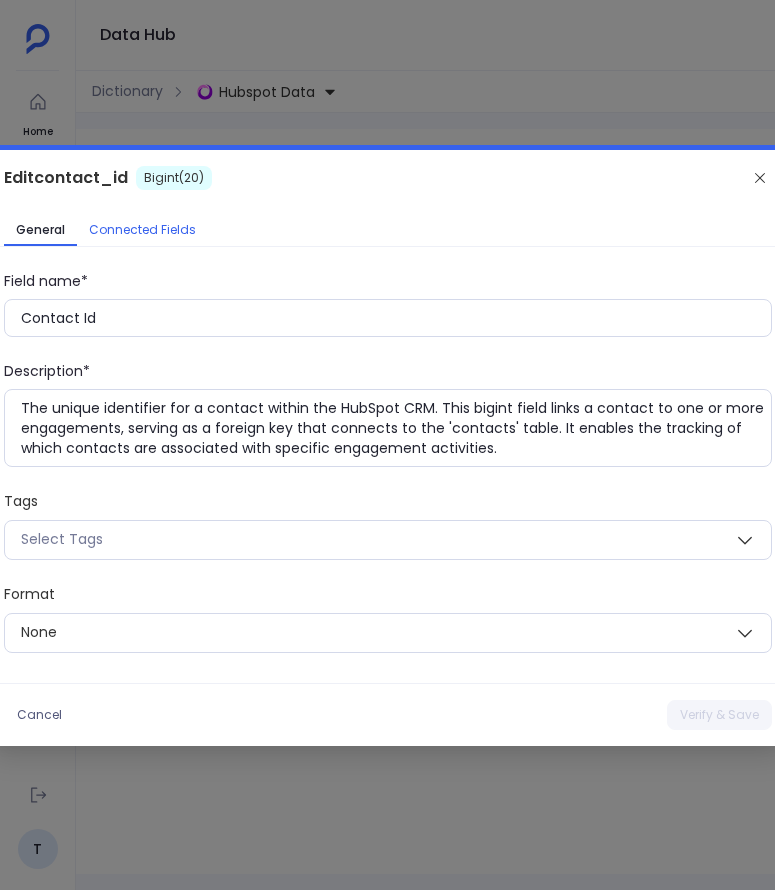 click on "Connected Fields" at bounding box center [142, 230] 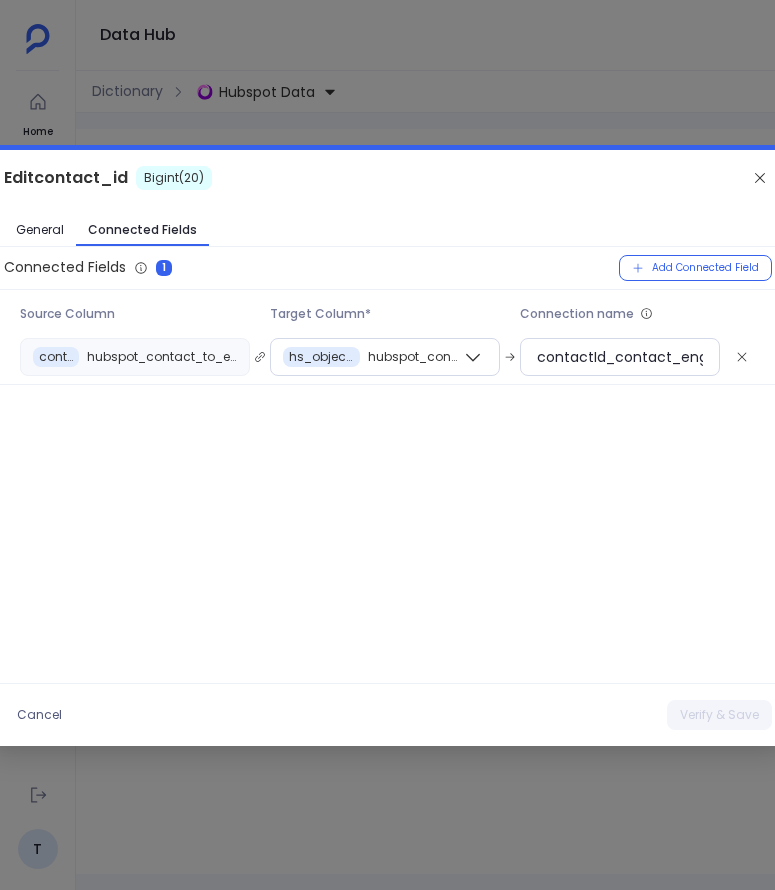 click at bounding box center [387, 445] 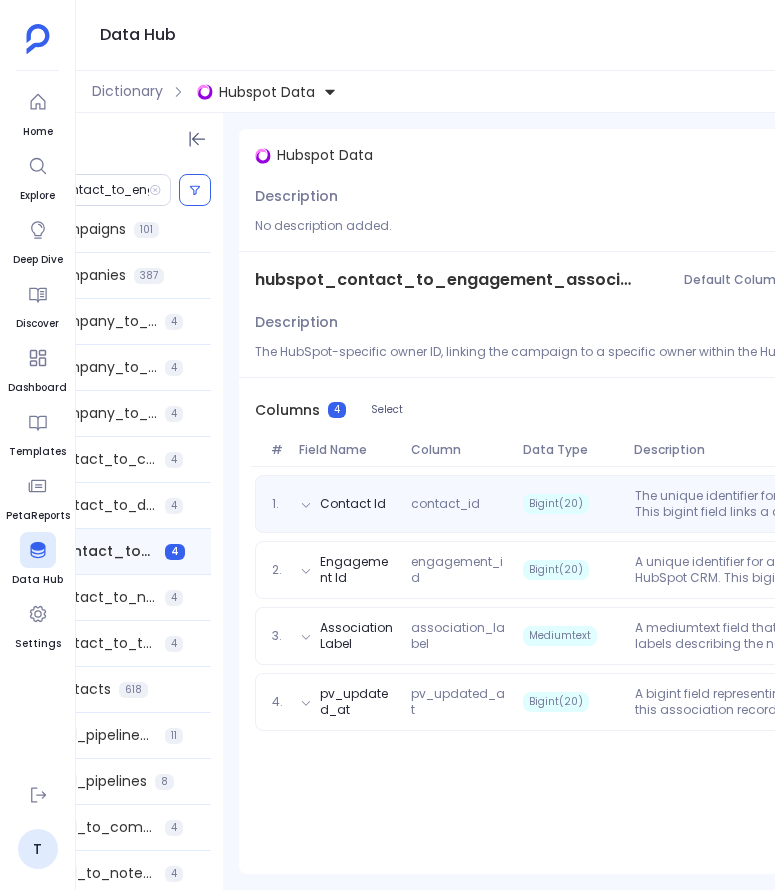 scroll, scrollTop: 0, scrollLeft: 0, axis: both 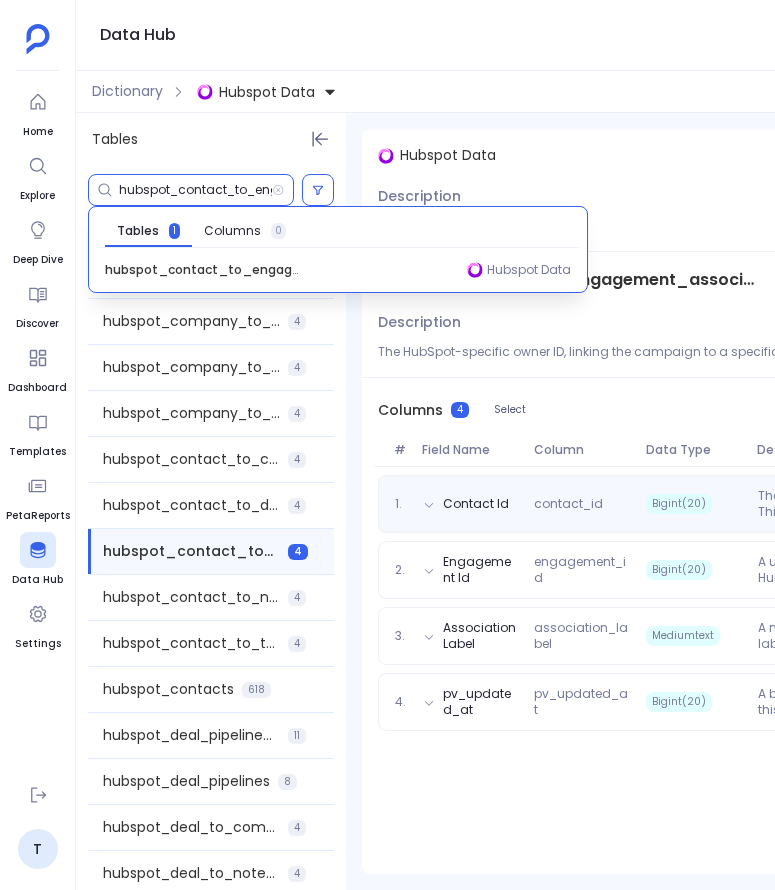 click on "hubspot_contact_to_engagement_association" at bounding box center [195, 190] 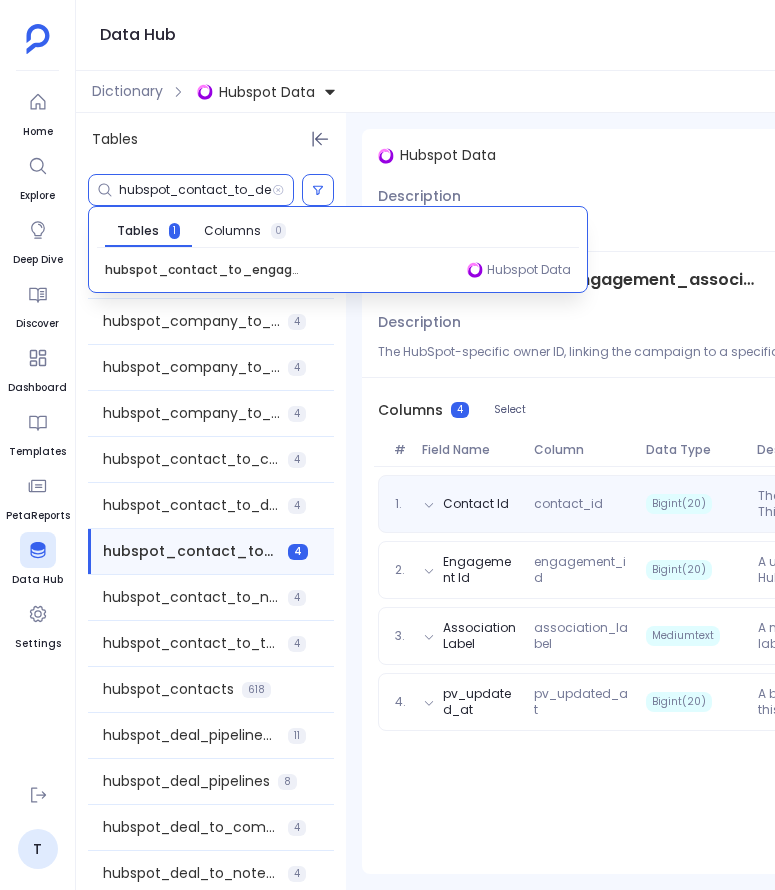 scroll, scrollTop: 0, scrollLeft: 85, axis: horizontal 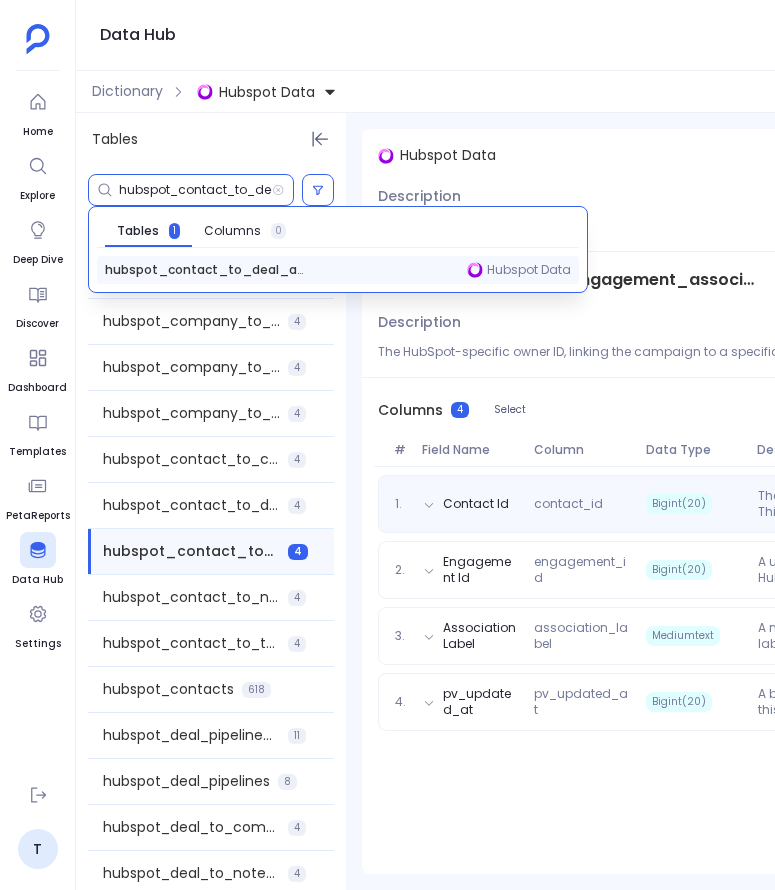 click on "hubspot_contact_to_deal_association" at bounding box center [205, 270] 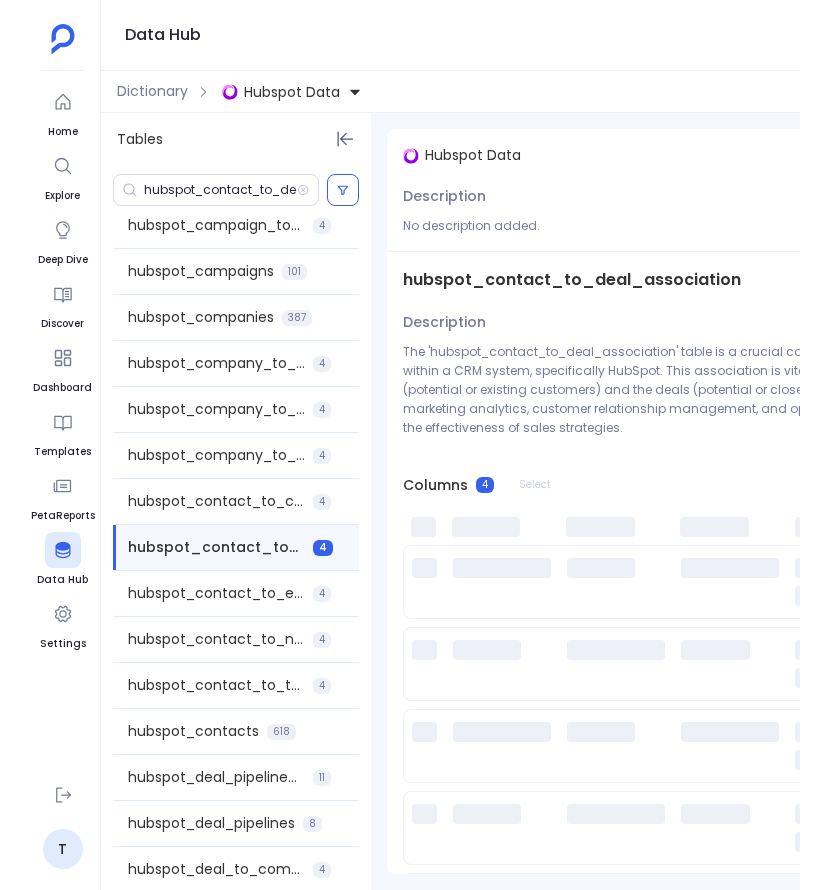 scroll, scrollTop: 152, scrollLeft: 0, axis: vertical 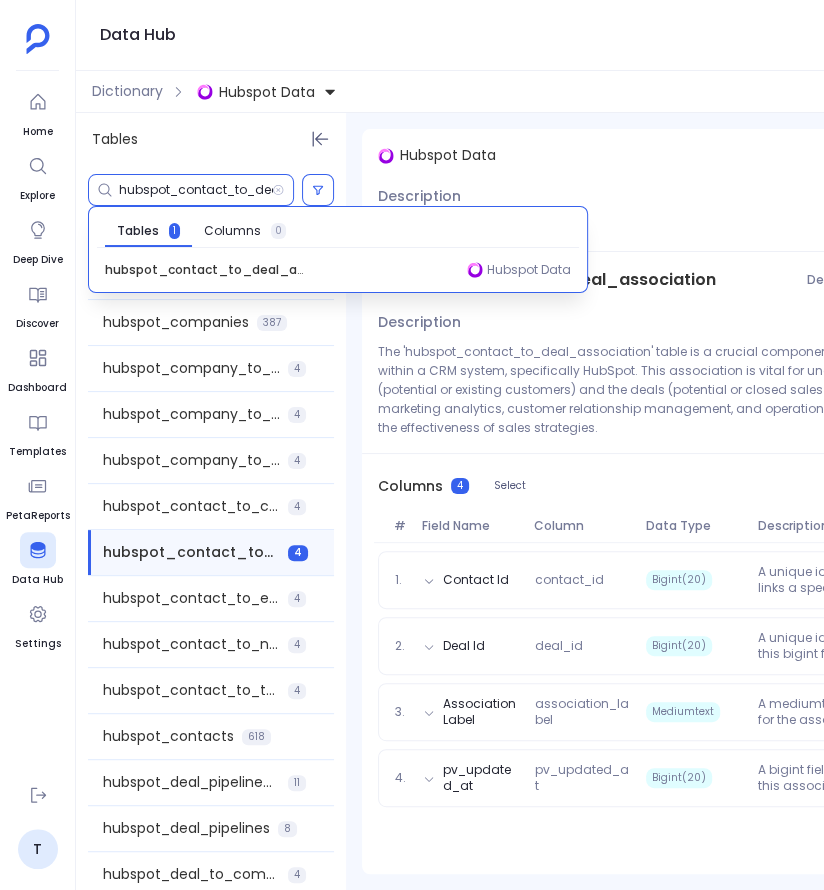click on "hubspot_contact_to_deal_association" at bounding box center (195, 190) 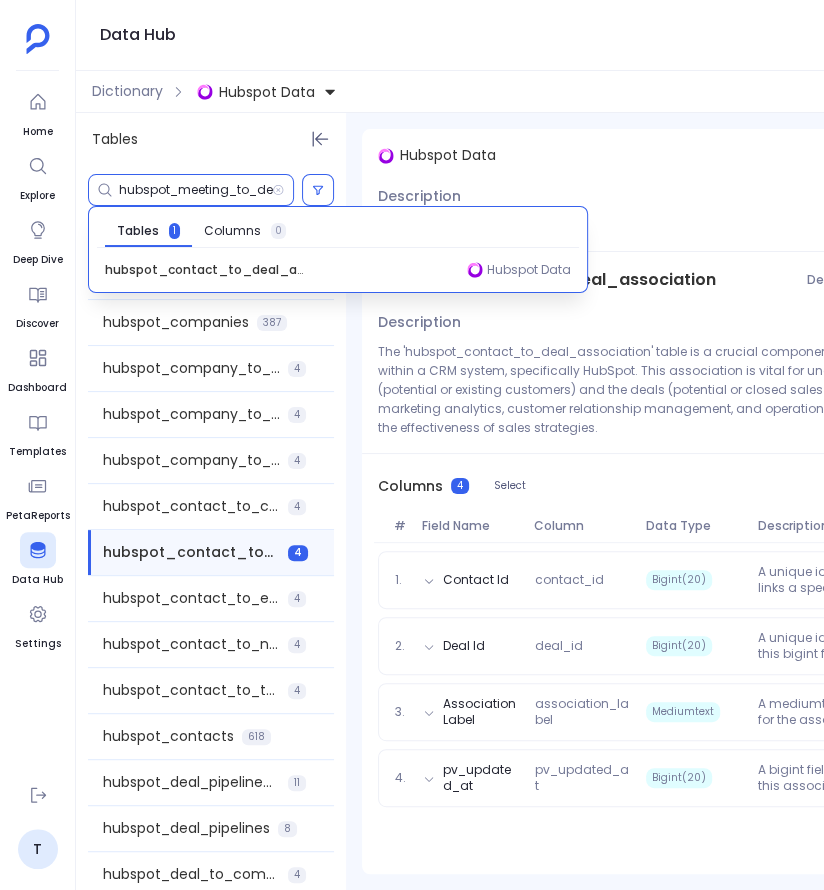 scroll, scrollTop: 0, scrollLeft: 88, axis: horizontal 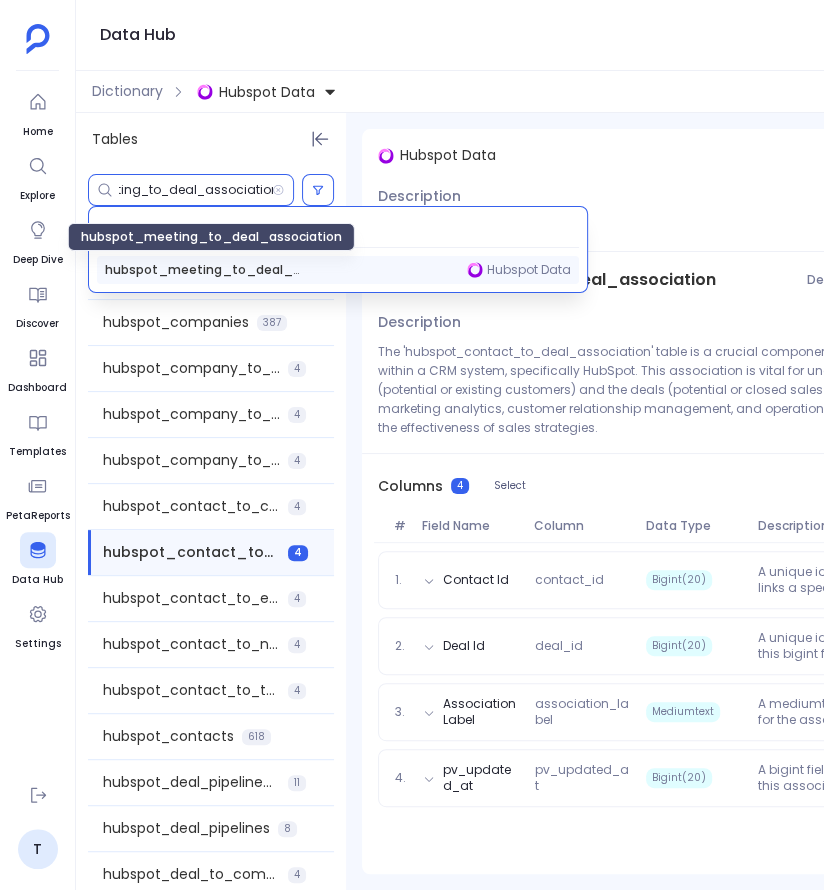 click on "hubspot_meeting_to_deal_association" at bounding box center (205, 270) 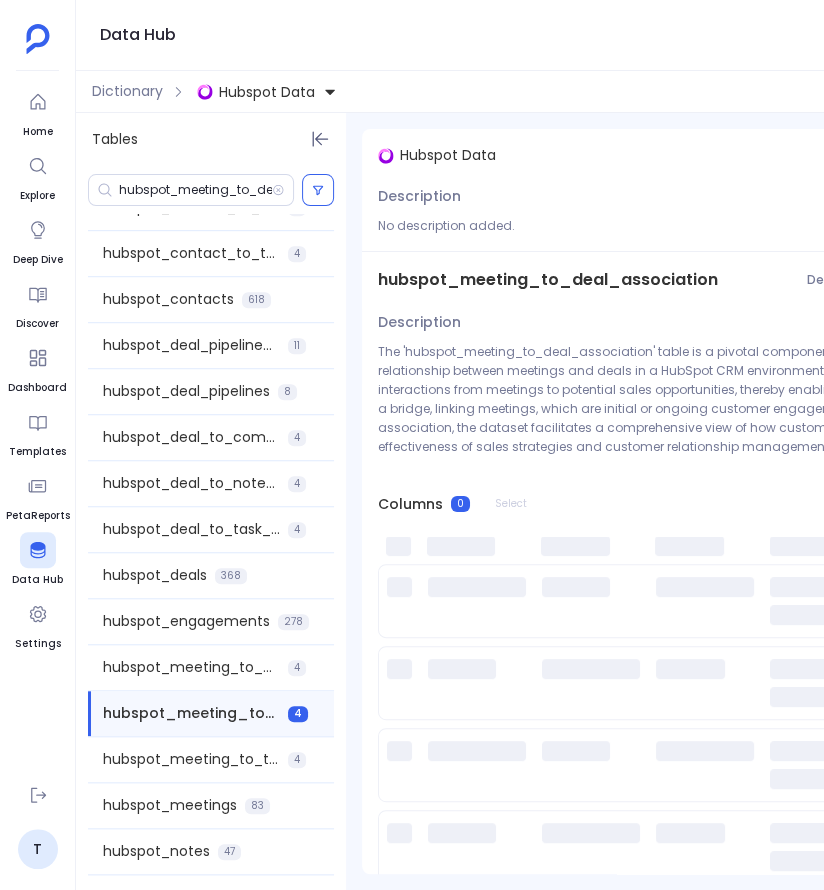scroll, scrollTop: 672, scrollLeft: 0, axis: vertical 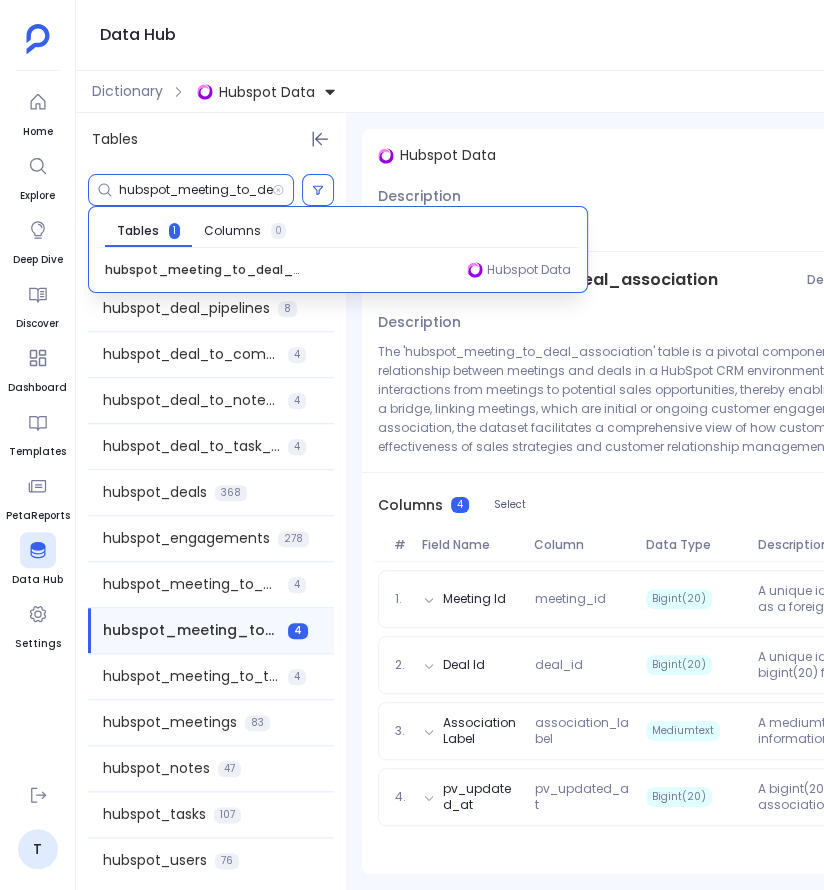 click on "hubspot_meeting_to_deal_association" at bounding box center (195, 190) 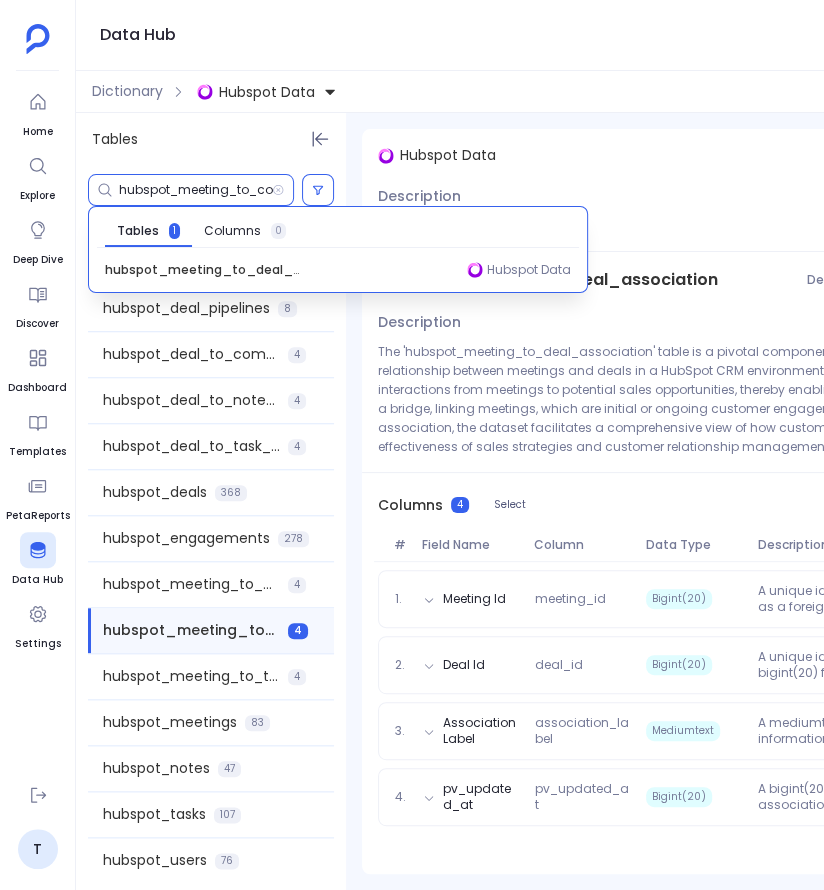 scroll, scrollTop: 0, scrollLeft: 108, axis: horizontal 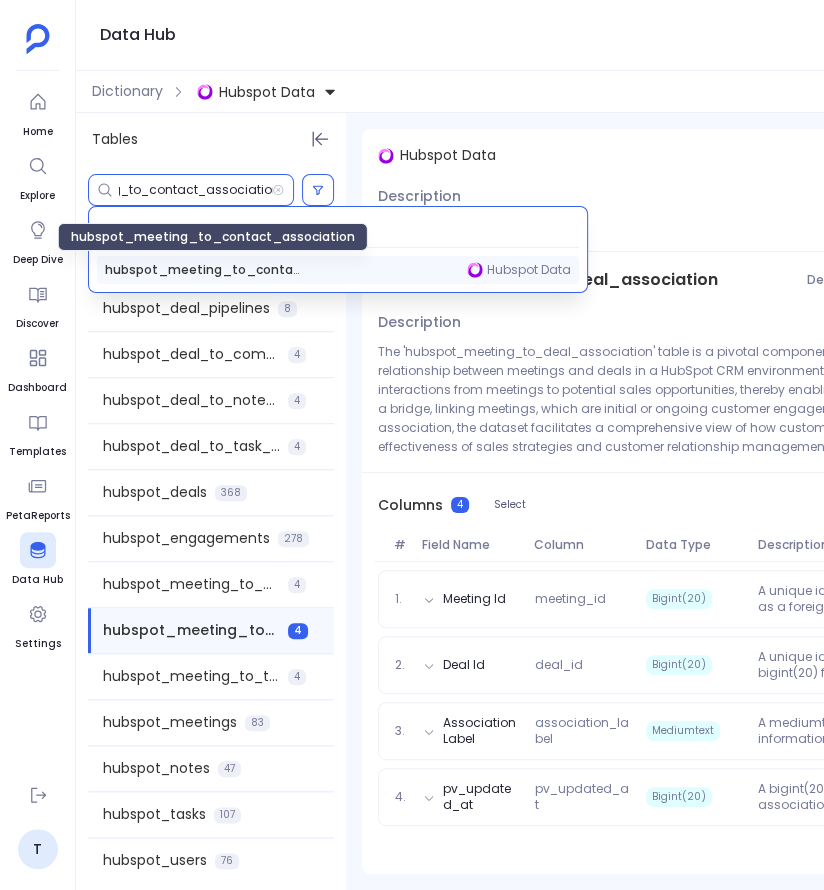 click on "hubspot_meeting_to_contact_association" at bounding box center (205, 270) 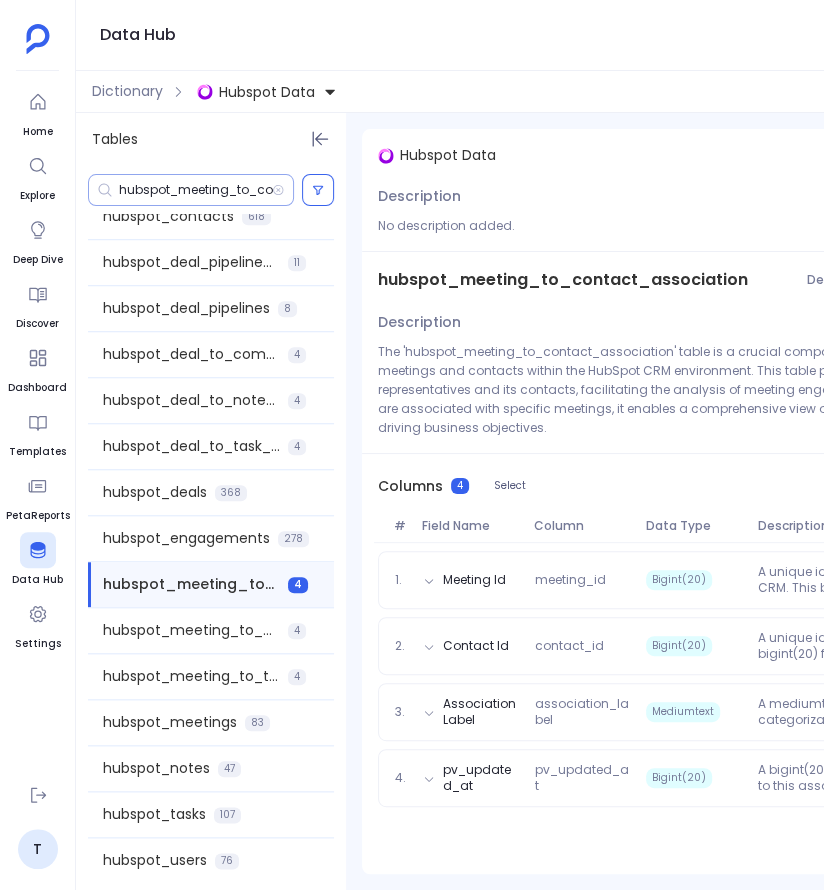 click on "hubspot_meeting_to_contact_association" at bounding box center (195, 190) 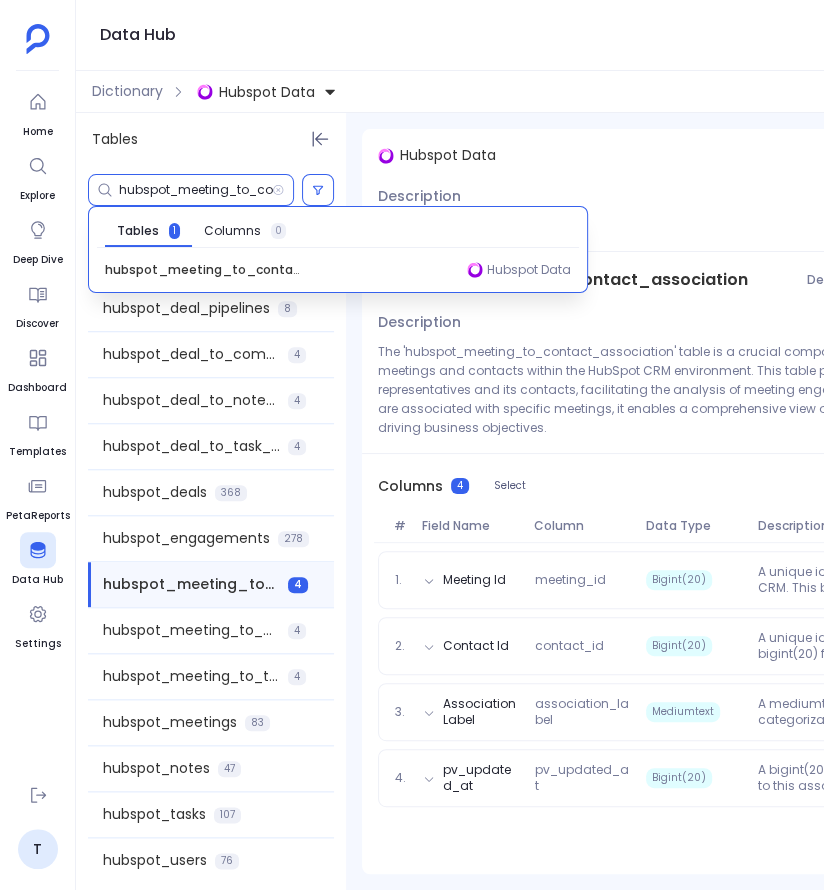 click on "hubspot_meeting_to_contact_association" at bounding box center [195, 190] 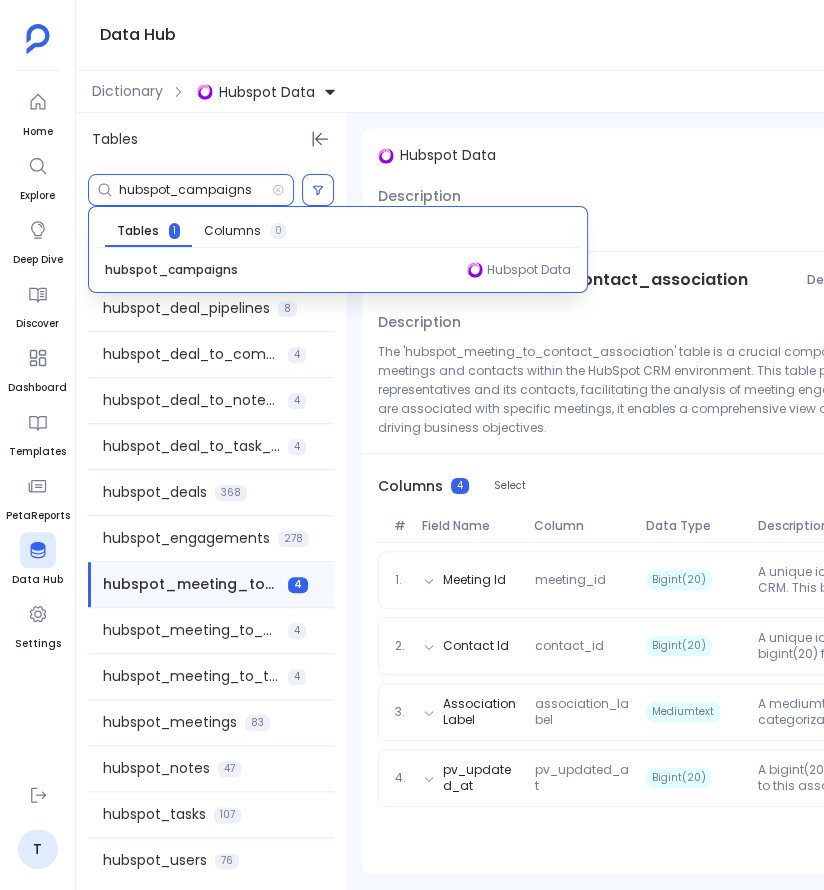 click on "hubspot_campaigns" at bounding box center [171, 270] 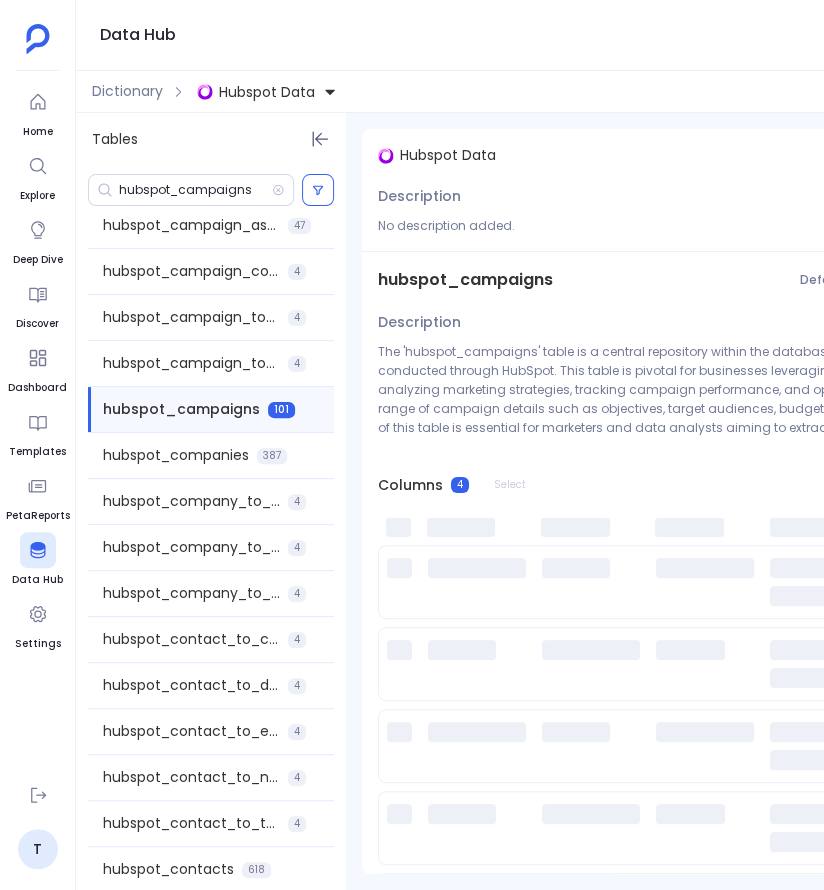 scroll, scrollTop: 0, scrollLeft: 0, axis: both 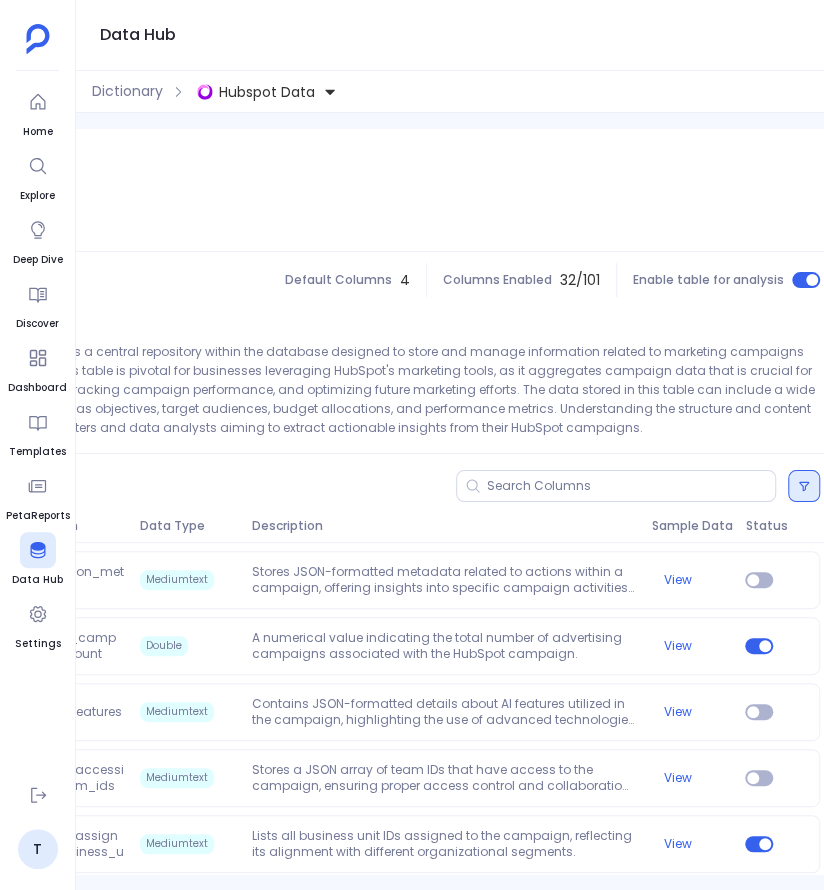 click 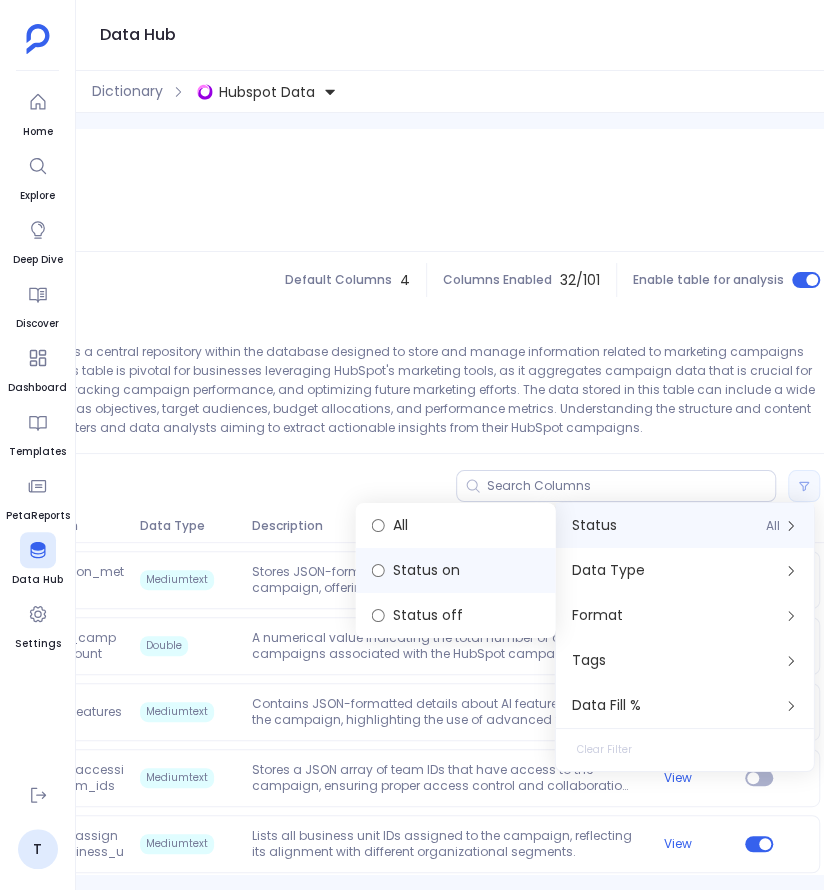 click on "Status on" at bounding box center (456, 570) 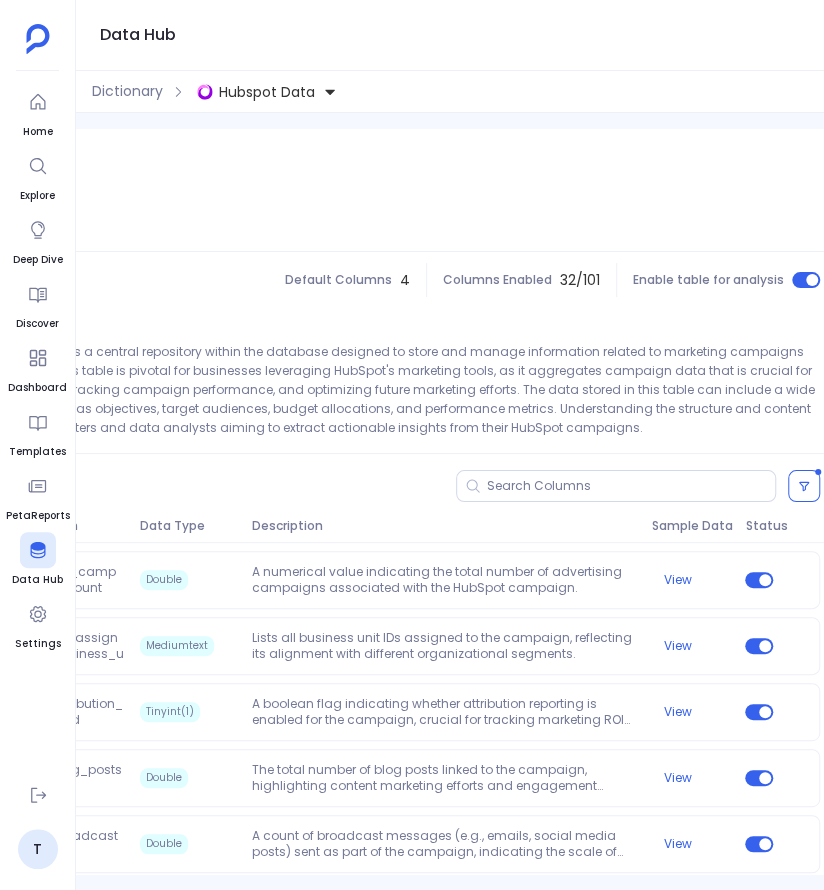 scroll, scrollTop: 0, scrollLeft: 0, axis: both 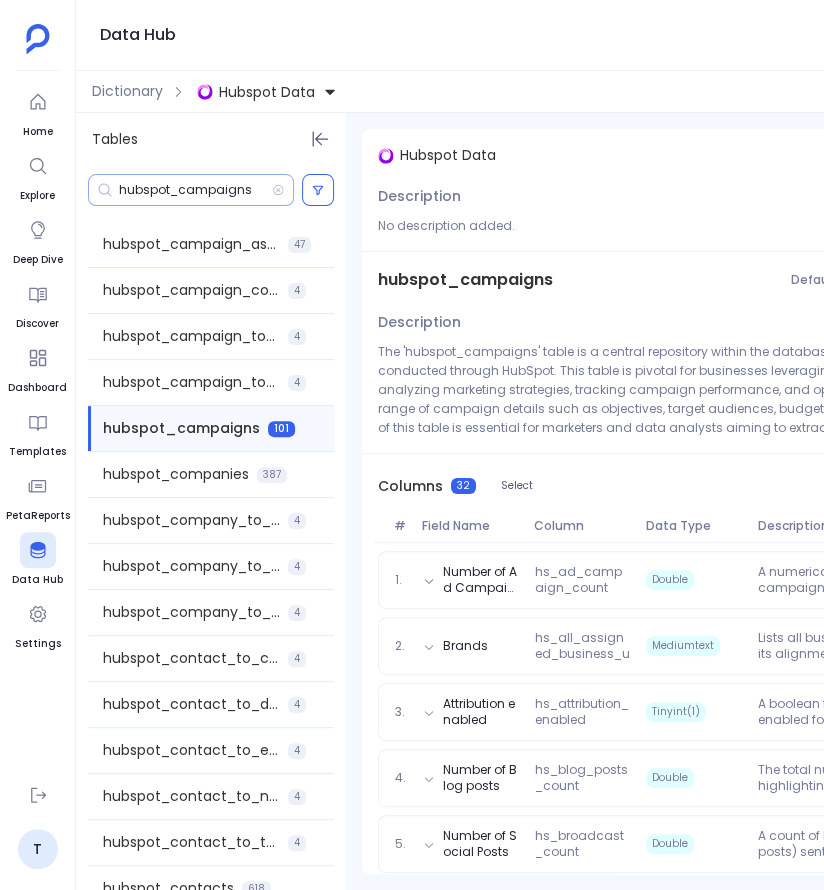 click on "hubspot_campaigns" at bounding box center (195, 190) 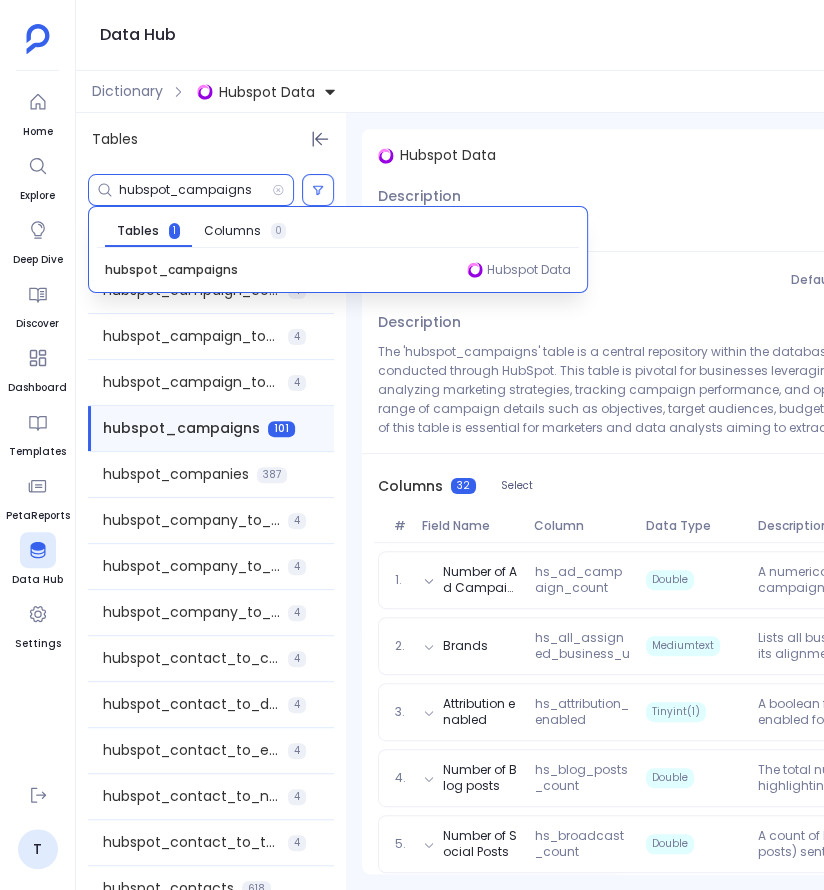click on "hubspot_campaigns" at bounding box center [195, 190] 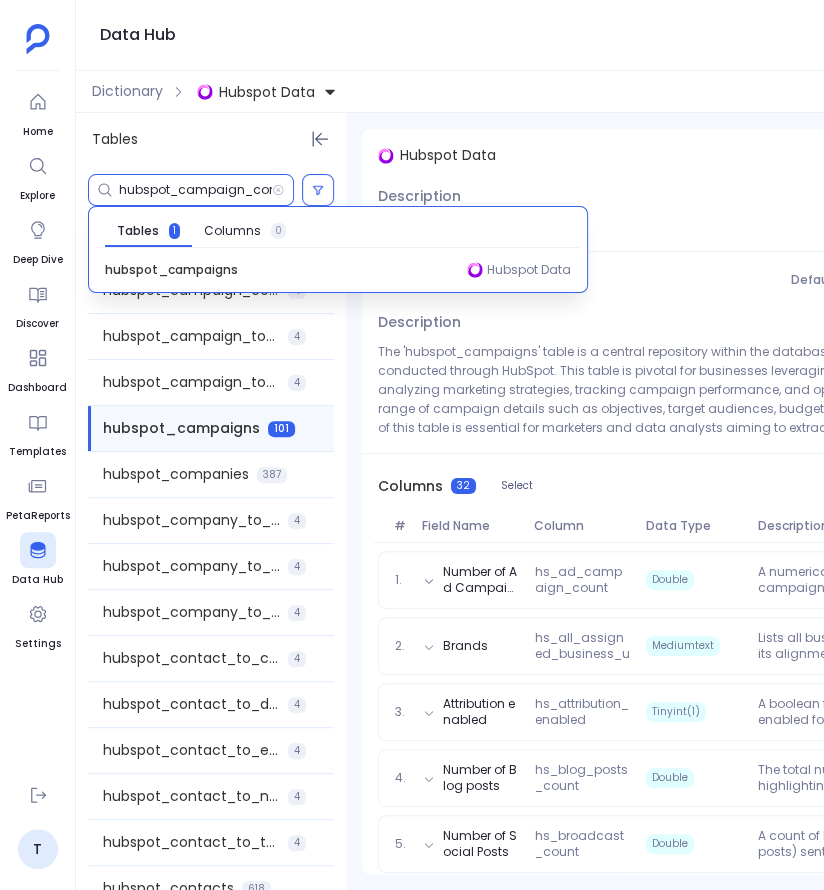 scroll, scrollTop: 0, scrollLeft: 28, axis: horizontal 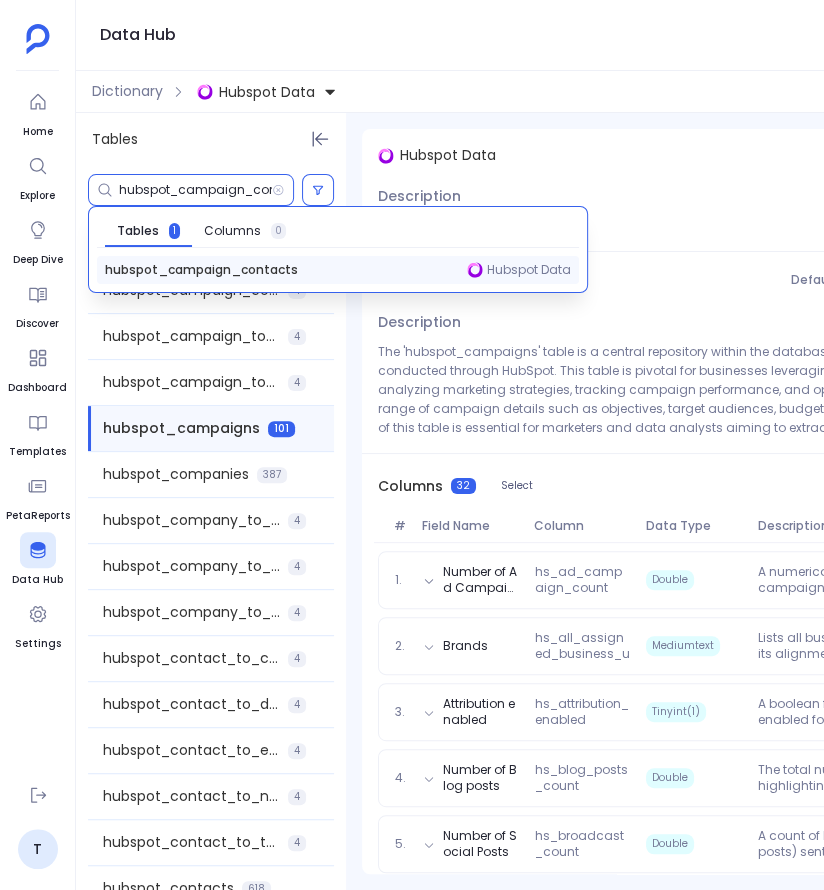 click on "hubspot_campaign_contacts" at bounding box center (201, 270) 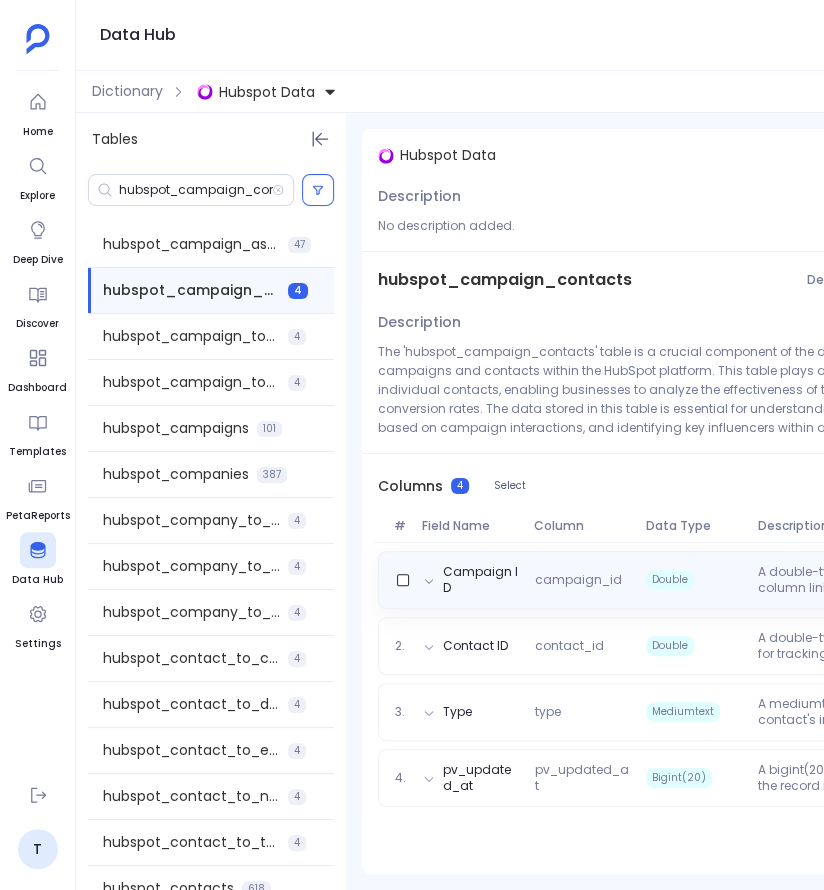 scroll, scrollTop: 0, scrollLeft: 506, axis: horizontal 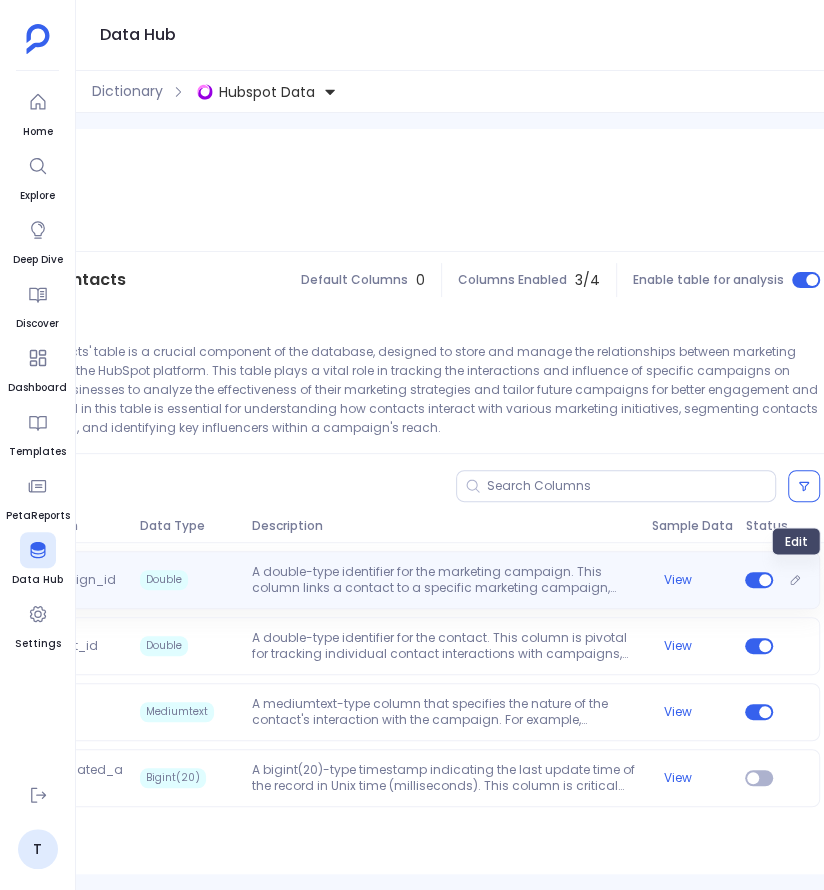click 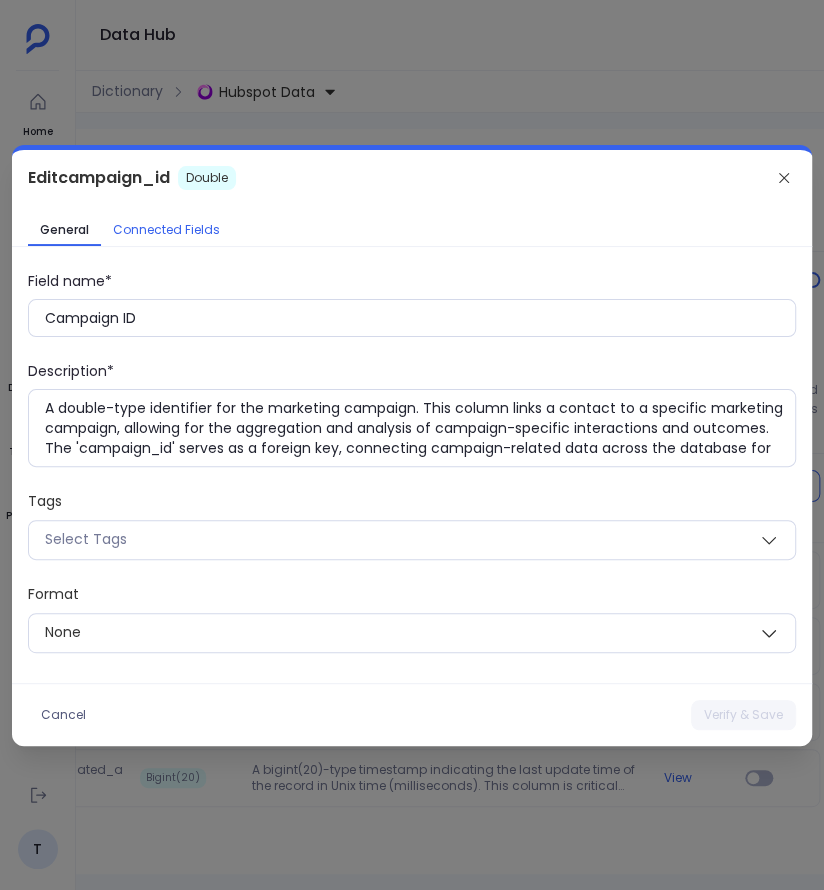click on "Connected Fields" at bounding box center (166, 230) 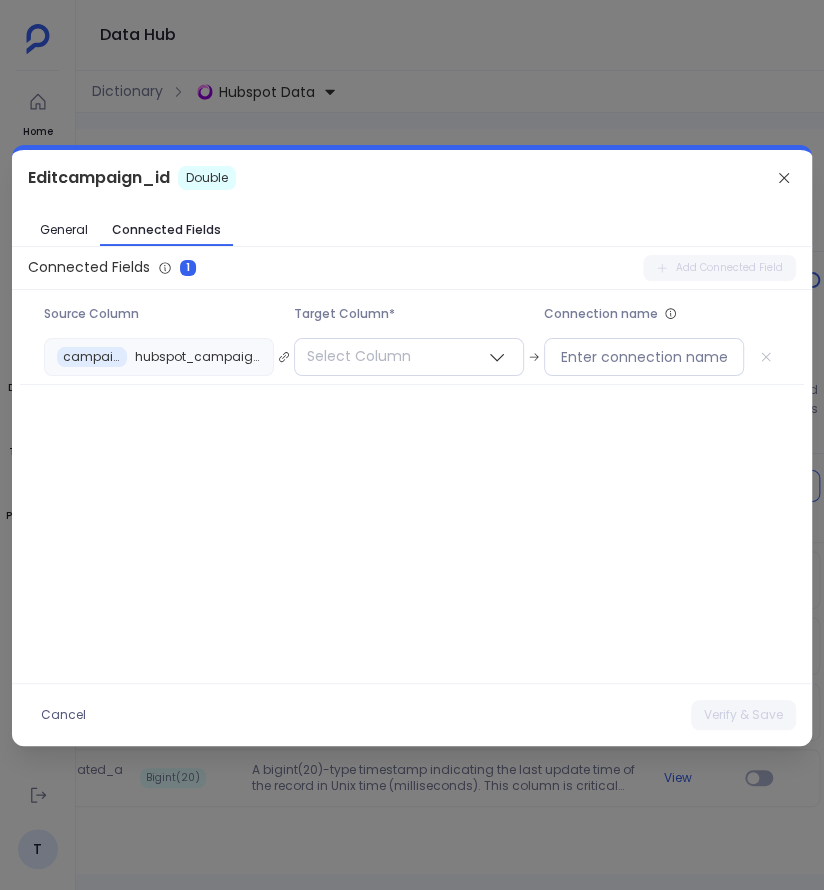 click at bounding box center [412, 445] 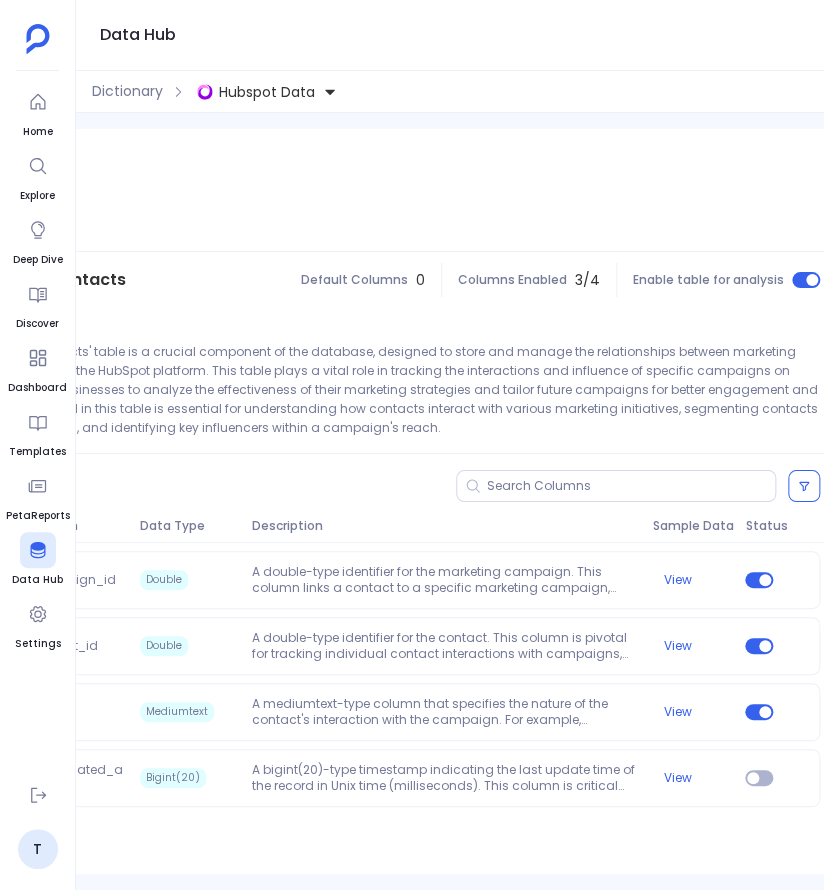 scroll, scrollTop: 0, scrollLeft: 0, axis: both 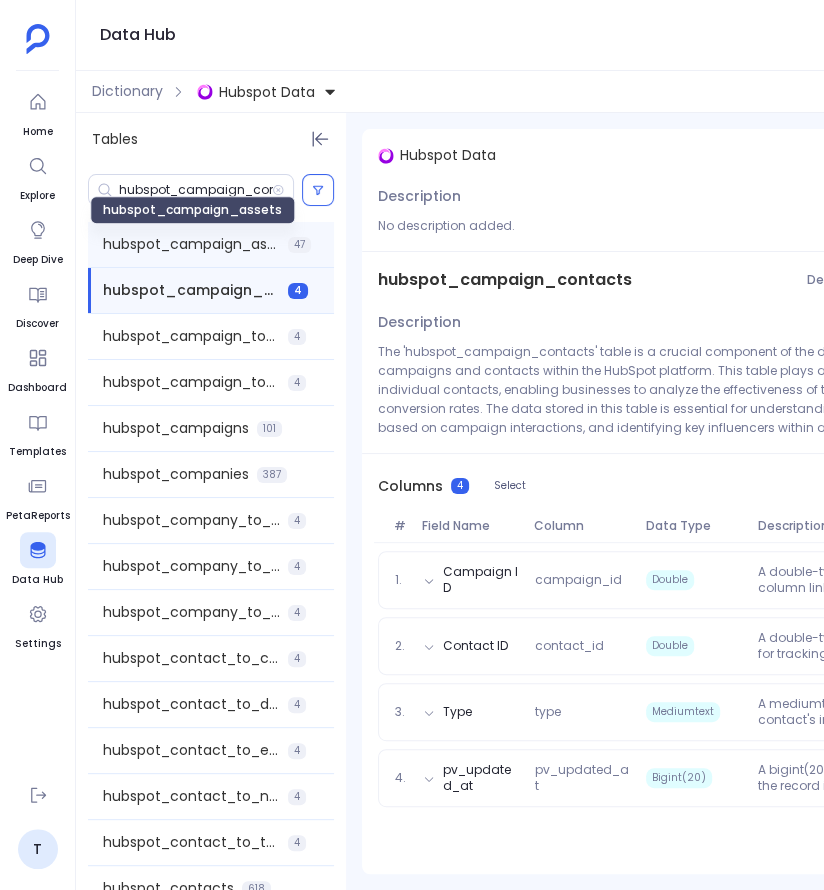 click on "hubspot_campaign_assets" at bounding box center (192, 210) 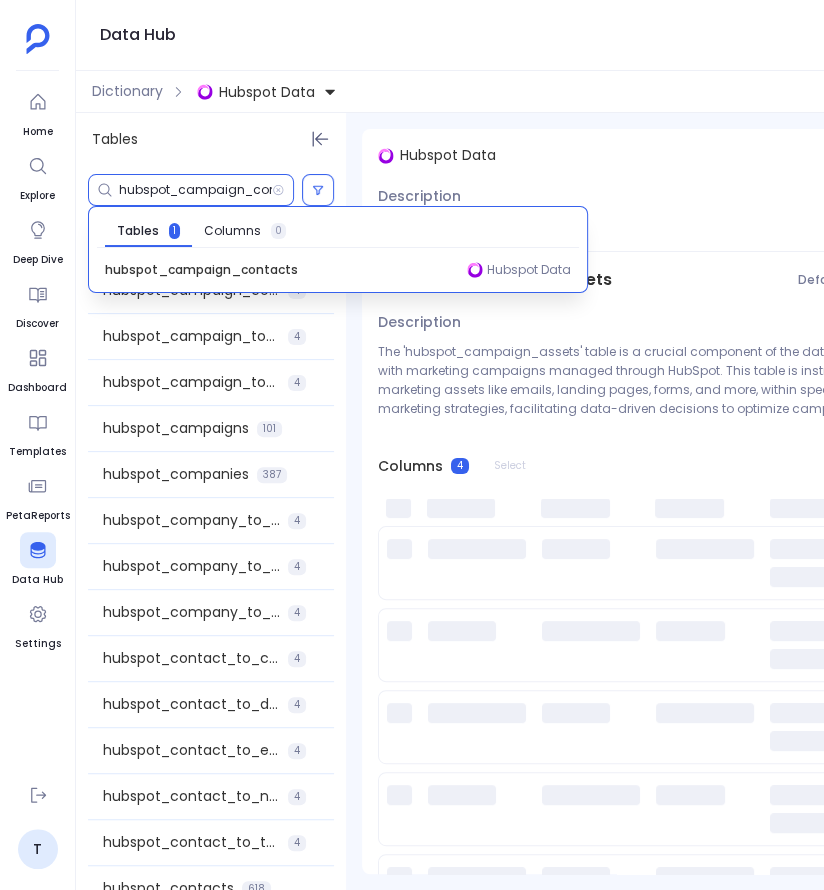 click on "hubspot_campaign_contacts" at bounding box center [195, 190] 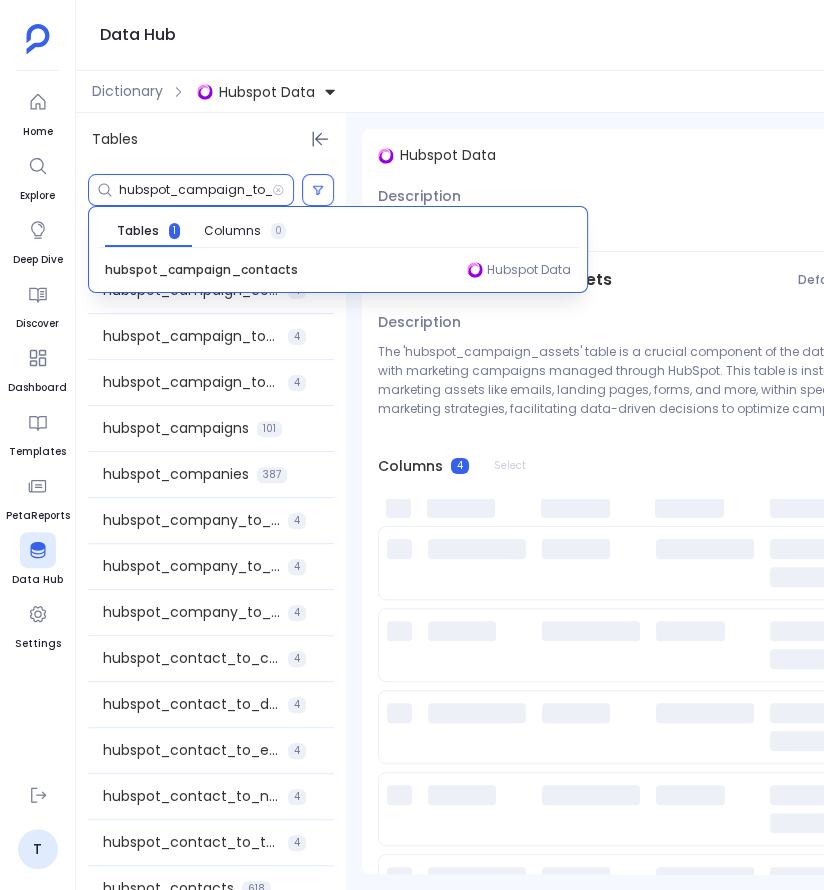 scroll, scrollTop: 0, scrollLeft: 121, axis: horizontal 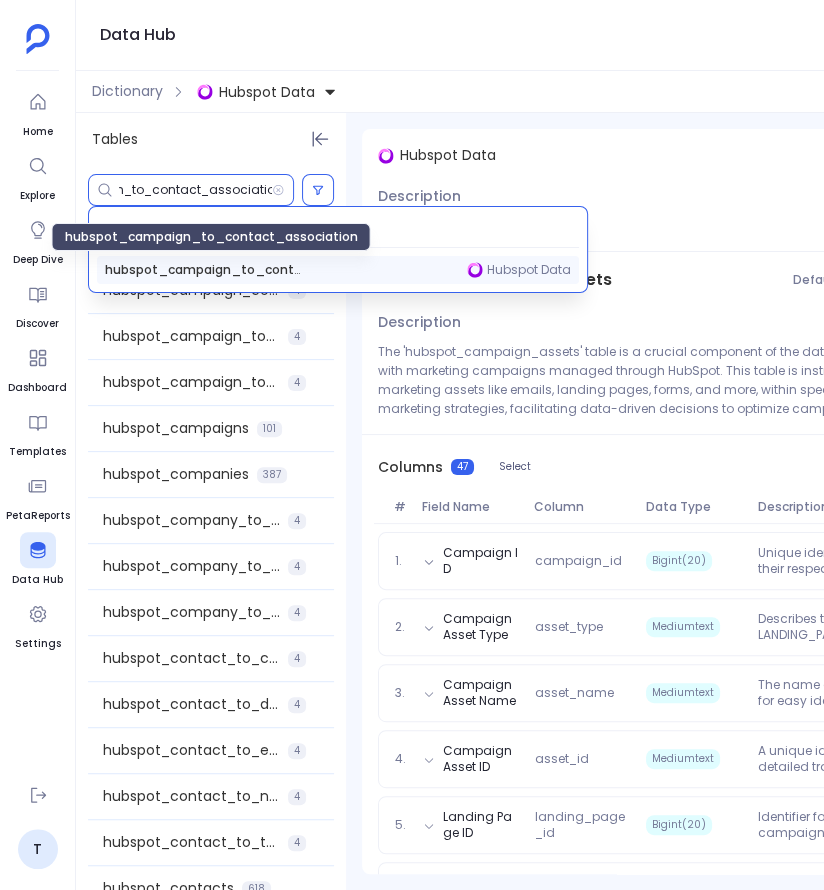 click on "hubspot_campaign_to_contact_association" at bounding box center [205, 270] 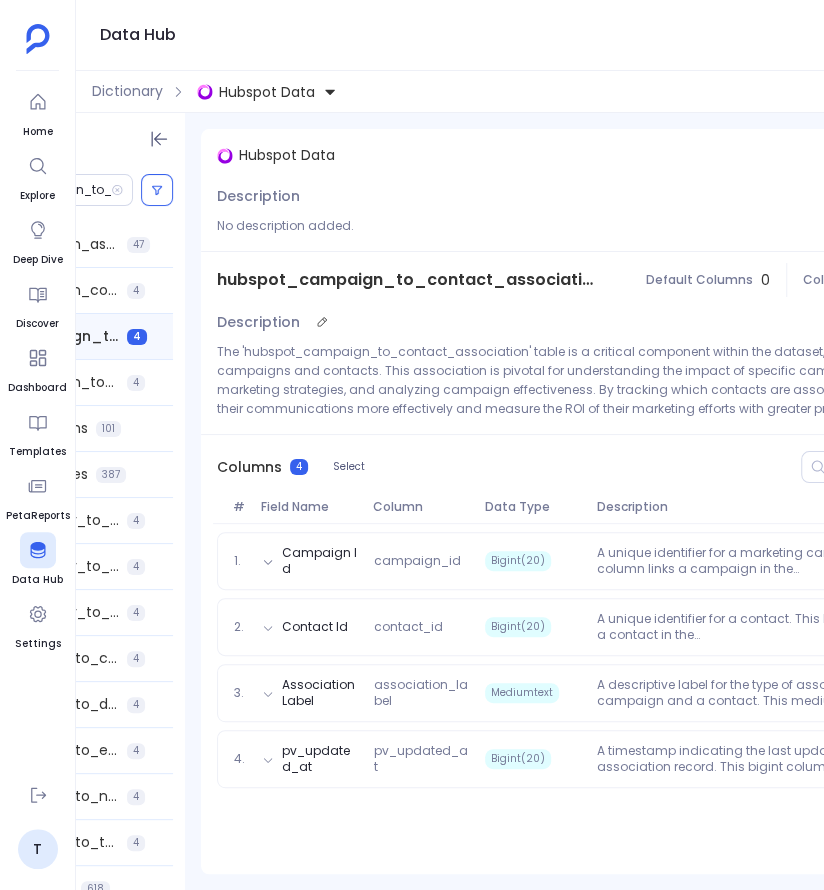 scroll, scrollTop: 0, scrollLeft: 0, axis: both 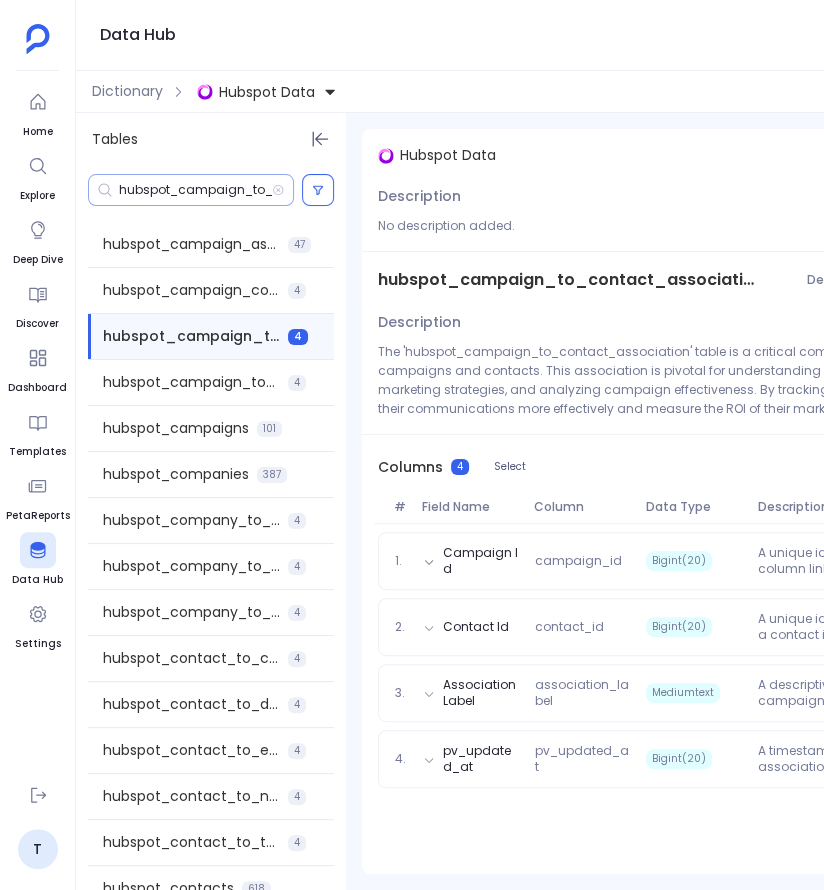 click on "hubspot_campaign_to_contact_association" at bounding box center (195, 190) 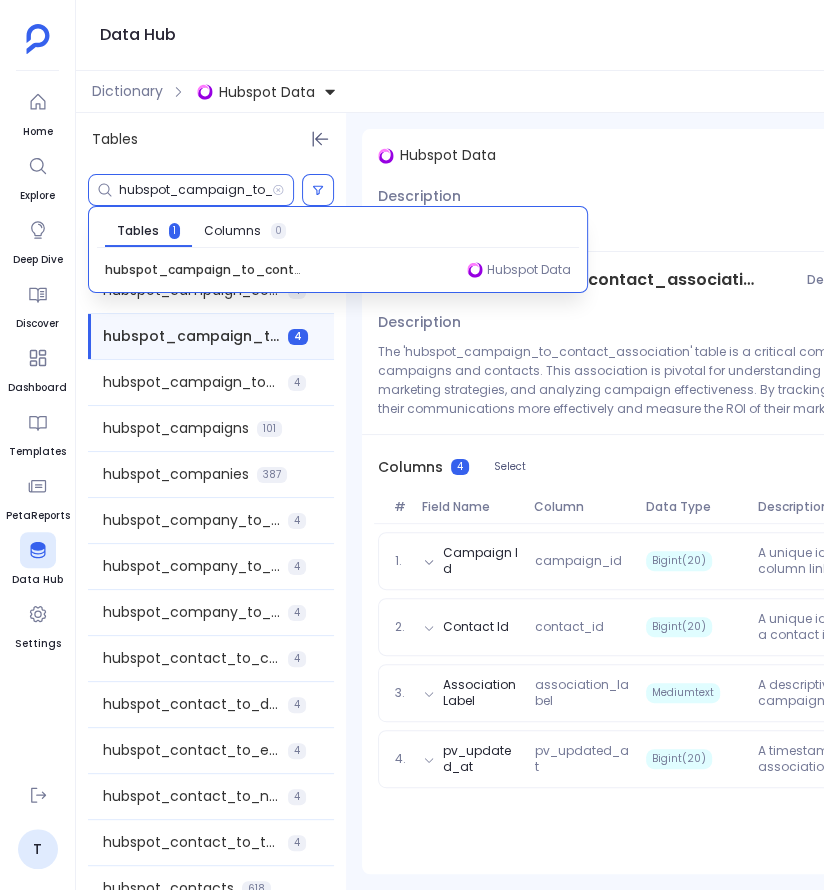 click on "hubspot_campaign_to_contact_association" at bounding box center (195, 190) 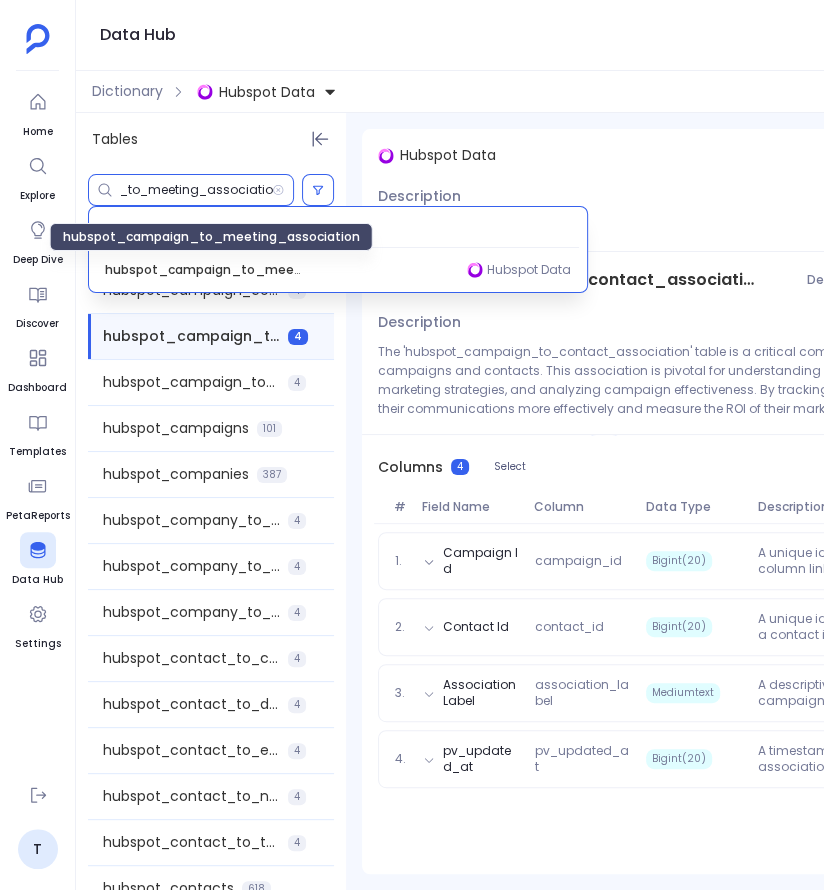 type on "hubspot_campaign_to_meeting_association" 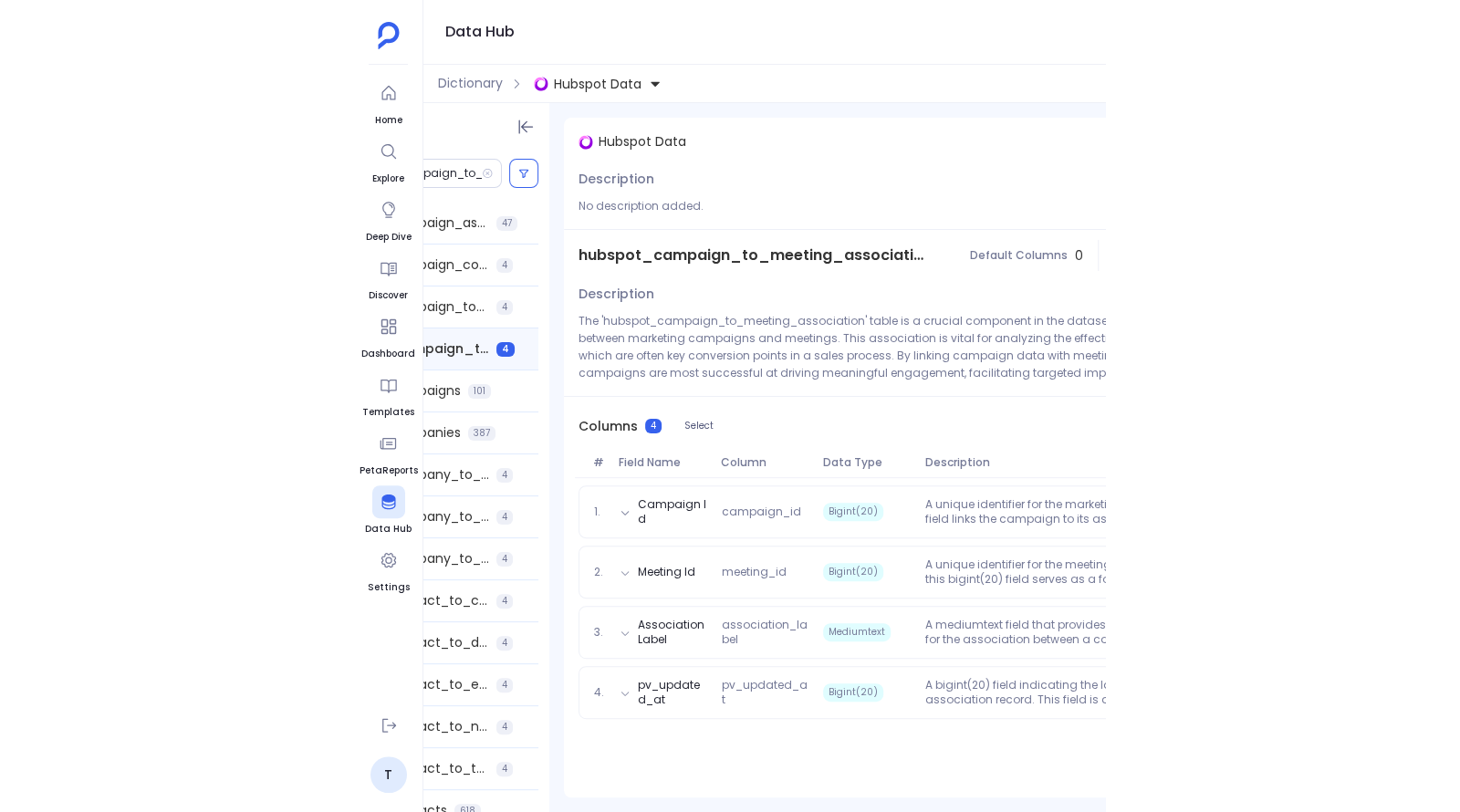 scroll, scrollTop: 0, scrollLeft: 0, axis: both 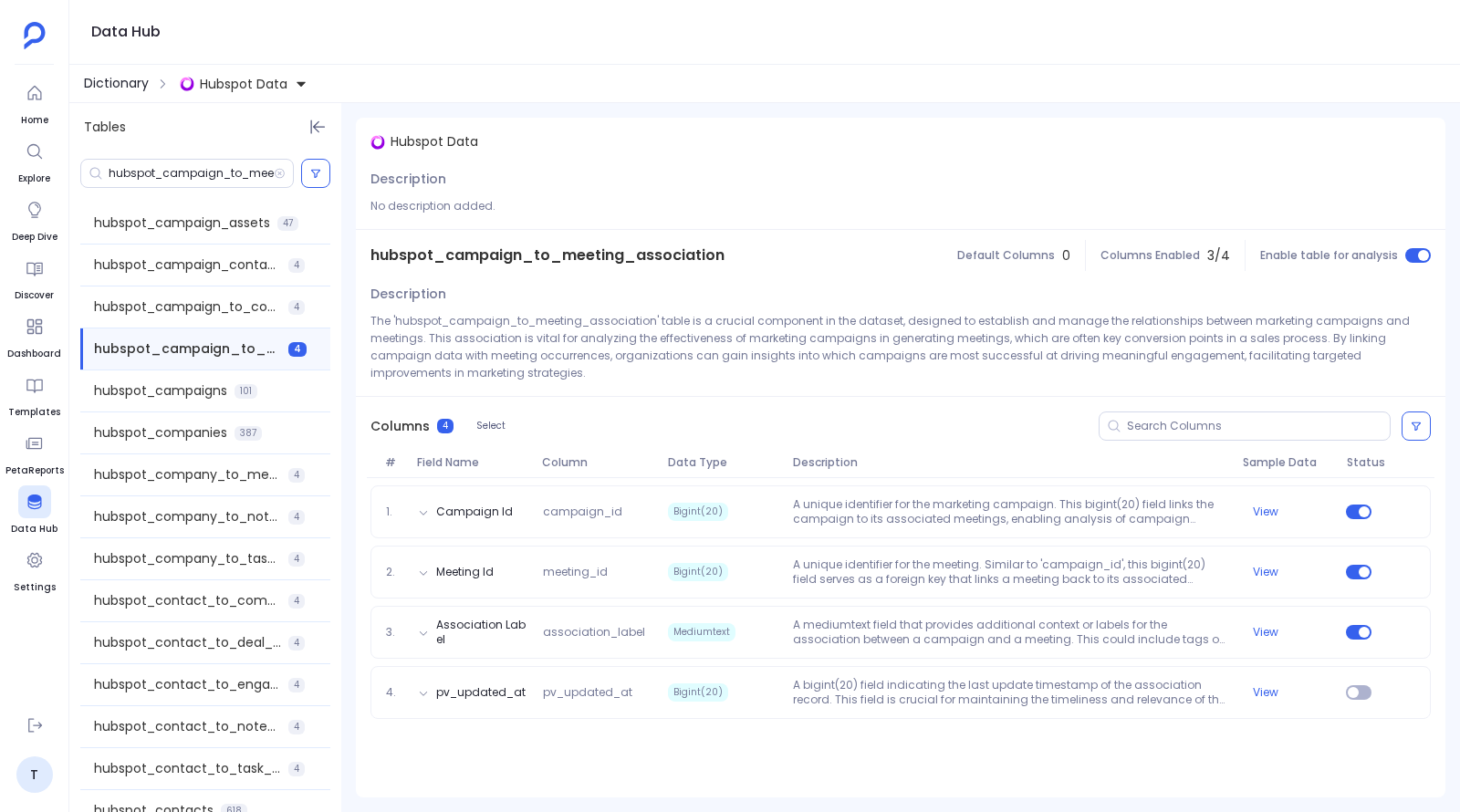 click on "Dictionary" at bounding box center [116, 83] 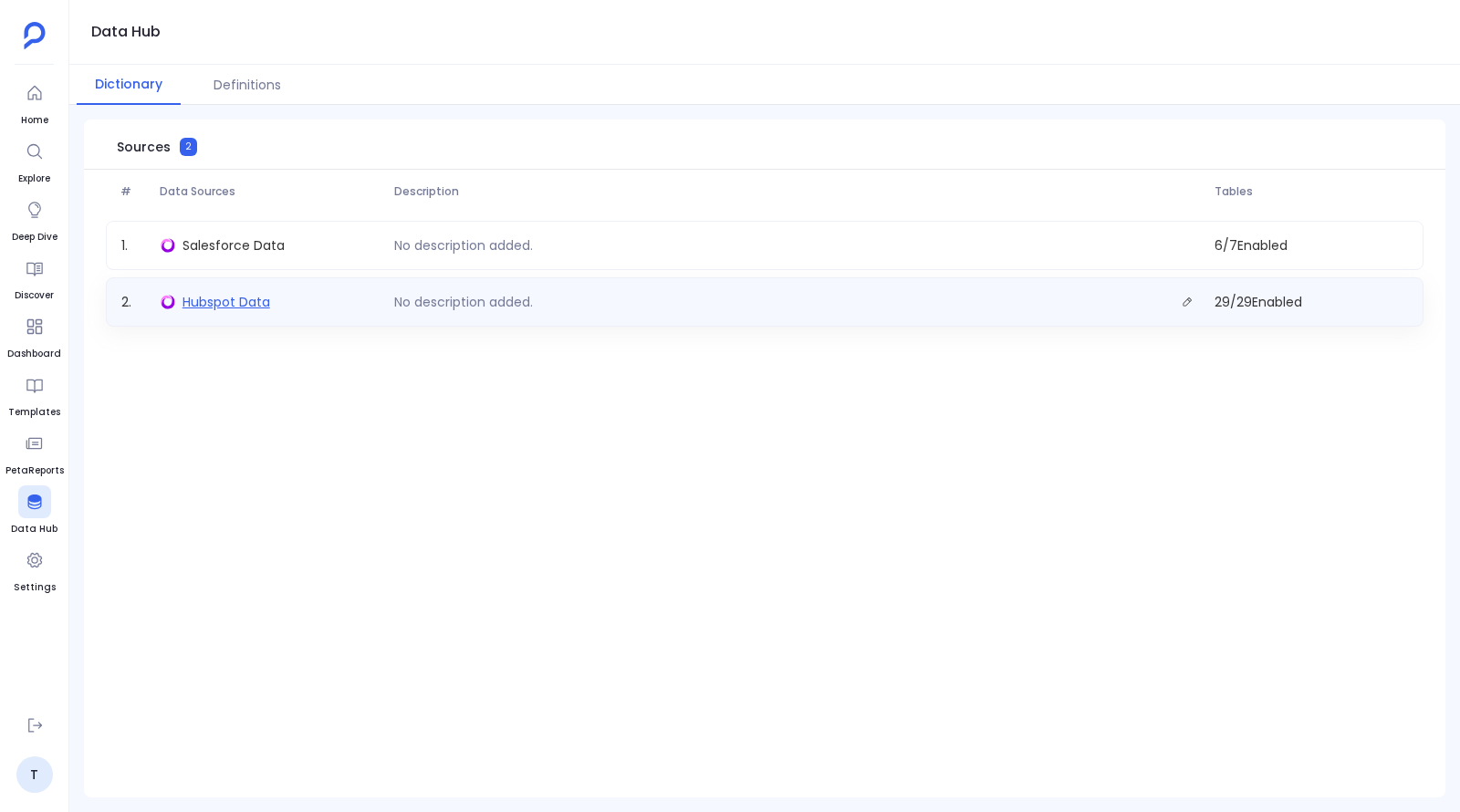 click on "Hubspot Data" at bounding box center (226, 302) 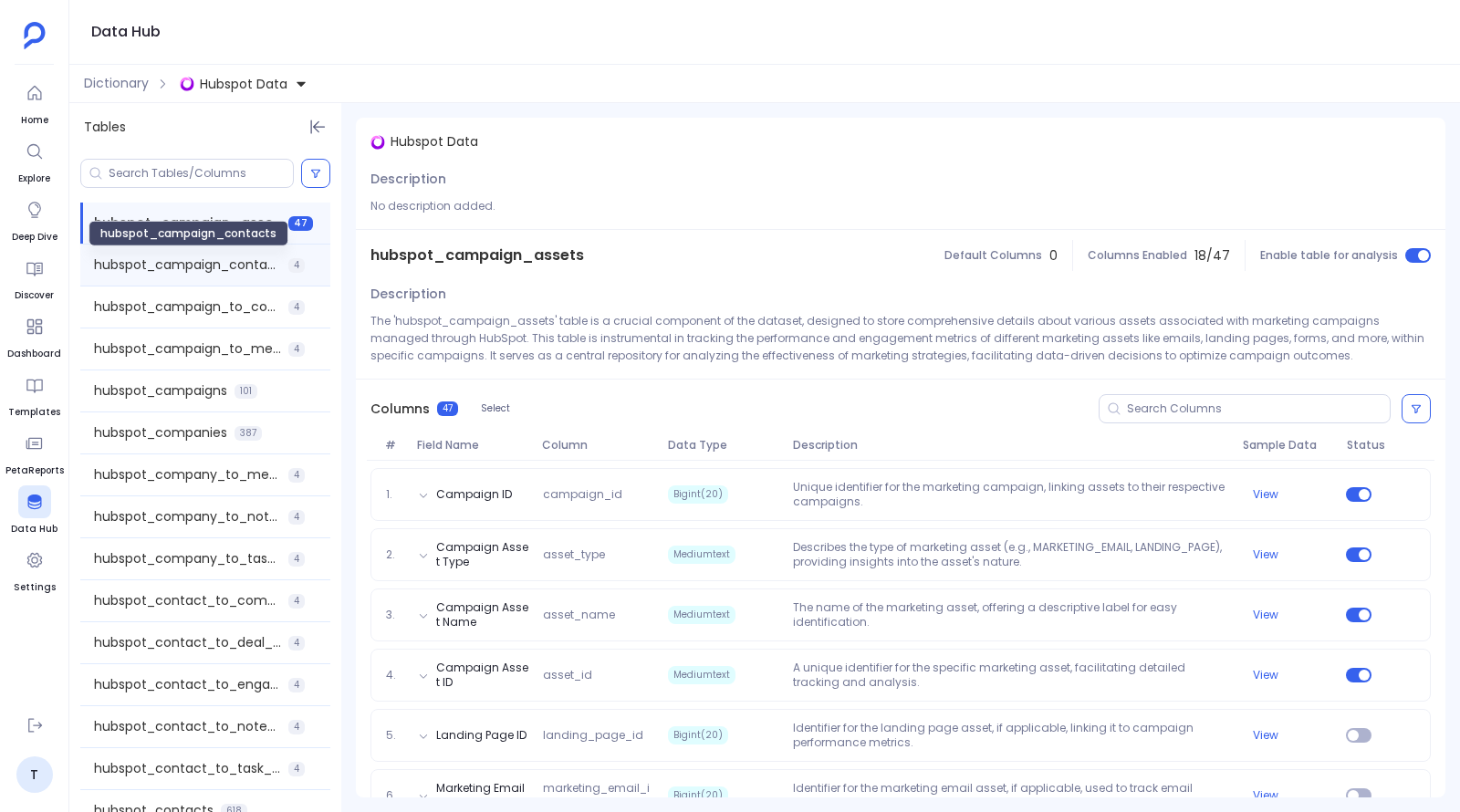 click on "hubspot_campaign_contacts" at bounding box center [187, 265] 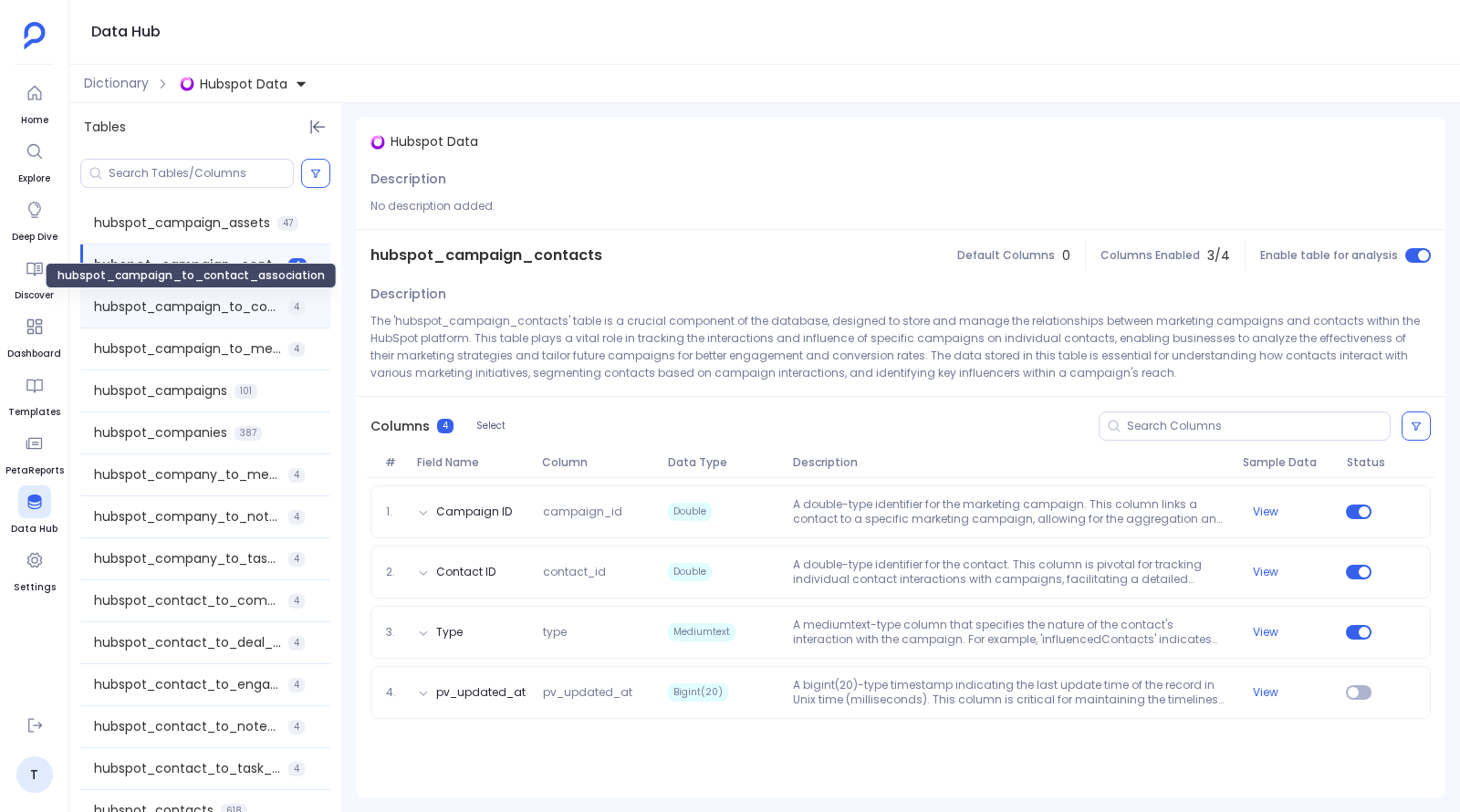 click on "hubspot_campaign_to_contact_association" at bounding box center [187, 307] 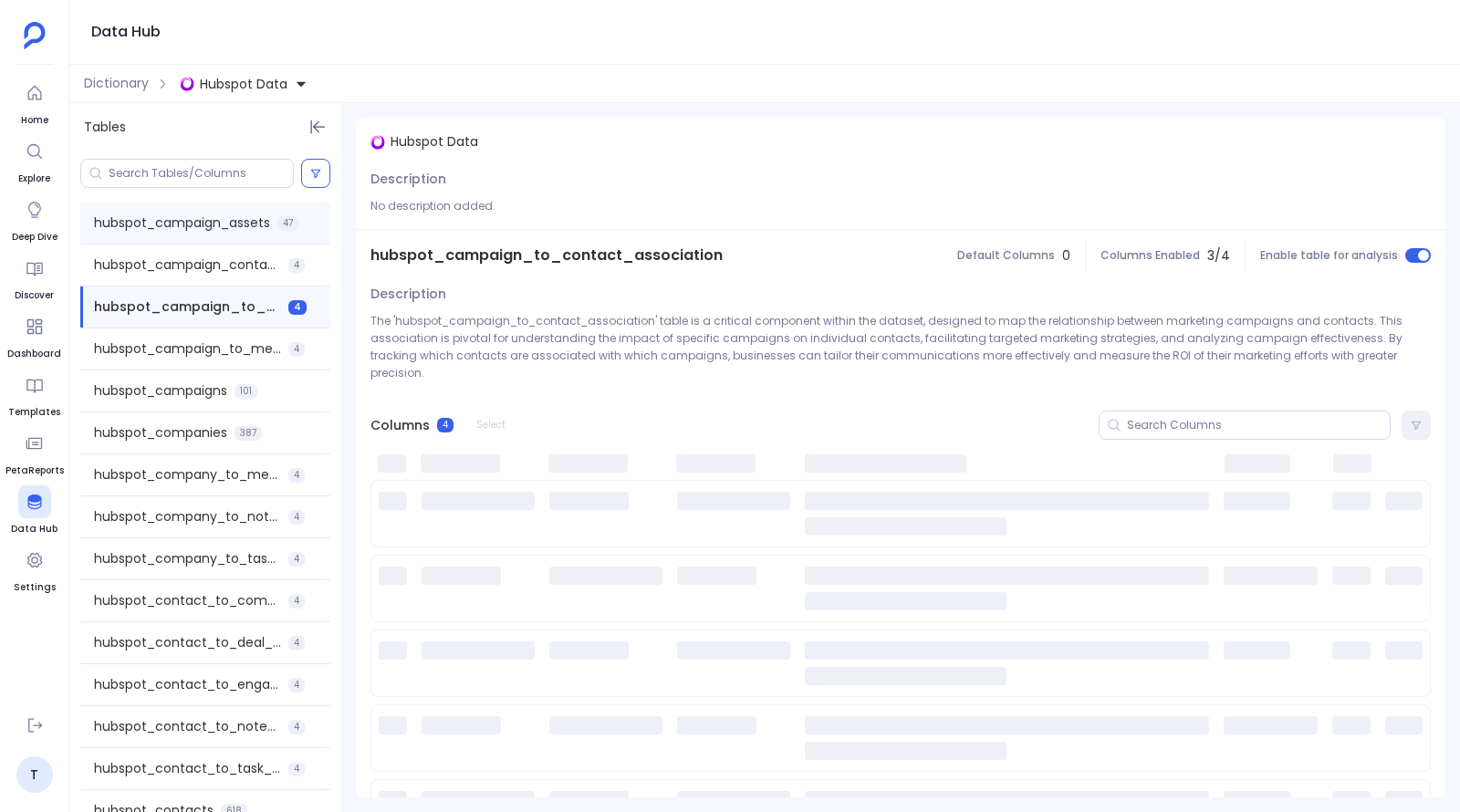 click on "hubspot_campaign_assets" at bounding box center [182, 223] 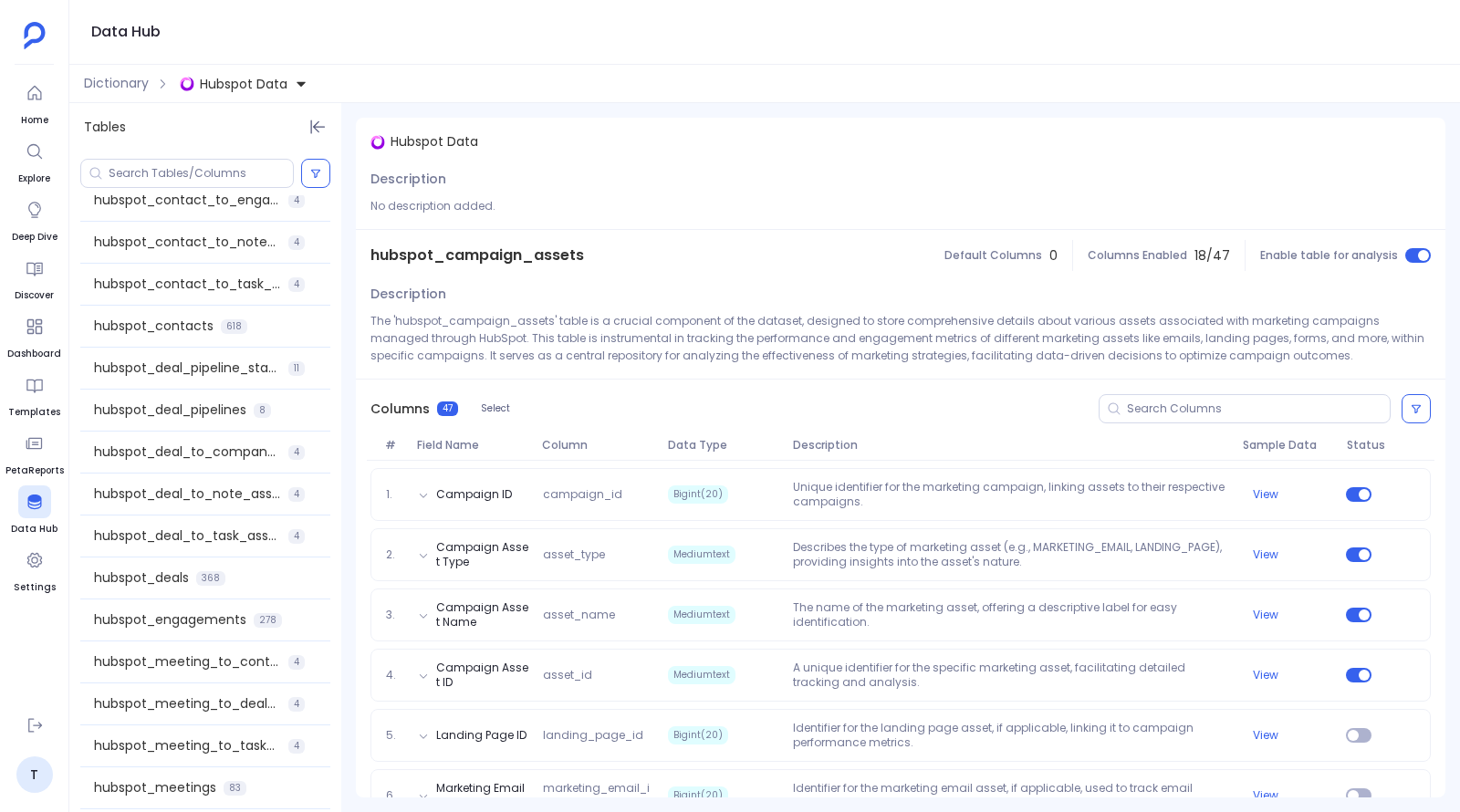 scroll, scrollTop: 613, scrollLeft: 0, axis: vertical 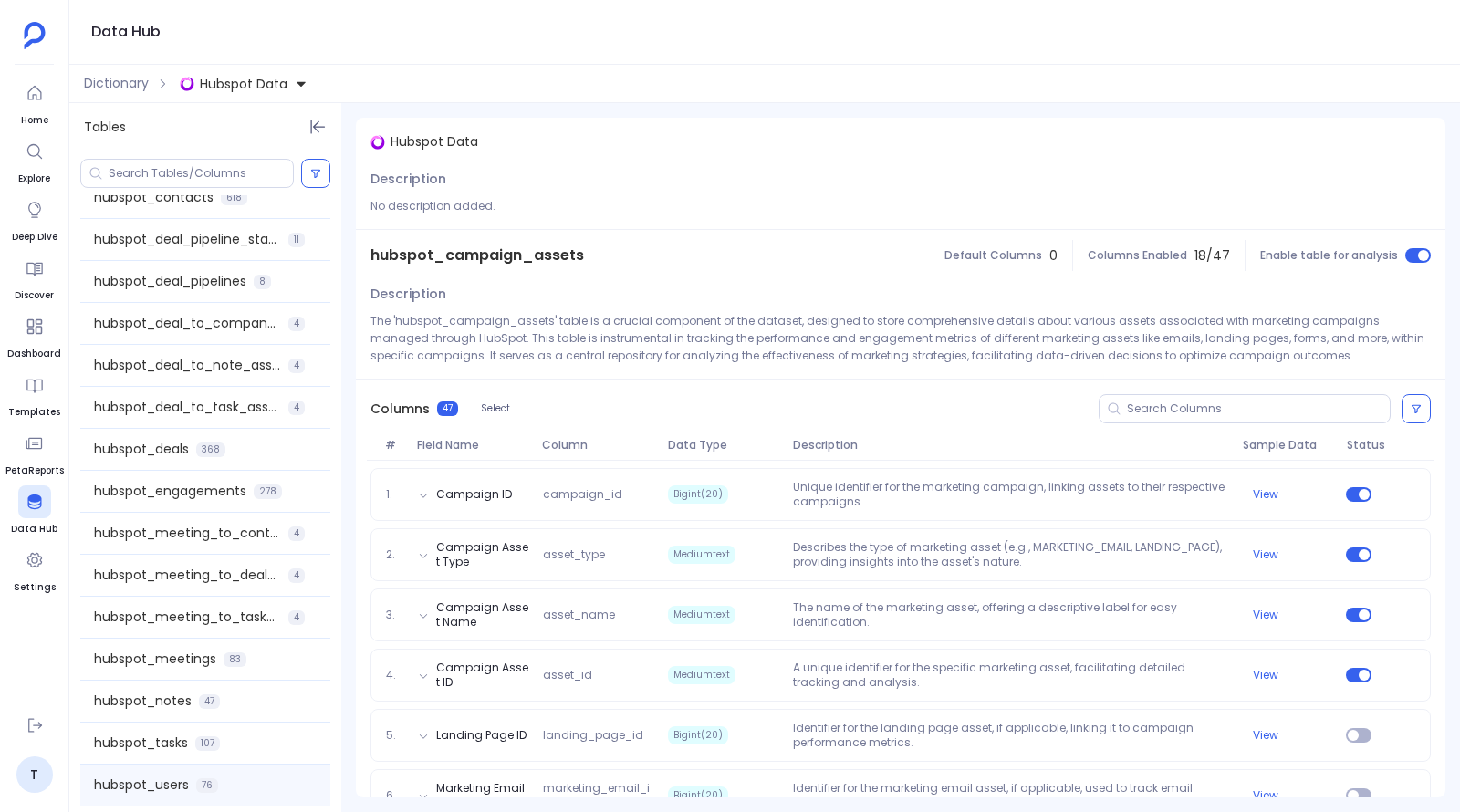 click on "hubspot_users" at bounding box center [141, 785] 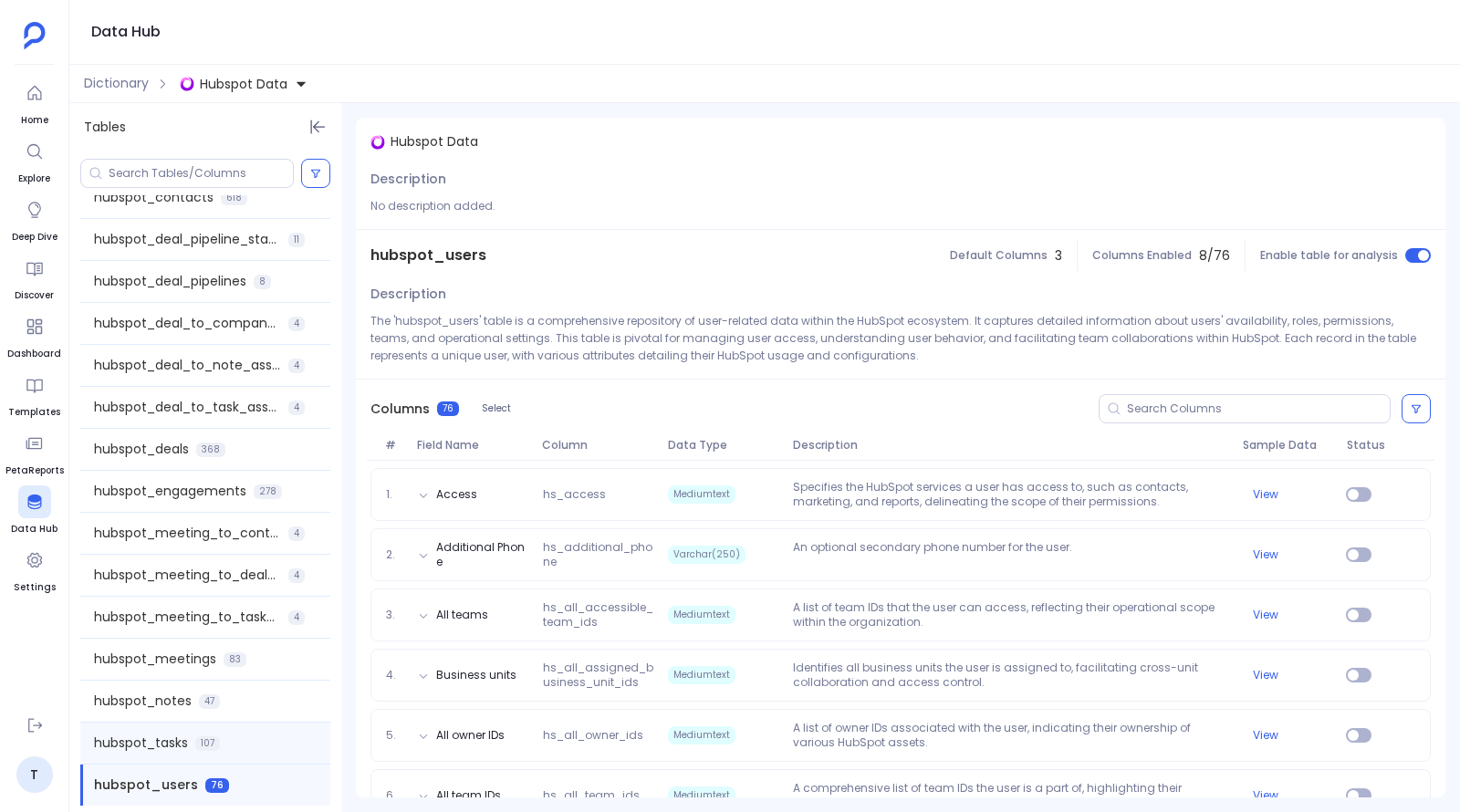 click on "hubspot_tasks" at bounding box center (141, 743) 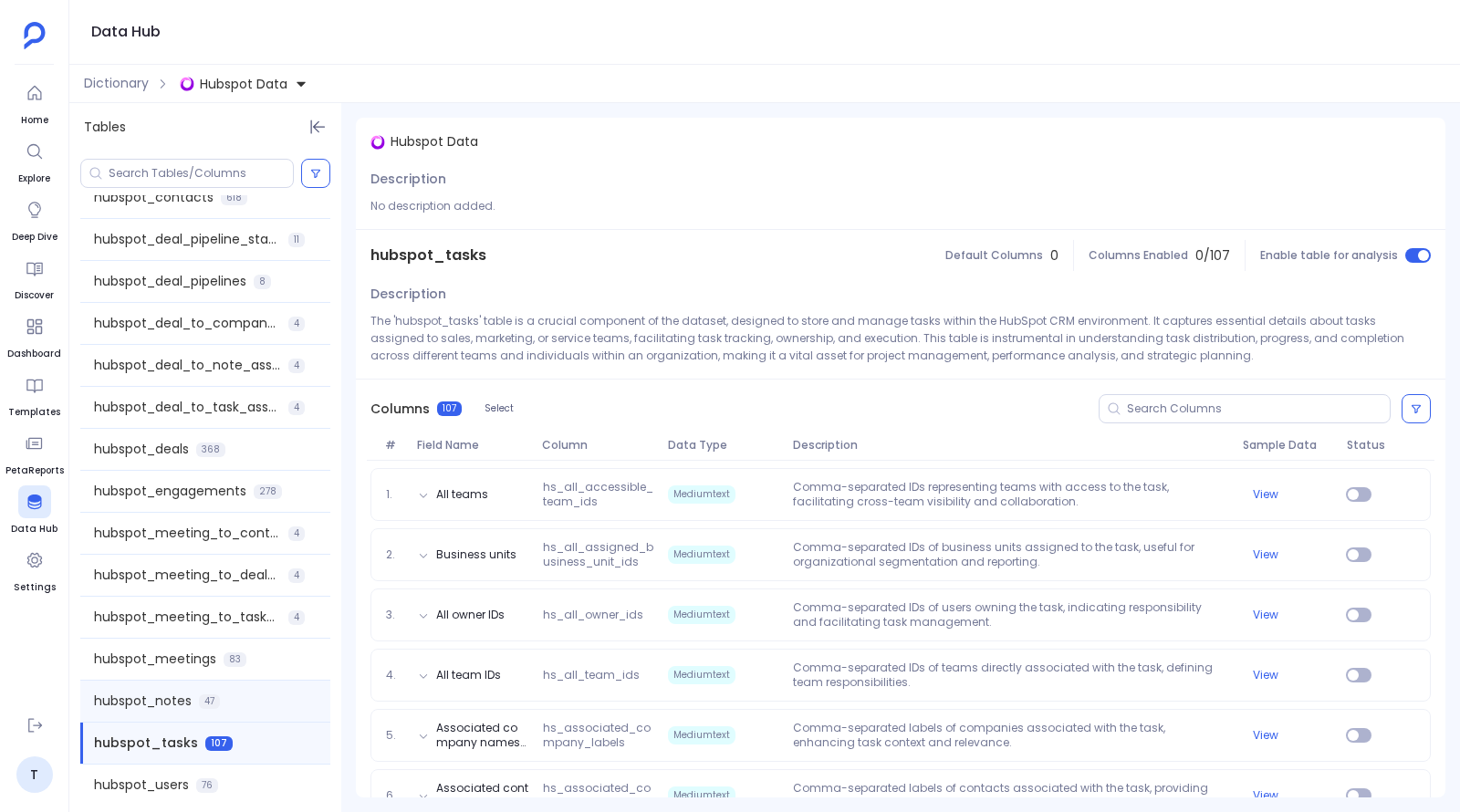 click on "hubspot_notes" at bounding box center (142, 701) 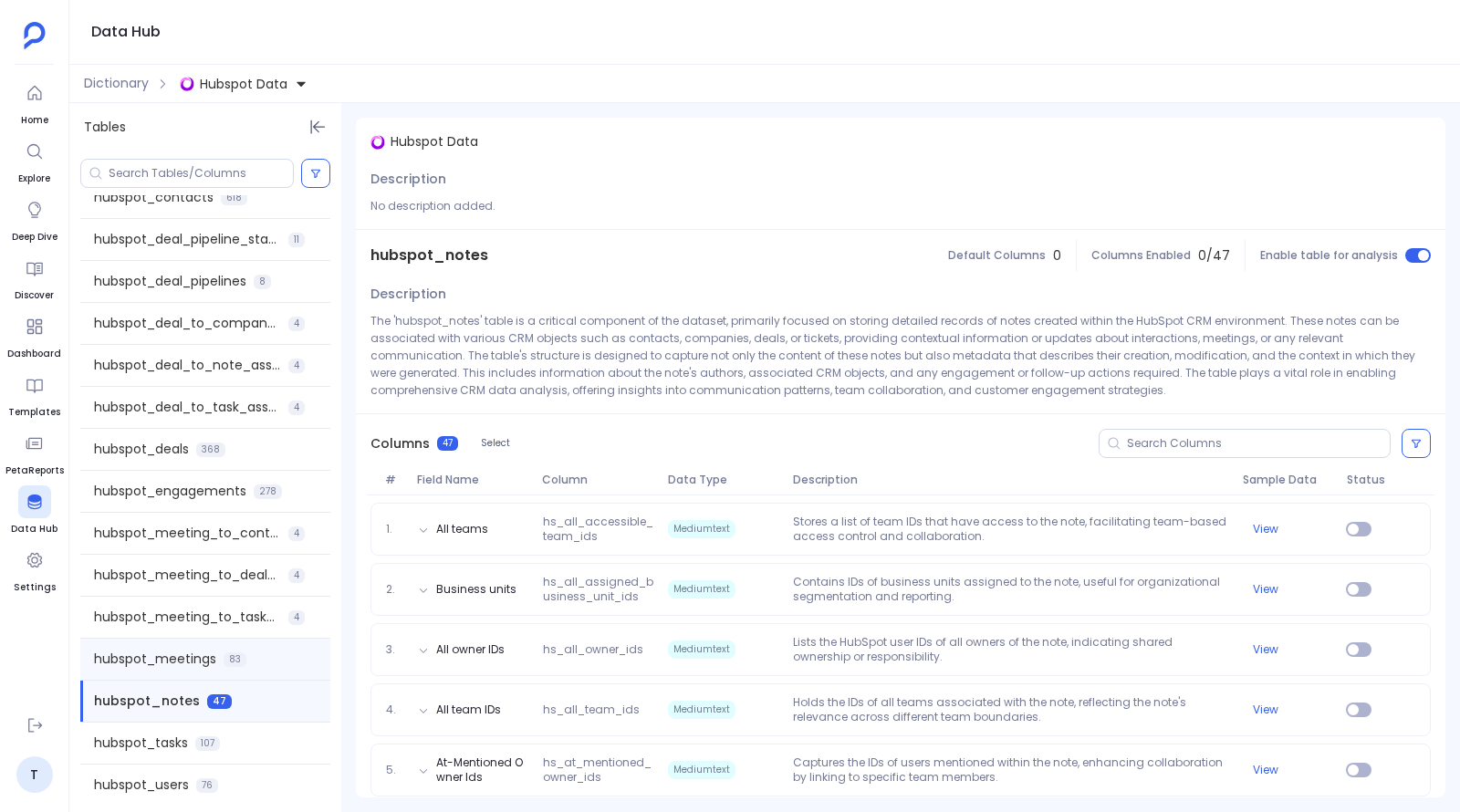 click on "hubspot_meetings" at bounding box center [155, 659] 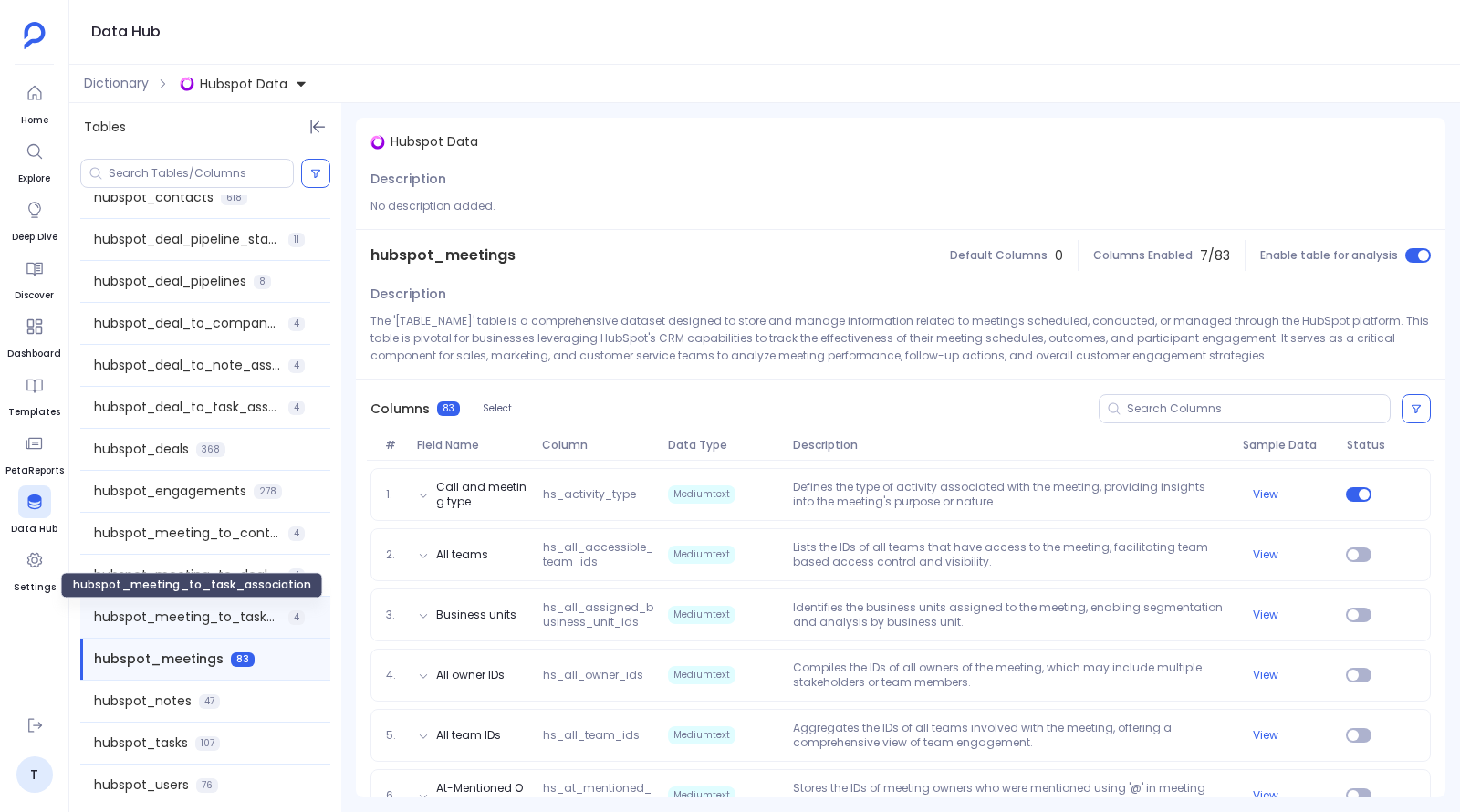click on "hubspot_meeting_to_task_association" at bounding box center [187, 617] 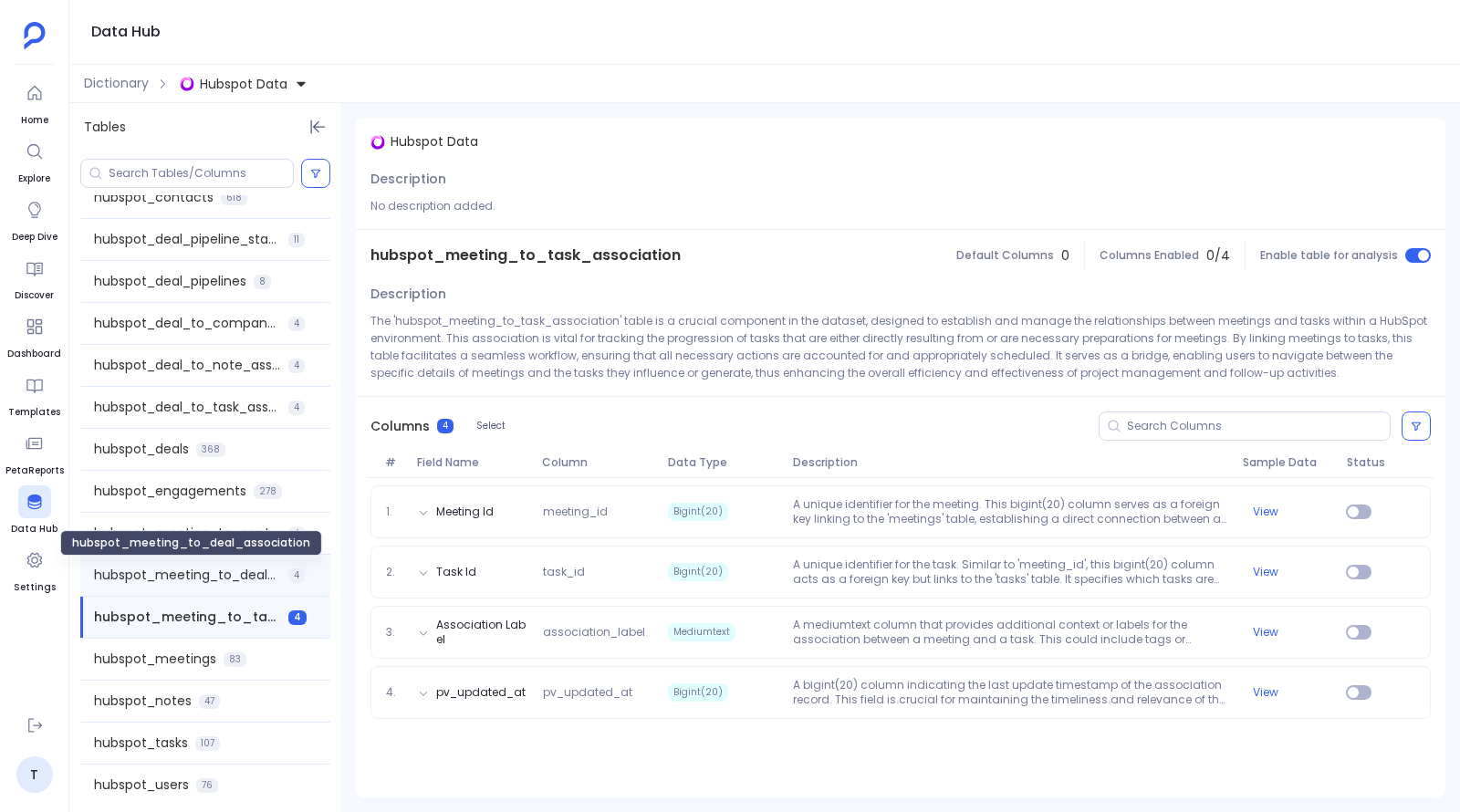 click on "hubspot_meeting_to_deal_association" at bounding box center [187, 575] 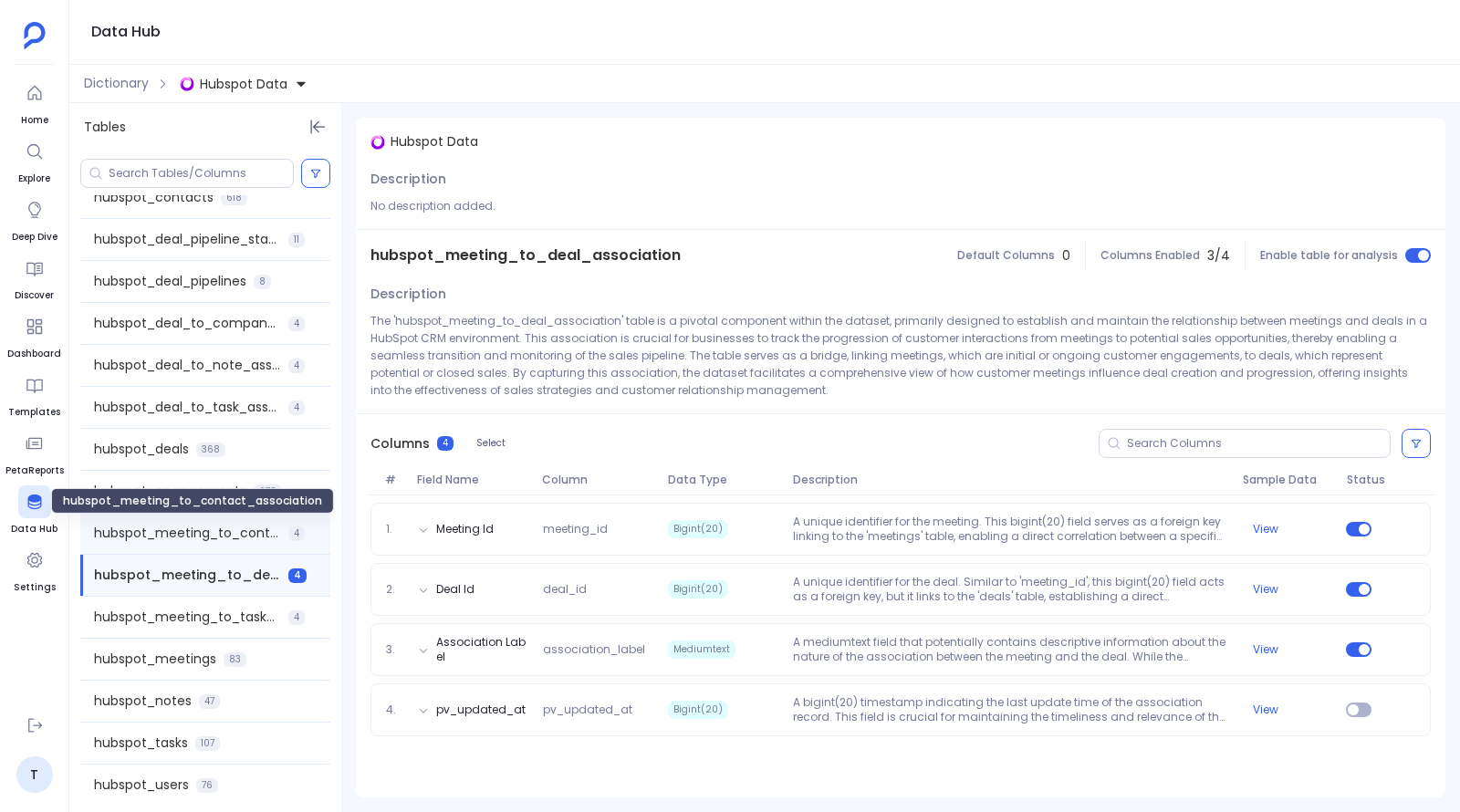 click on "hubspot_meeting_to_contact_association" at bounding box center (187, 533) 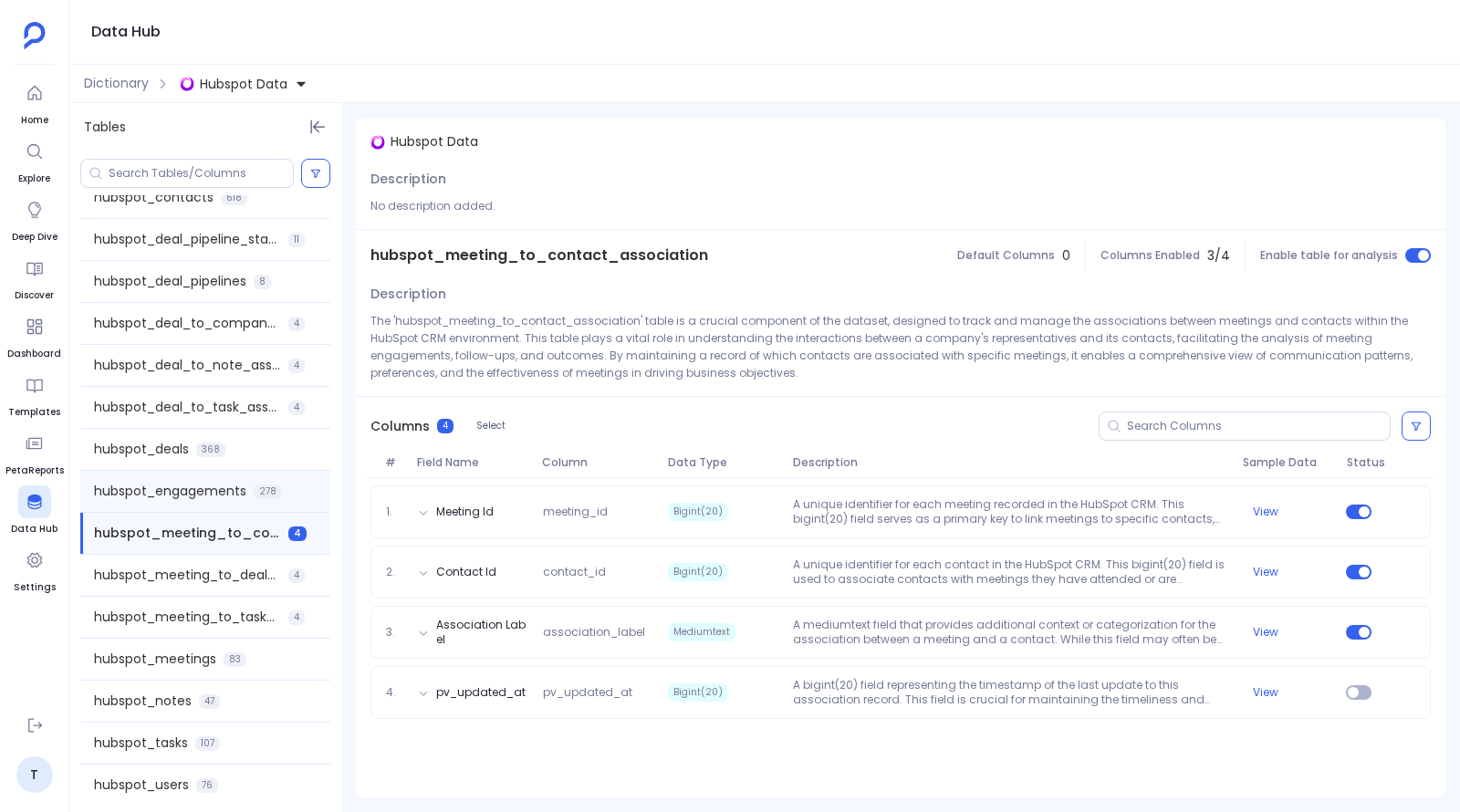 click on "hubspot_engagements 278" at bounding box center (205, 491) 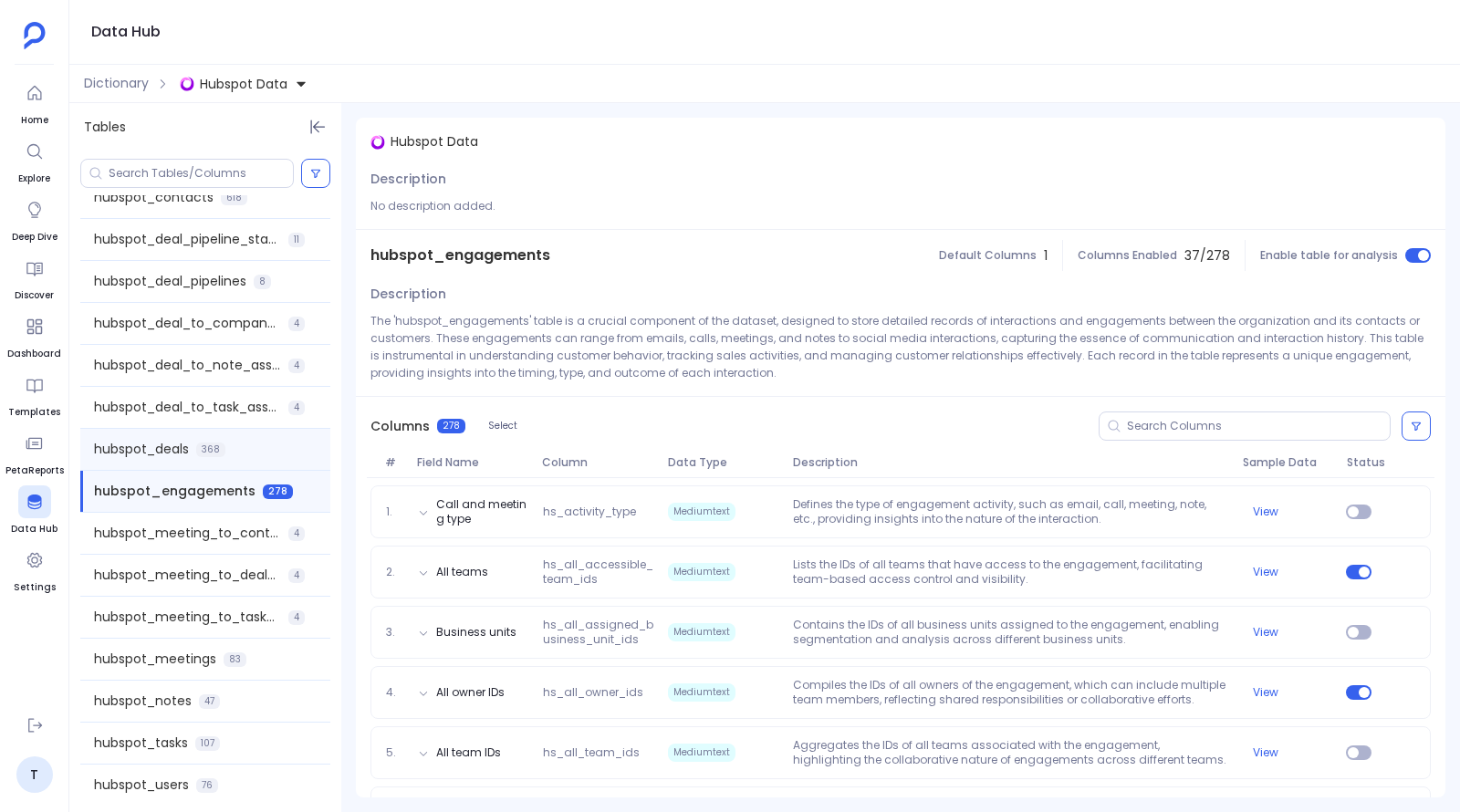 click on "hubspot_deals" at bounding box center [141, 449] 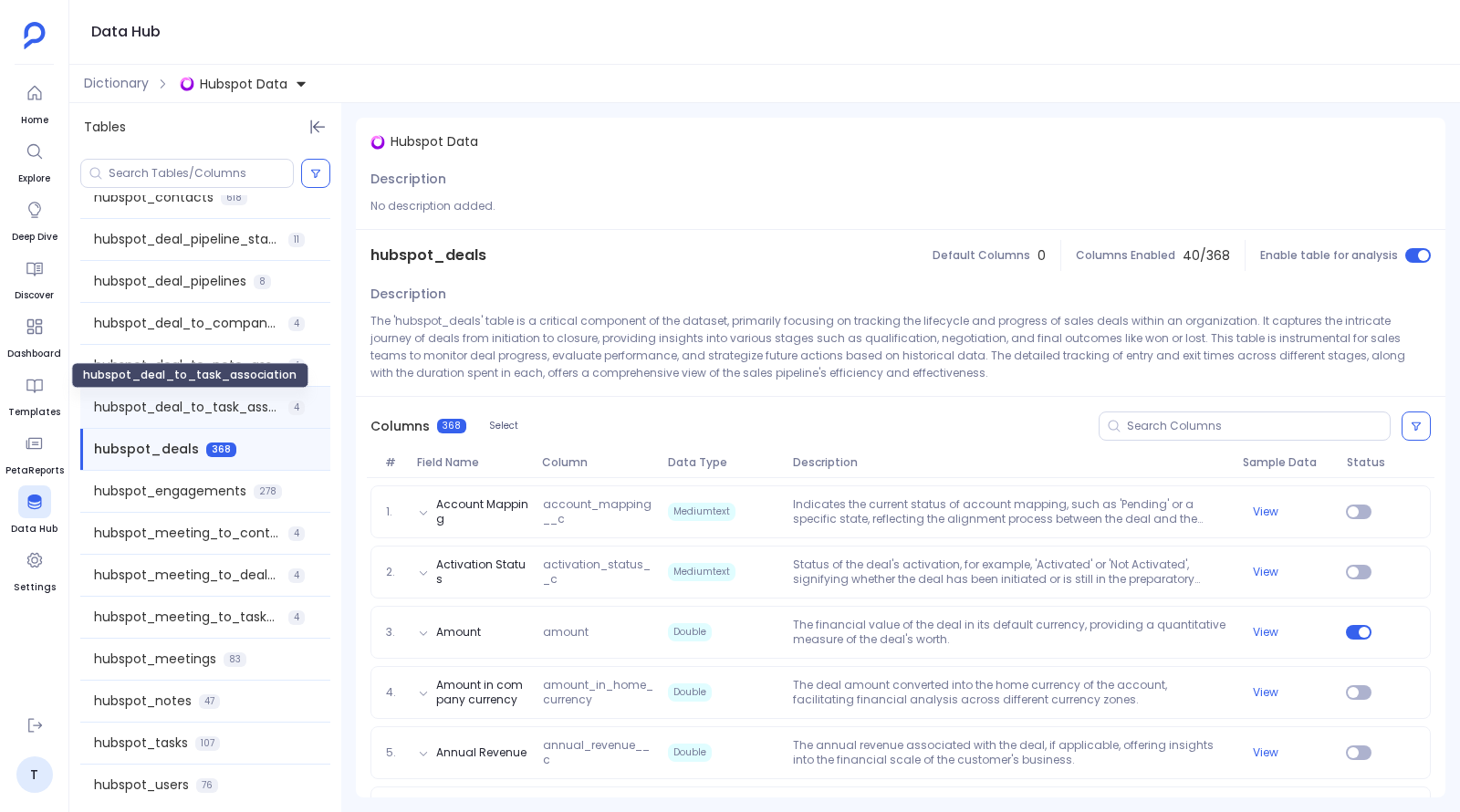 click on "hubspot_deal_to_task_association" at bounding box center [187, 407] 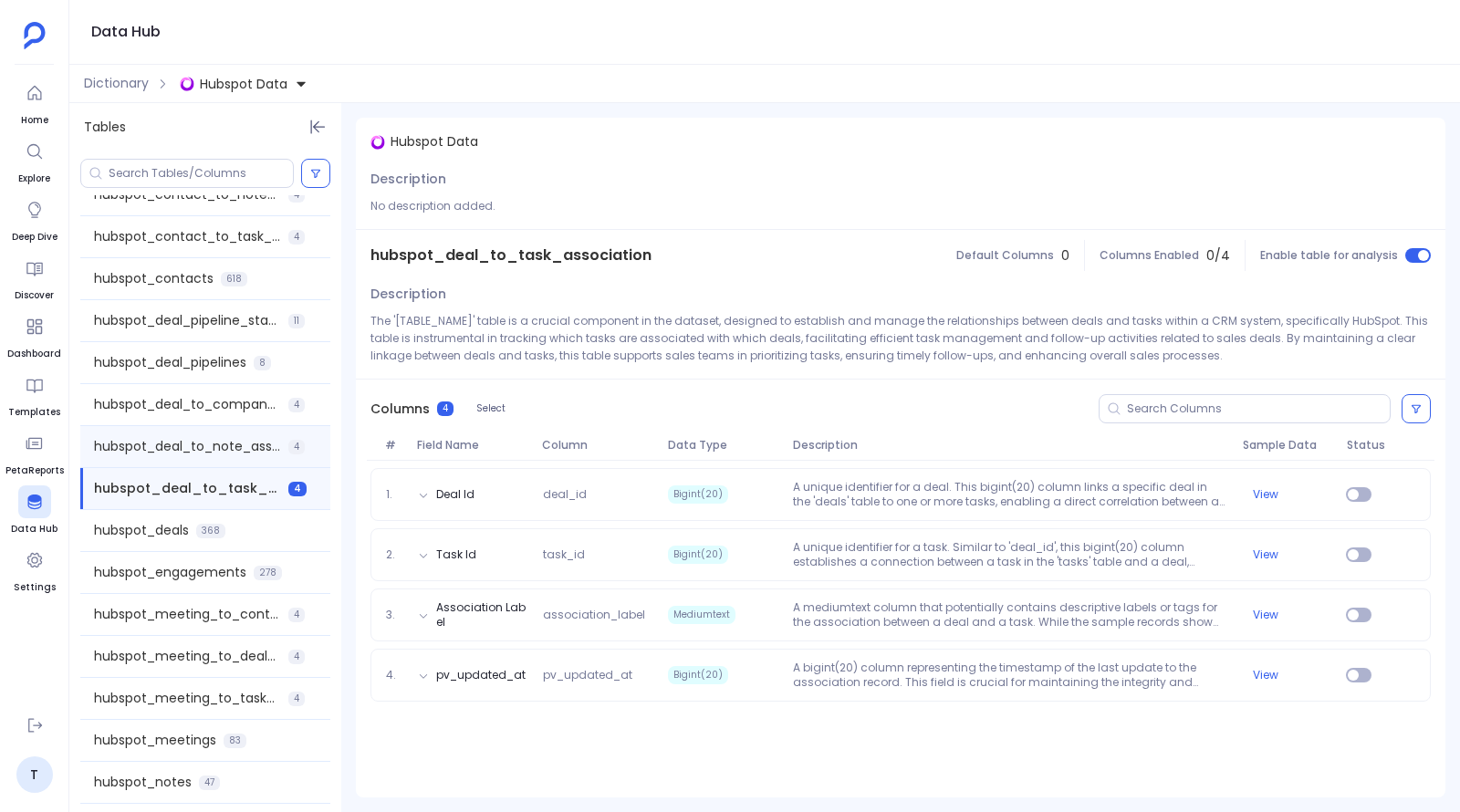 scroll, scrollTop: 529, scrollLeft: 0, axis: vertical 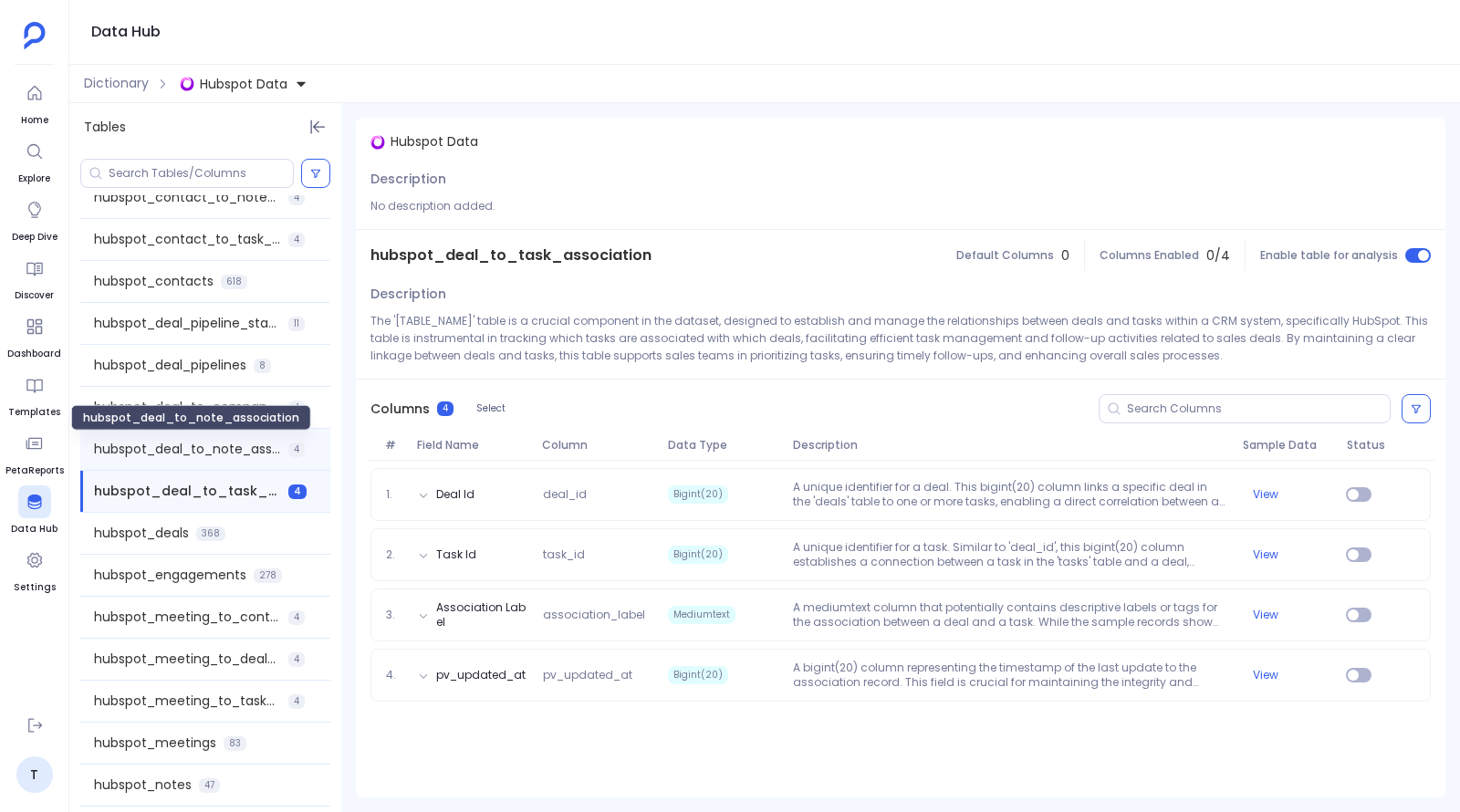 click on "hubspot_deal_to_note_association" at bounding box center [187, 449] 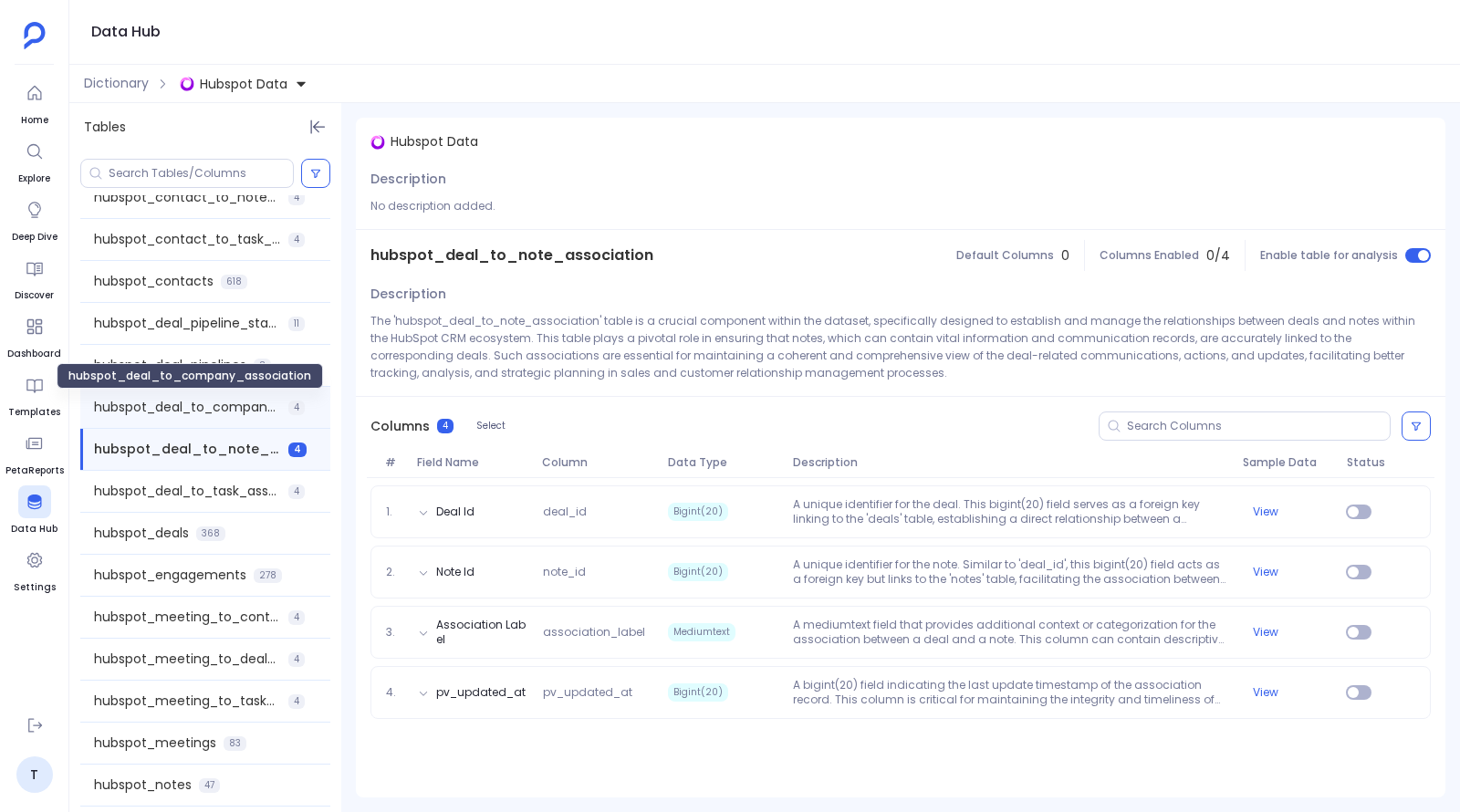 click on "hubspot_deal_to_company_association" at bounding box center (187, 407) 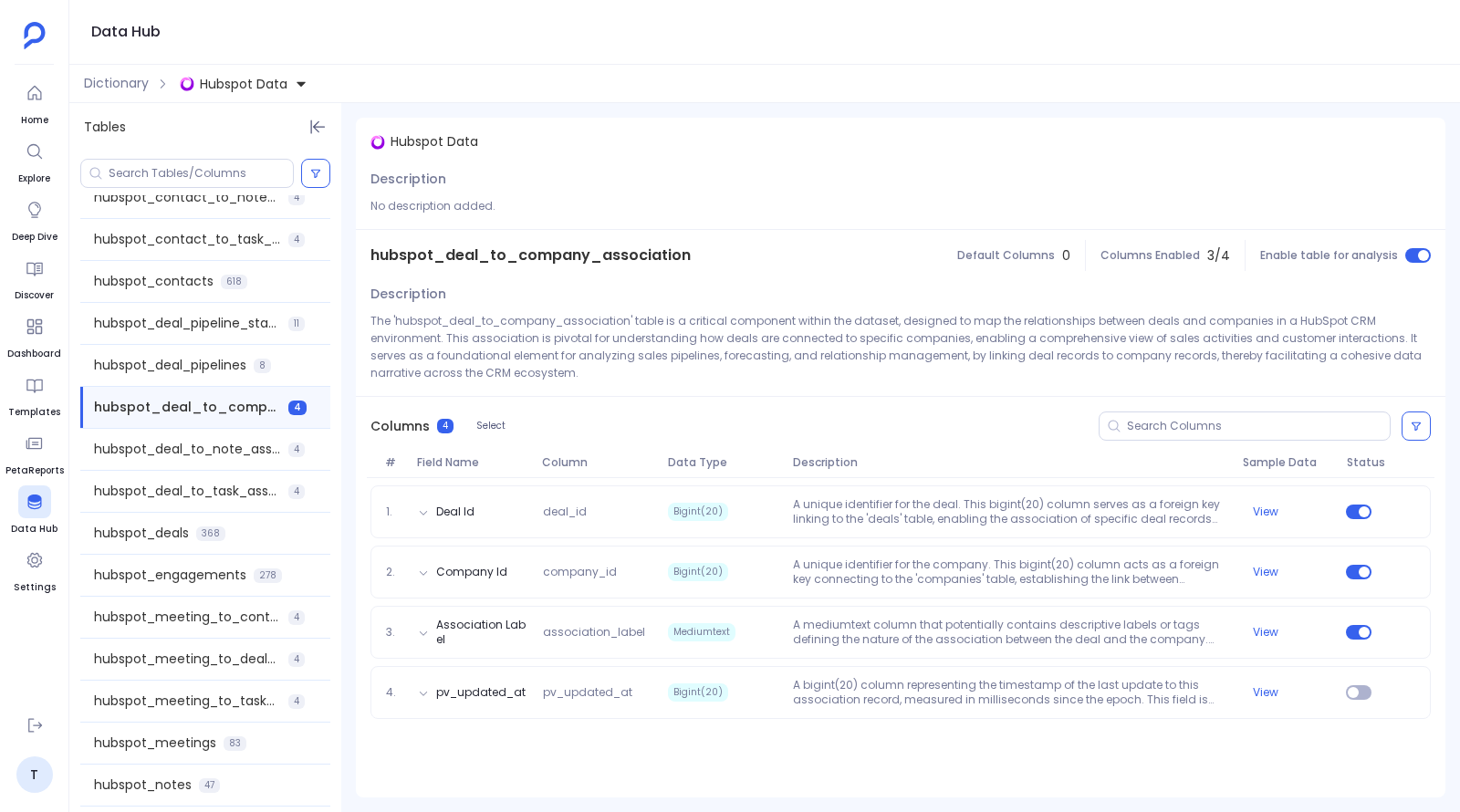 scroll, scrollTop: 468, scrollLeft: 0, axis: vertical 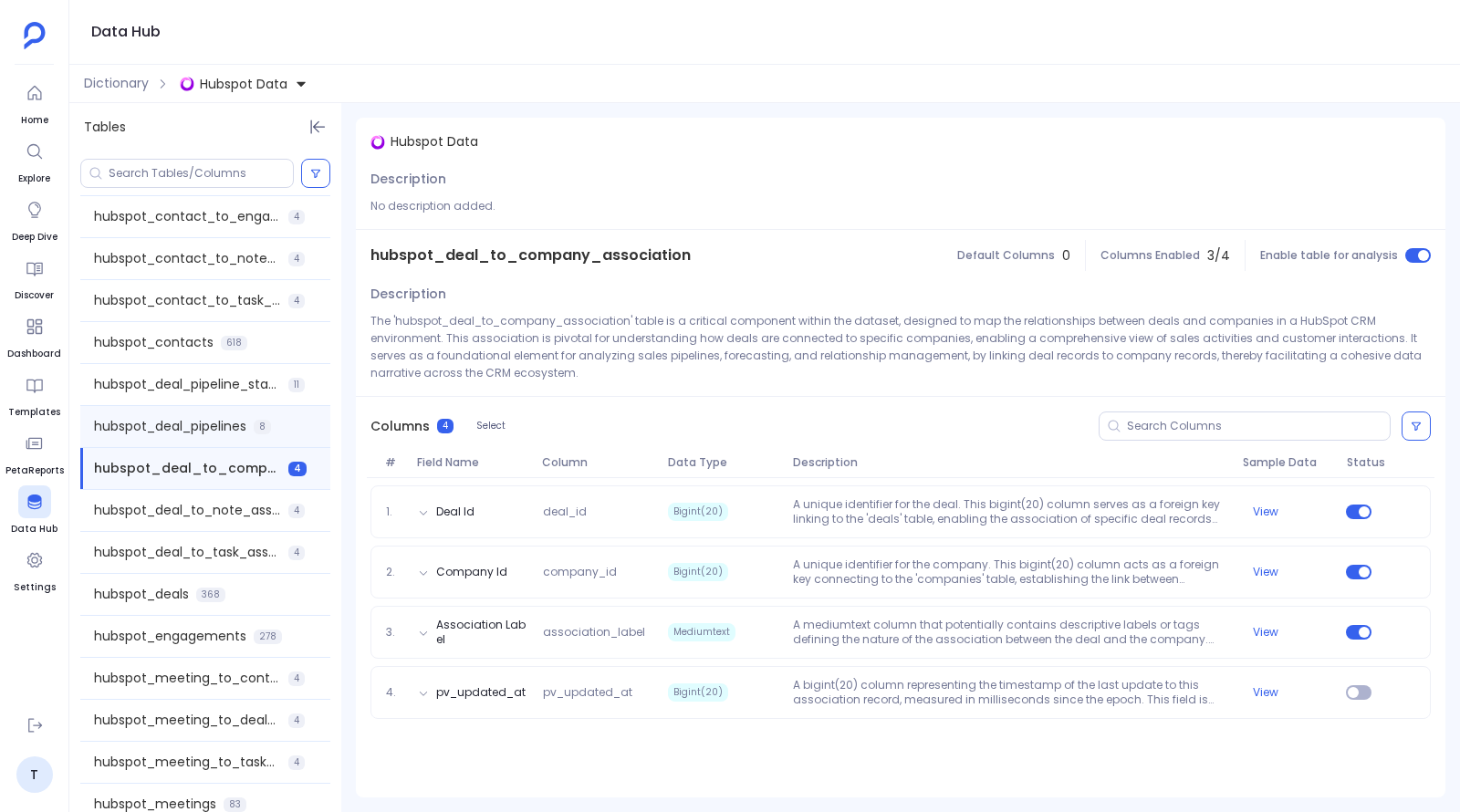 click on "hubspot_deal_pipelines" at bounding box center [170, 426] 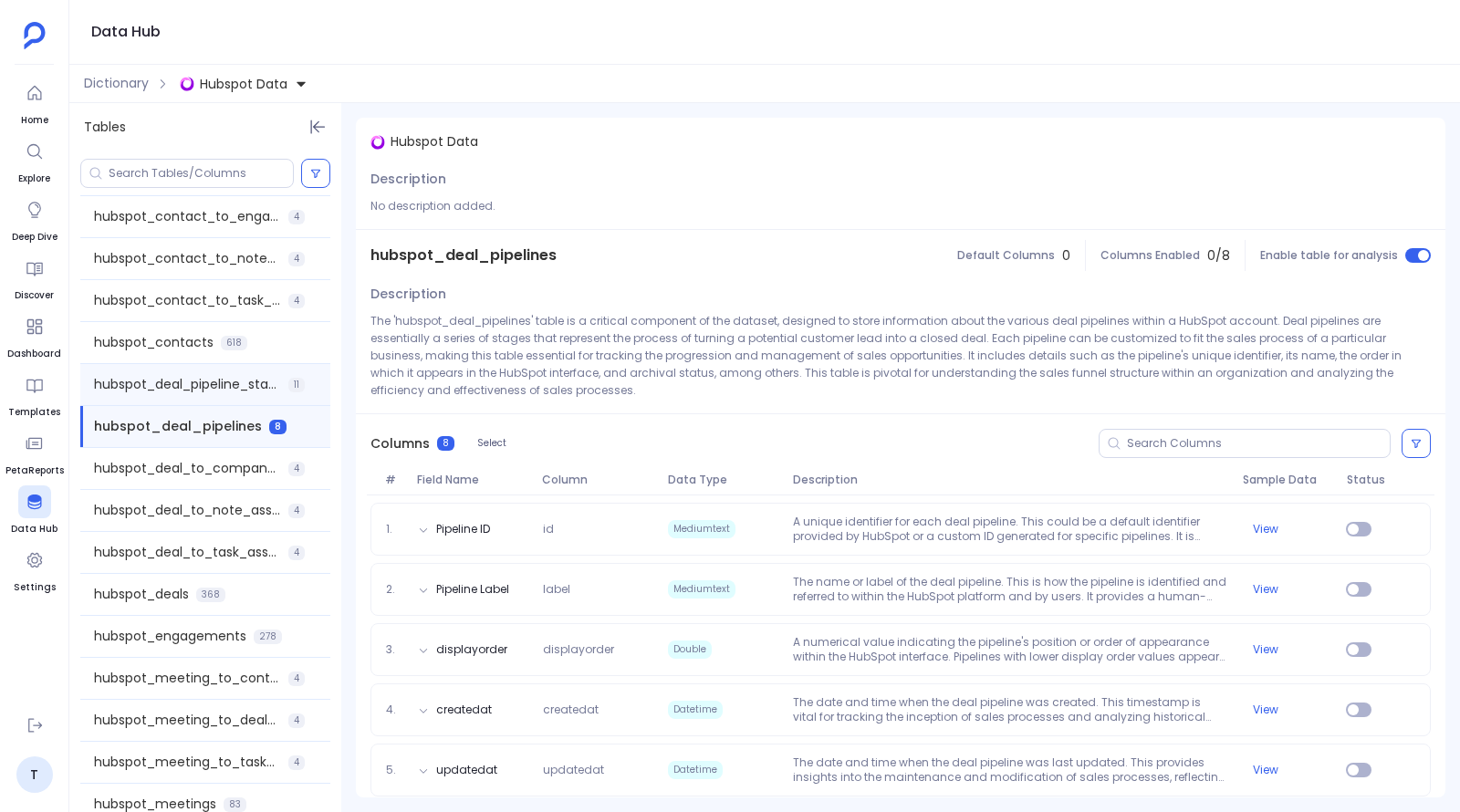click on "hubspot_deal_pipeline_stages 11" at bounding box center (205, 384) 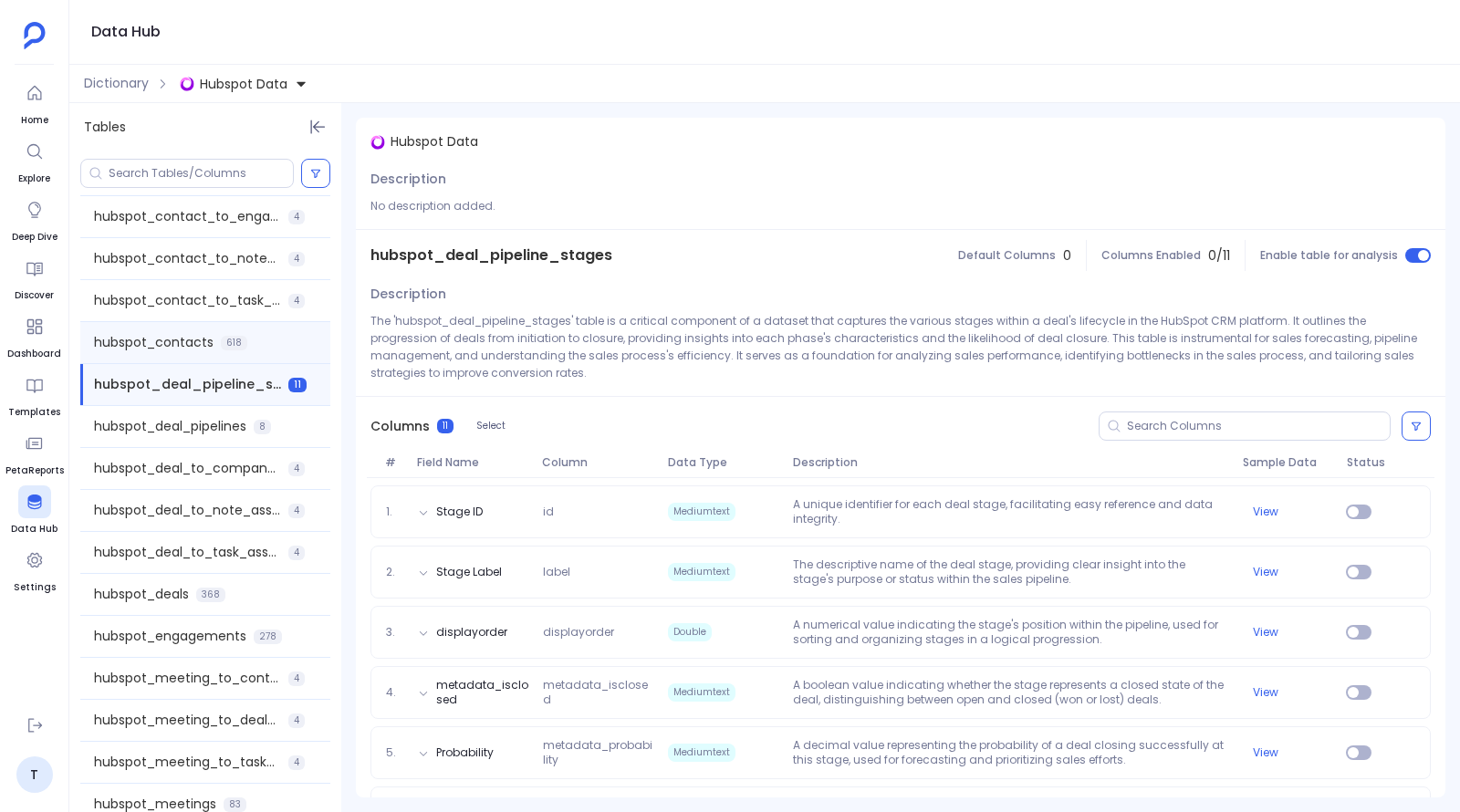 click on "hubspot_contacts" at bounding box center (153, 342) 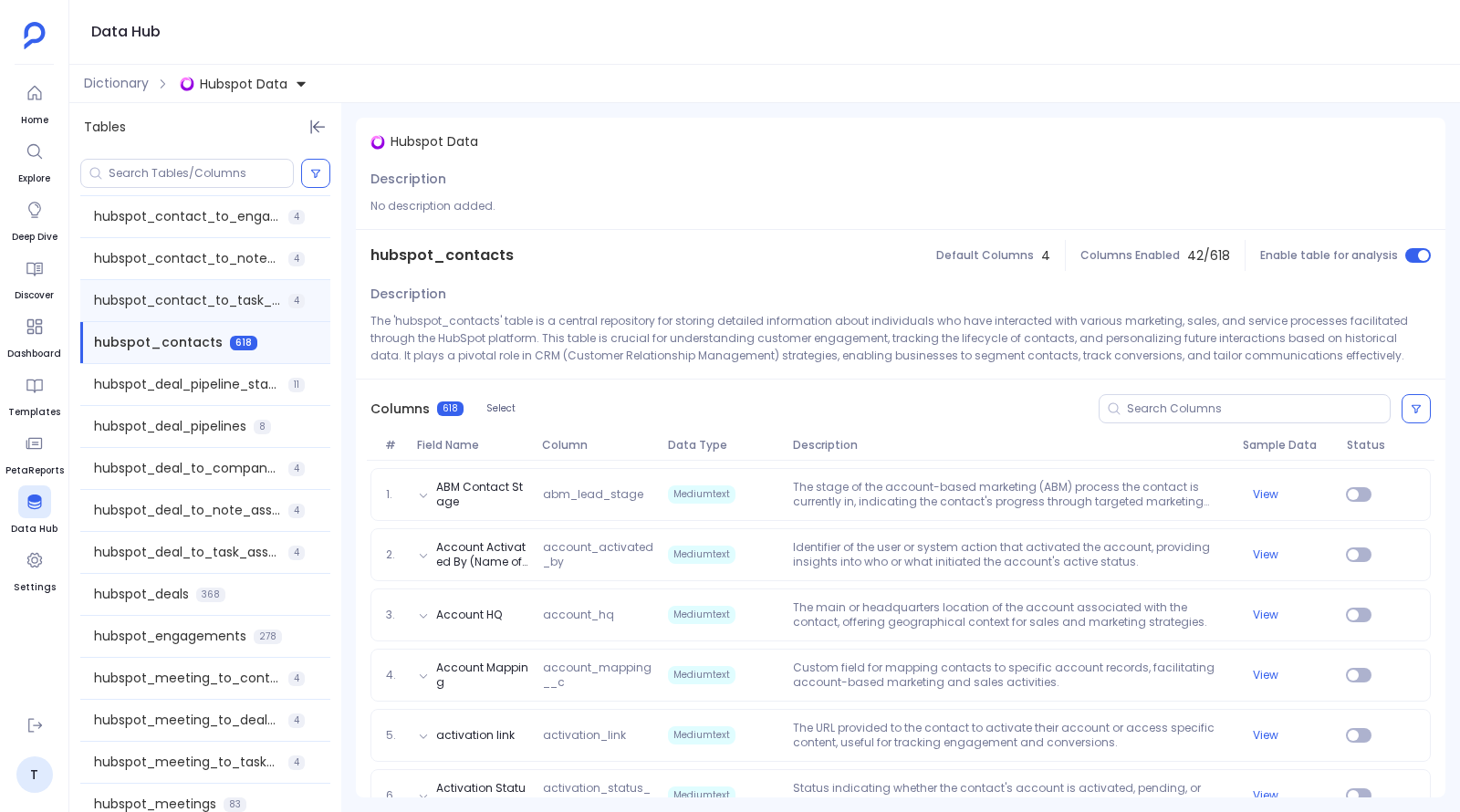 scroll, scrollTop: 418, scrollLeft: 0, axis: vertical 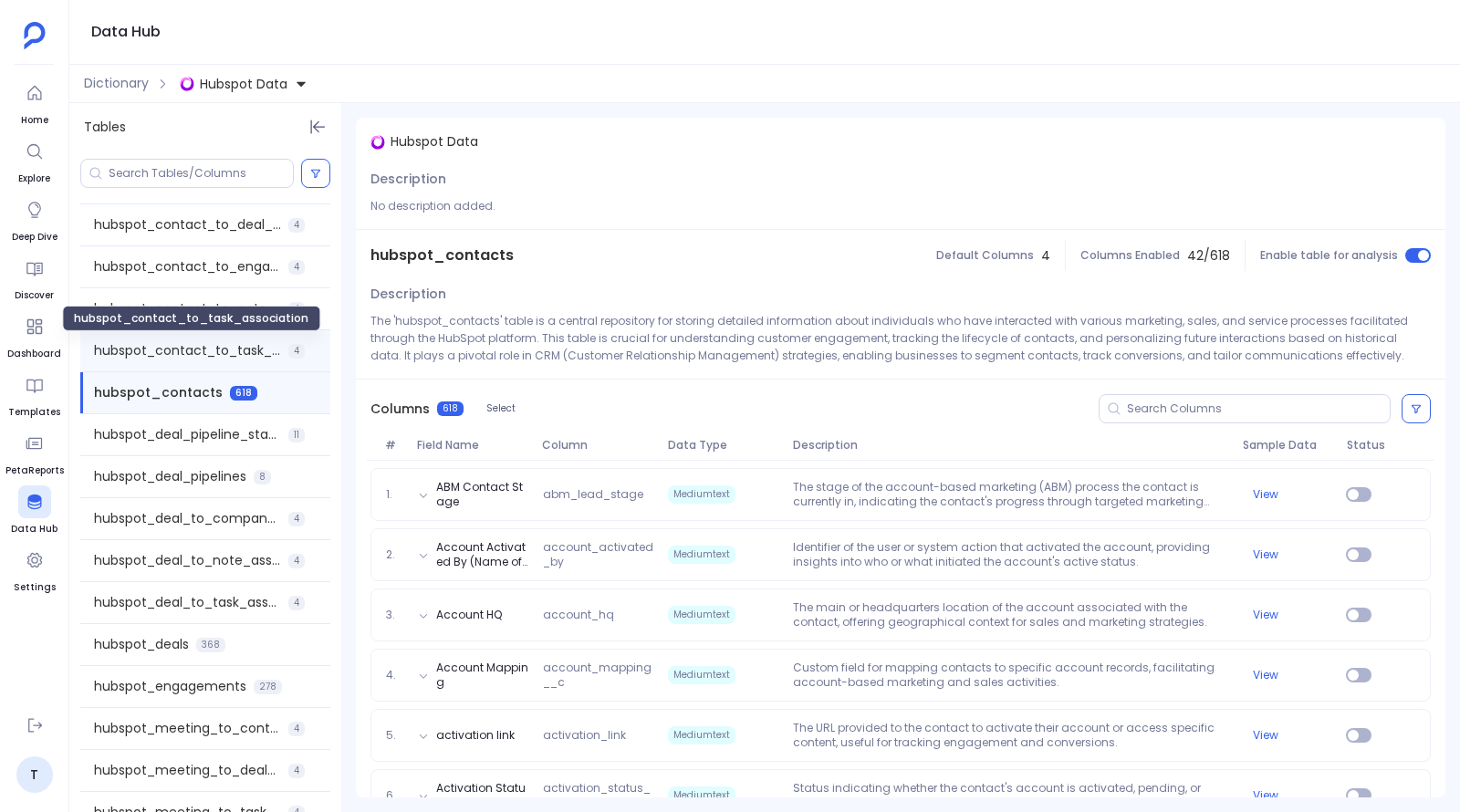 click on "hubspot_contact_to_task_association" at bounding box center (187, 350) 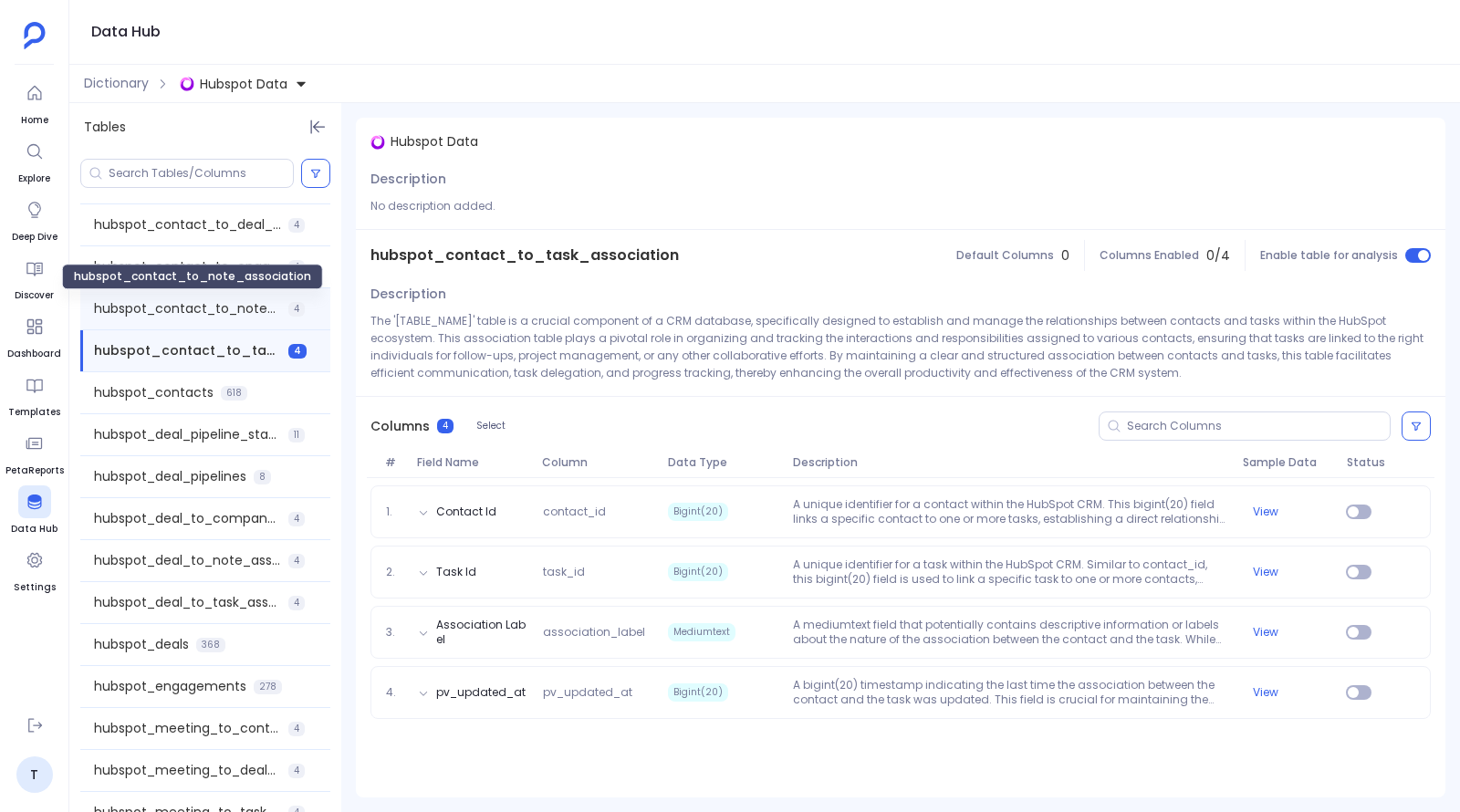 click on "hubspot_contact_to_note_association" at bounding box center (187, 308) 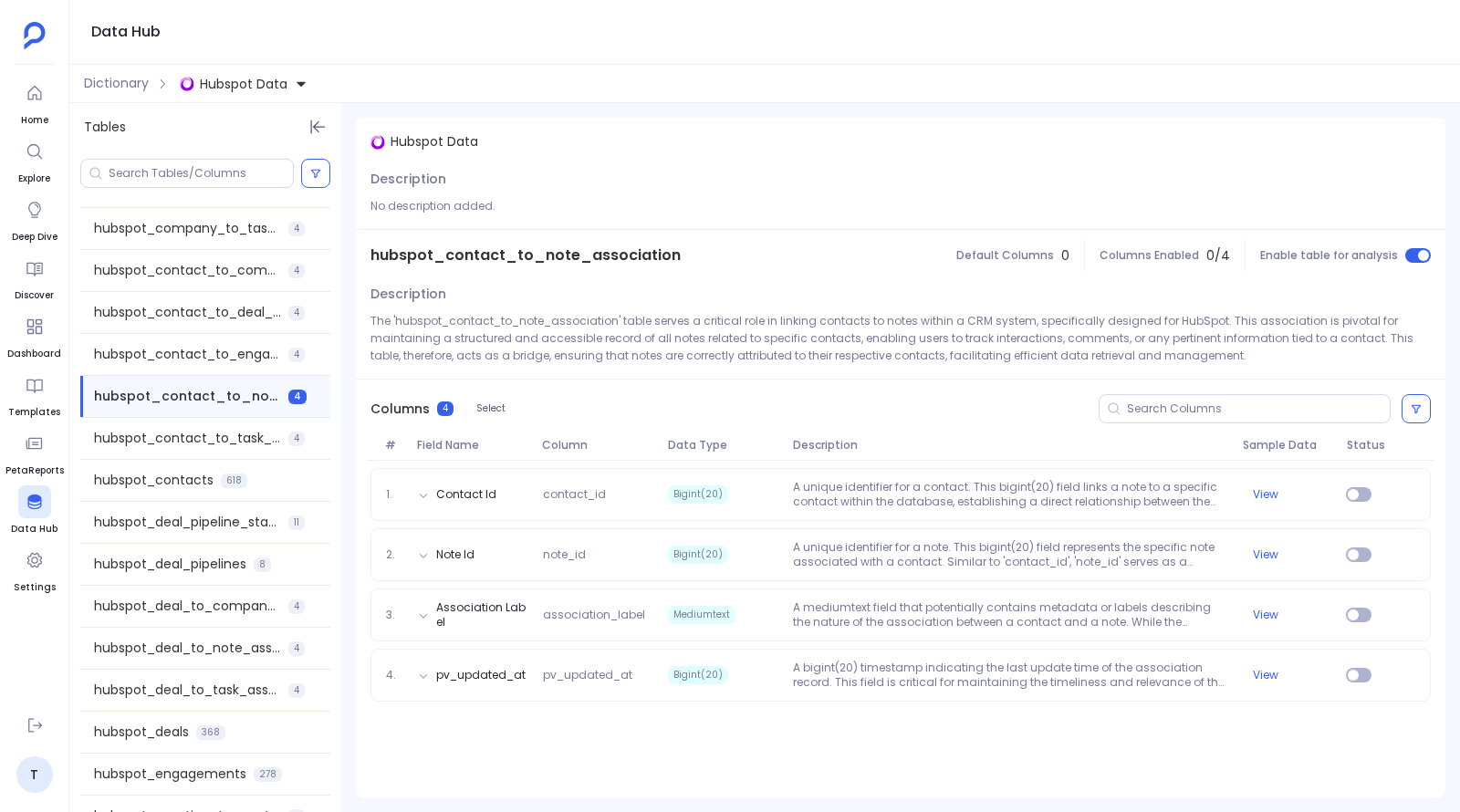 scroll, scrollTop: 328, scrollLeft: 0, axis: vertical 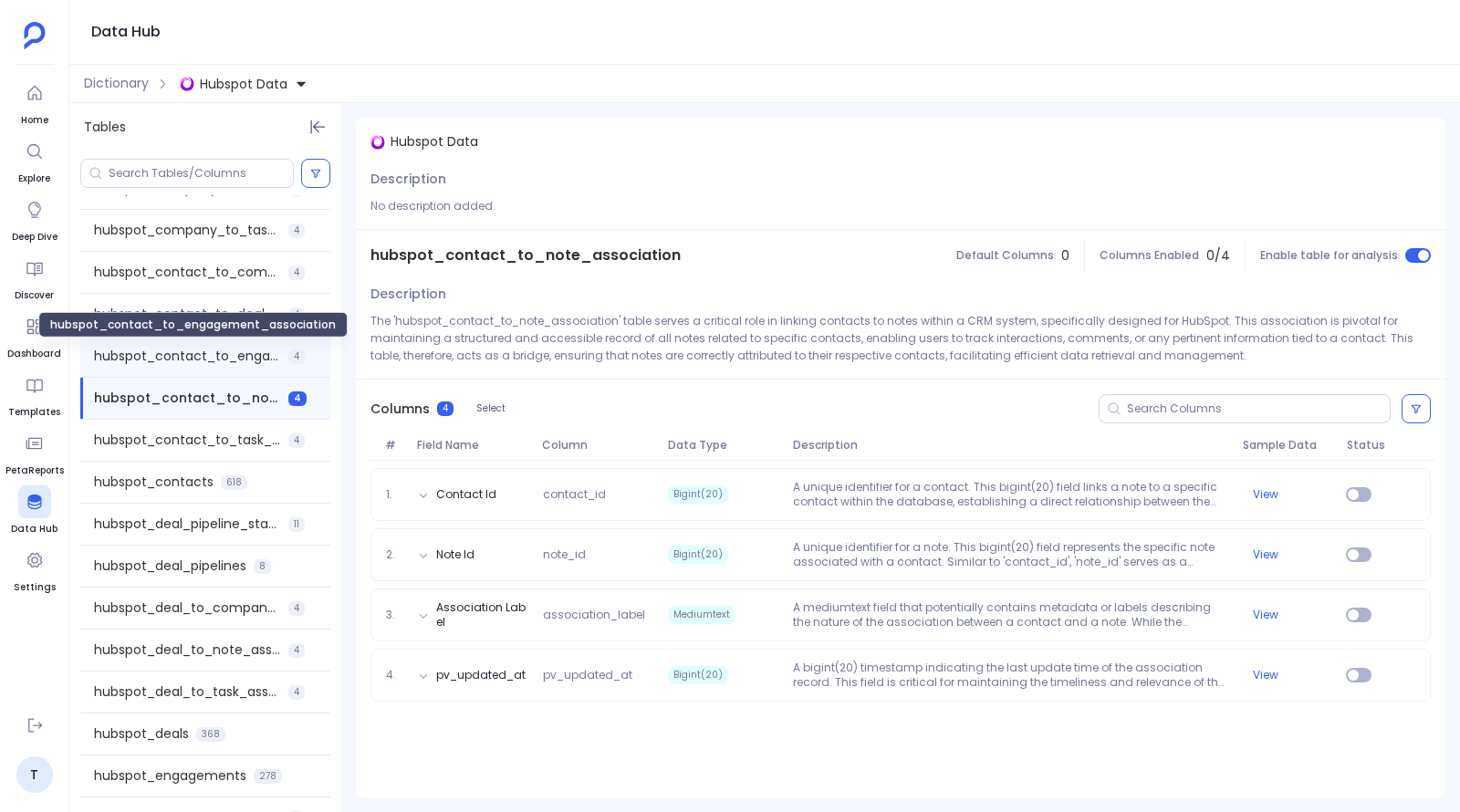click on "hubspot_contact_to_engagement_association" at bounding box center (187, 356) 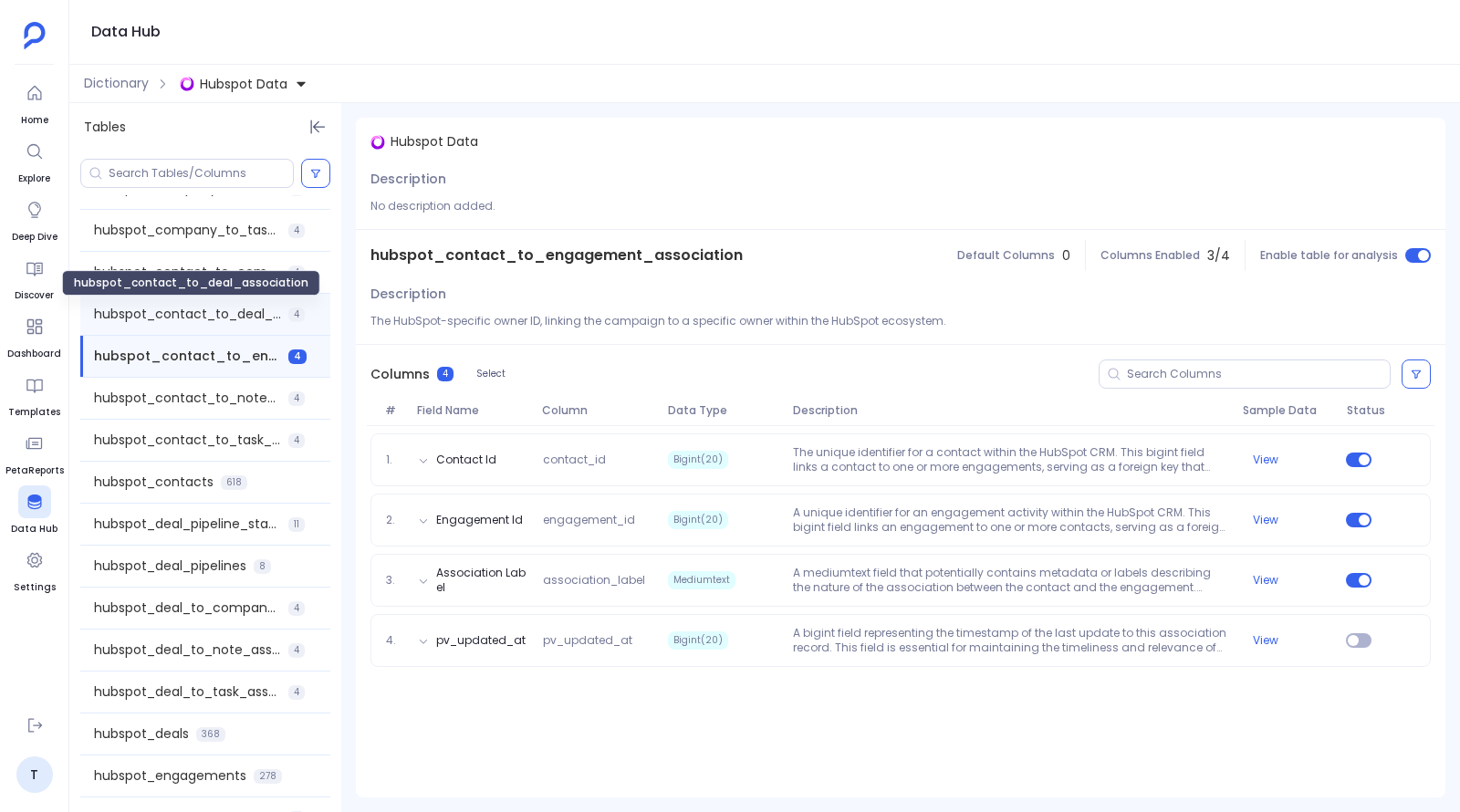 click on "hubspot_contact_to_deal_association 4" at bounding box center [205, 314] 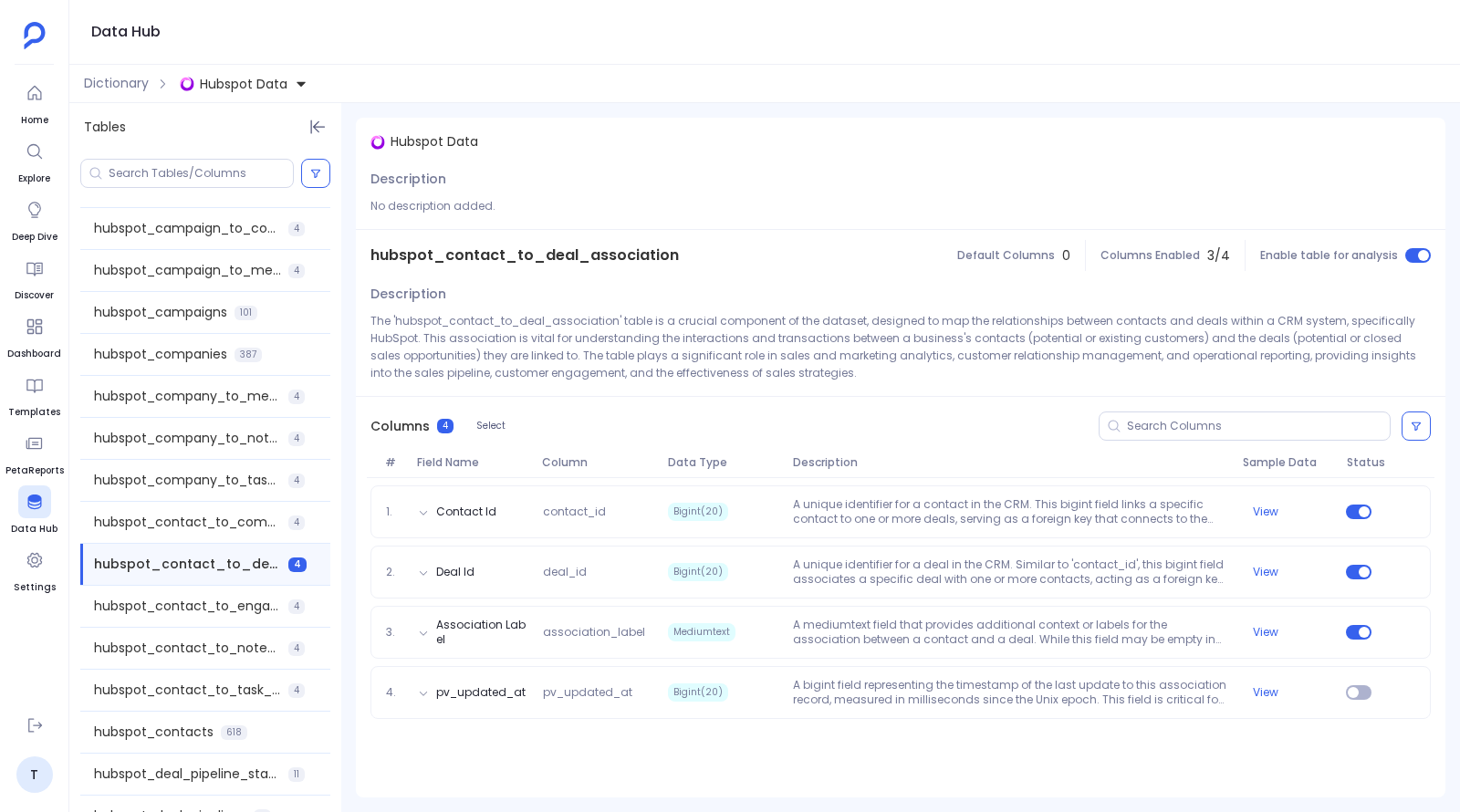 scroll, scrollTop: 66, scrollLeft: 0, axis: vertical 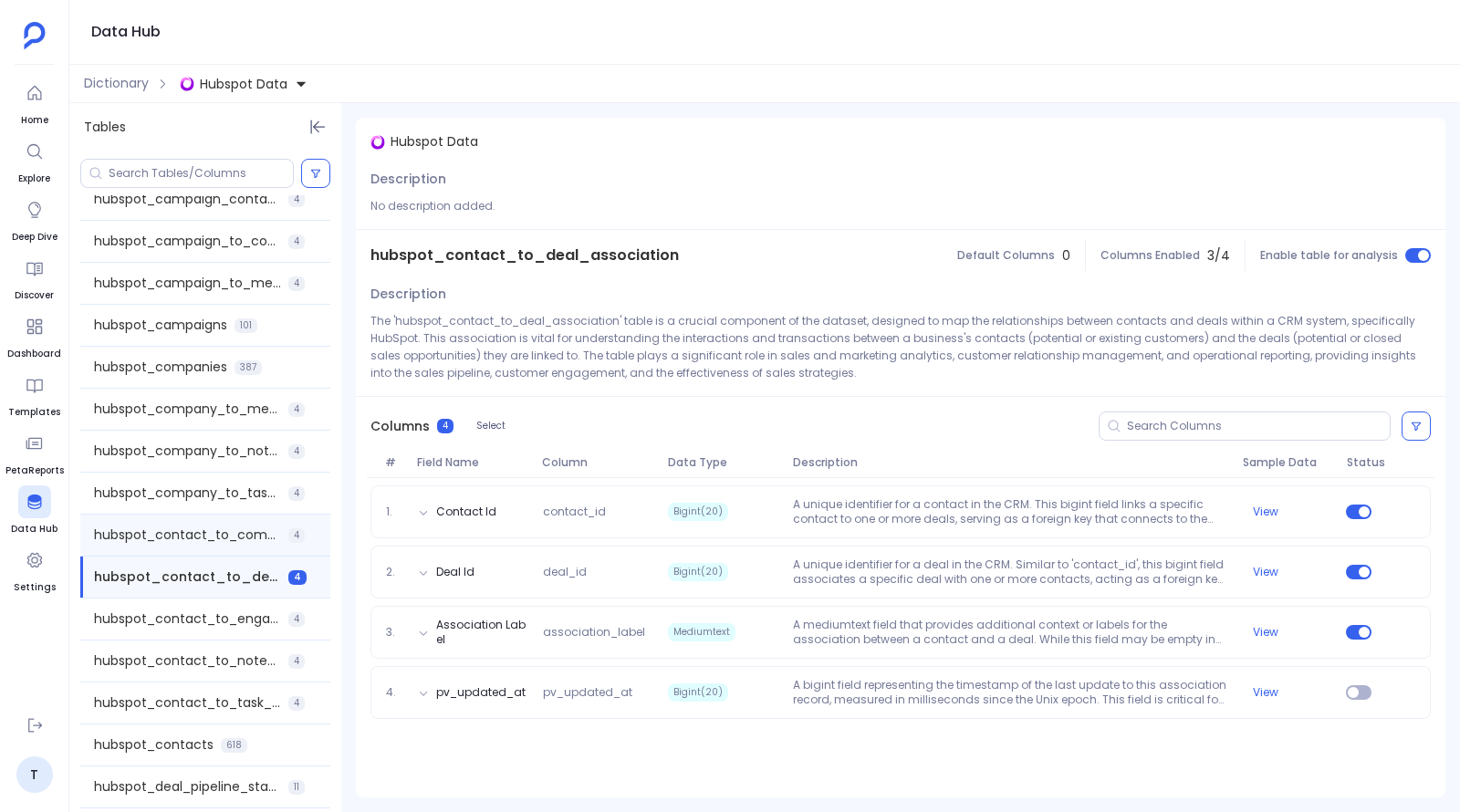 click on "hubspot_contact_to_company_association 4" at bounding box center (205, 535) 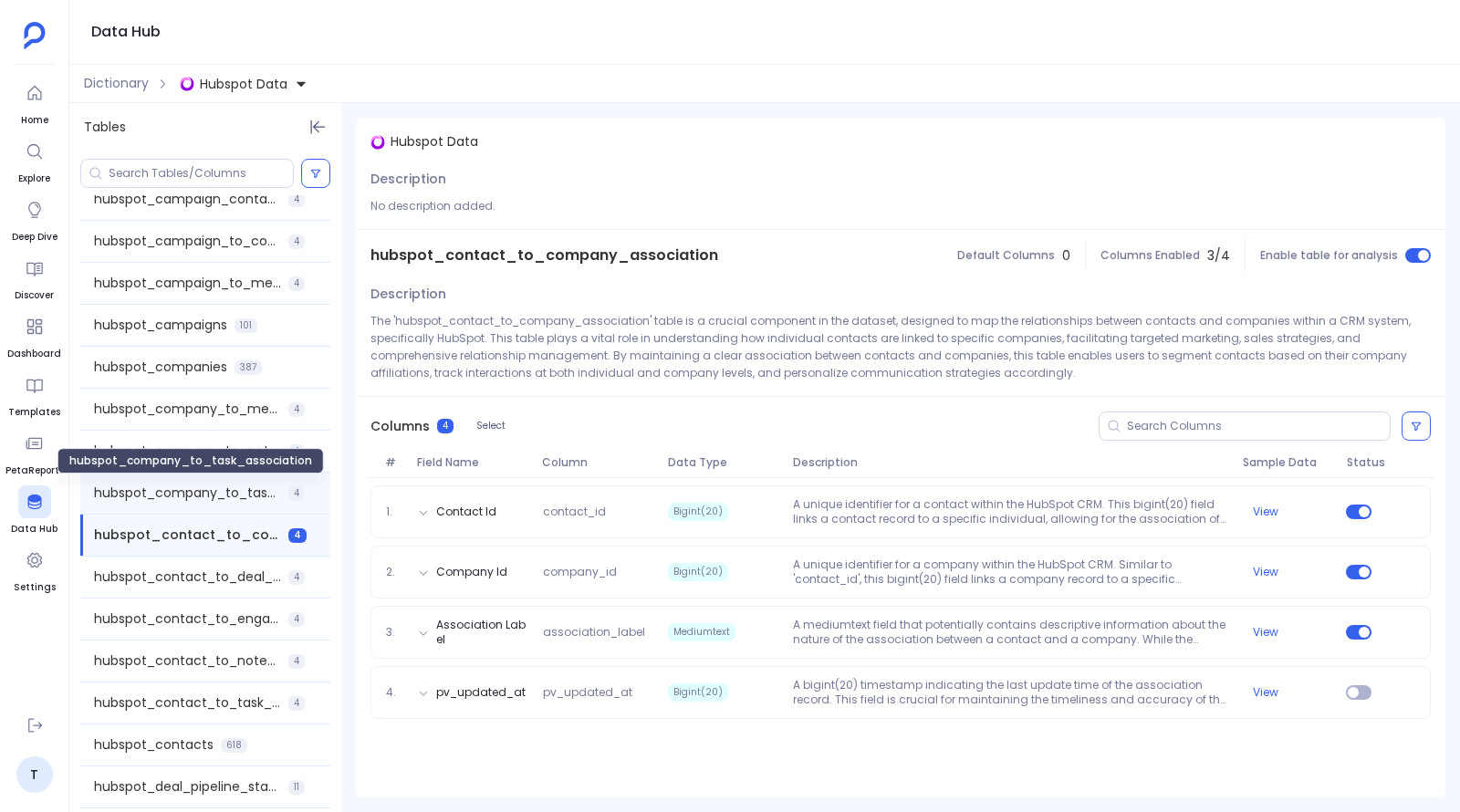 click on "hubspot_company_to_task_association" at bounding box center [187, 493] 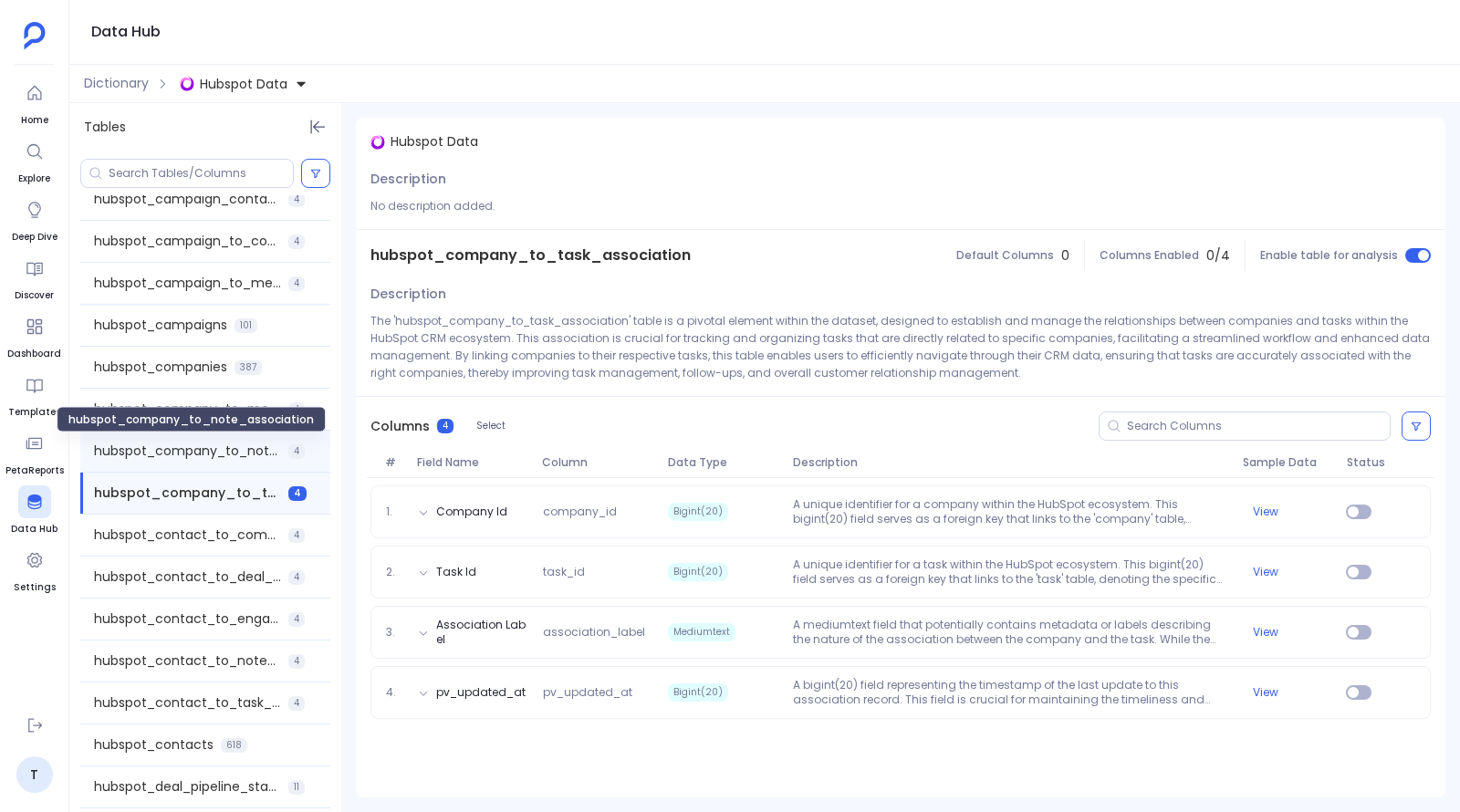 click on "hubspot_company_to_note_association" at bounding box center (187, 451) 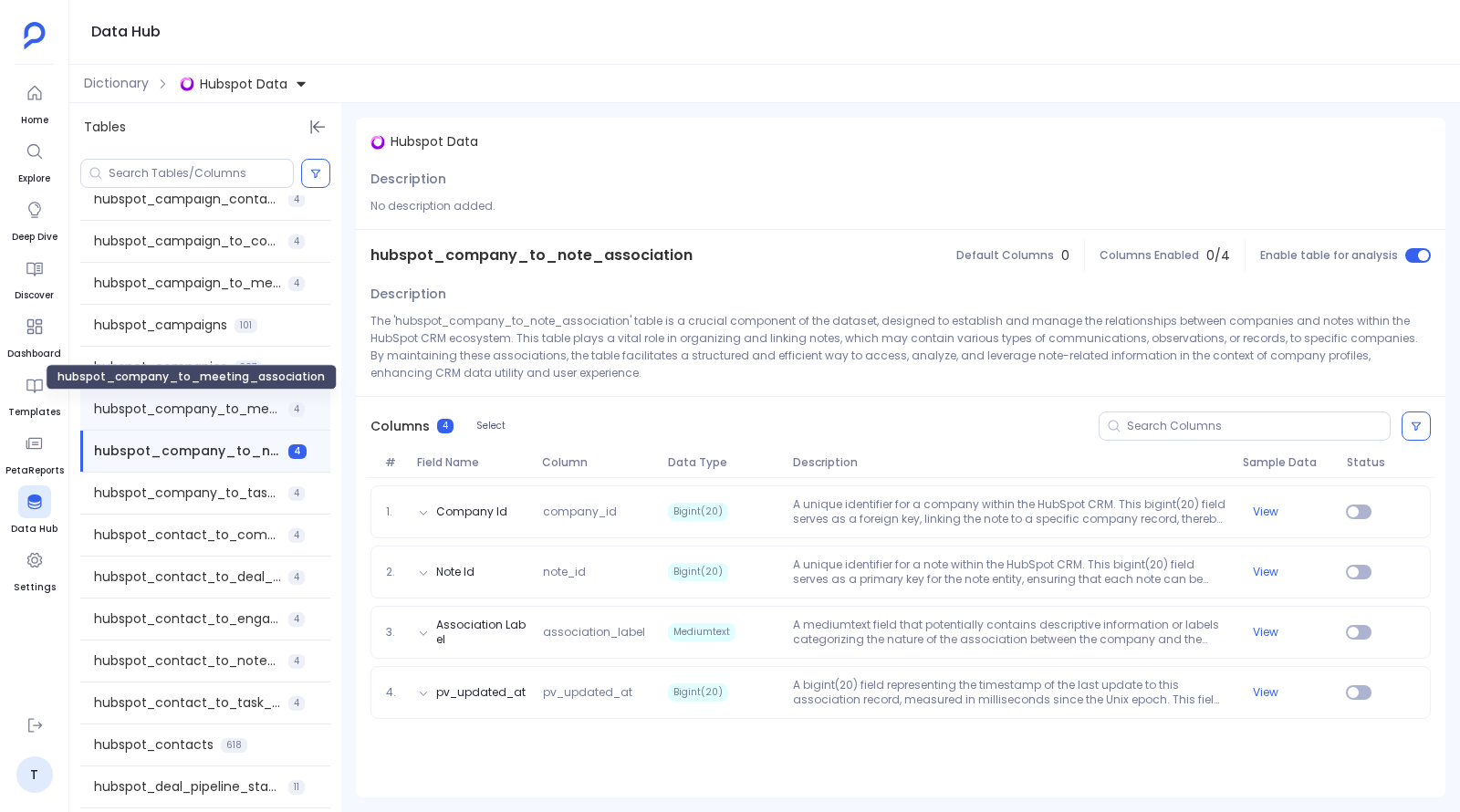 click on "hubspot_company_to_meeting_association" at bounding box center [187, 409] 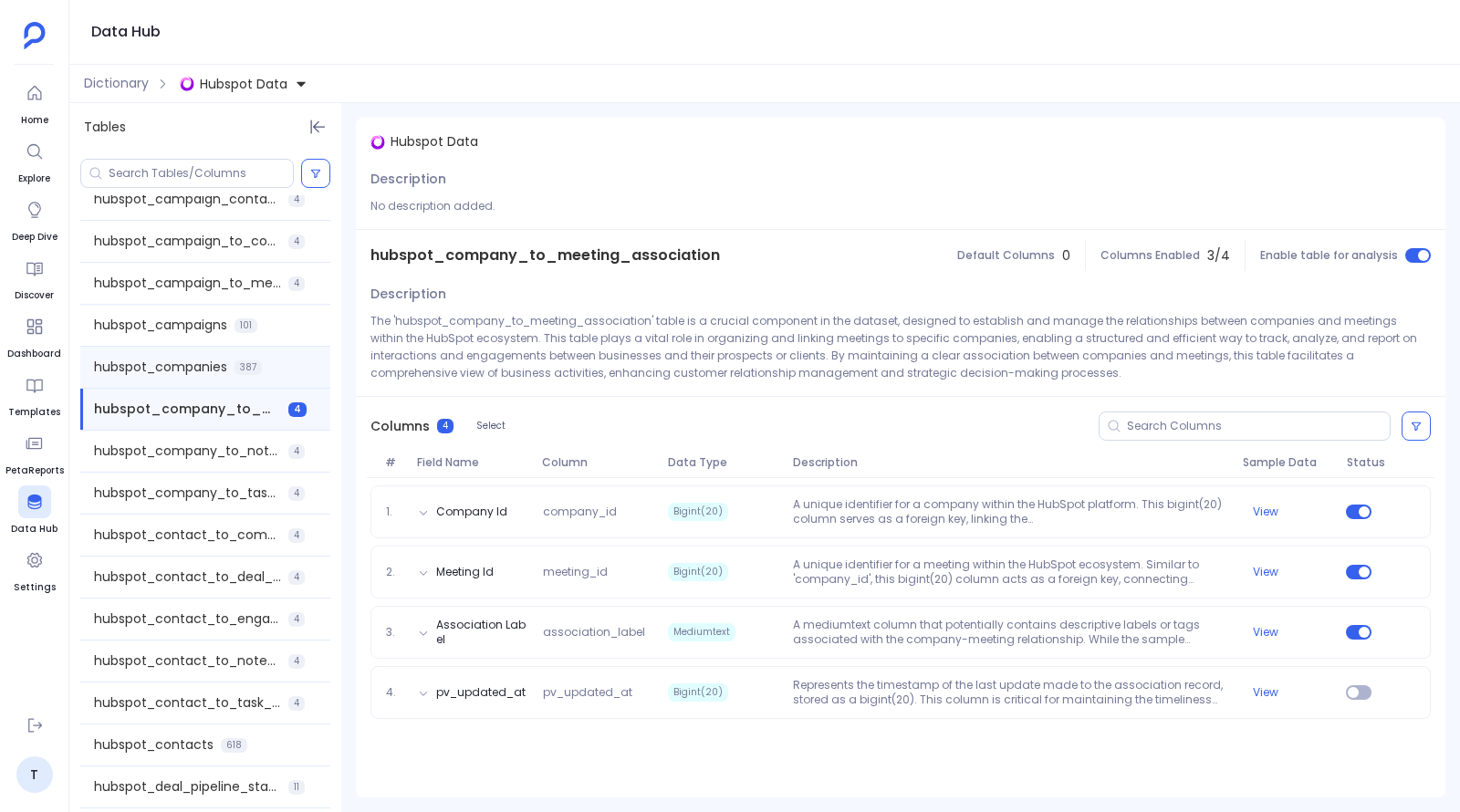 click on "hubspot_companies" at bounding box center [161, 367] 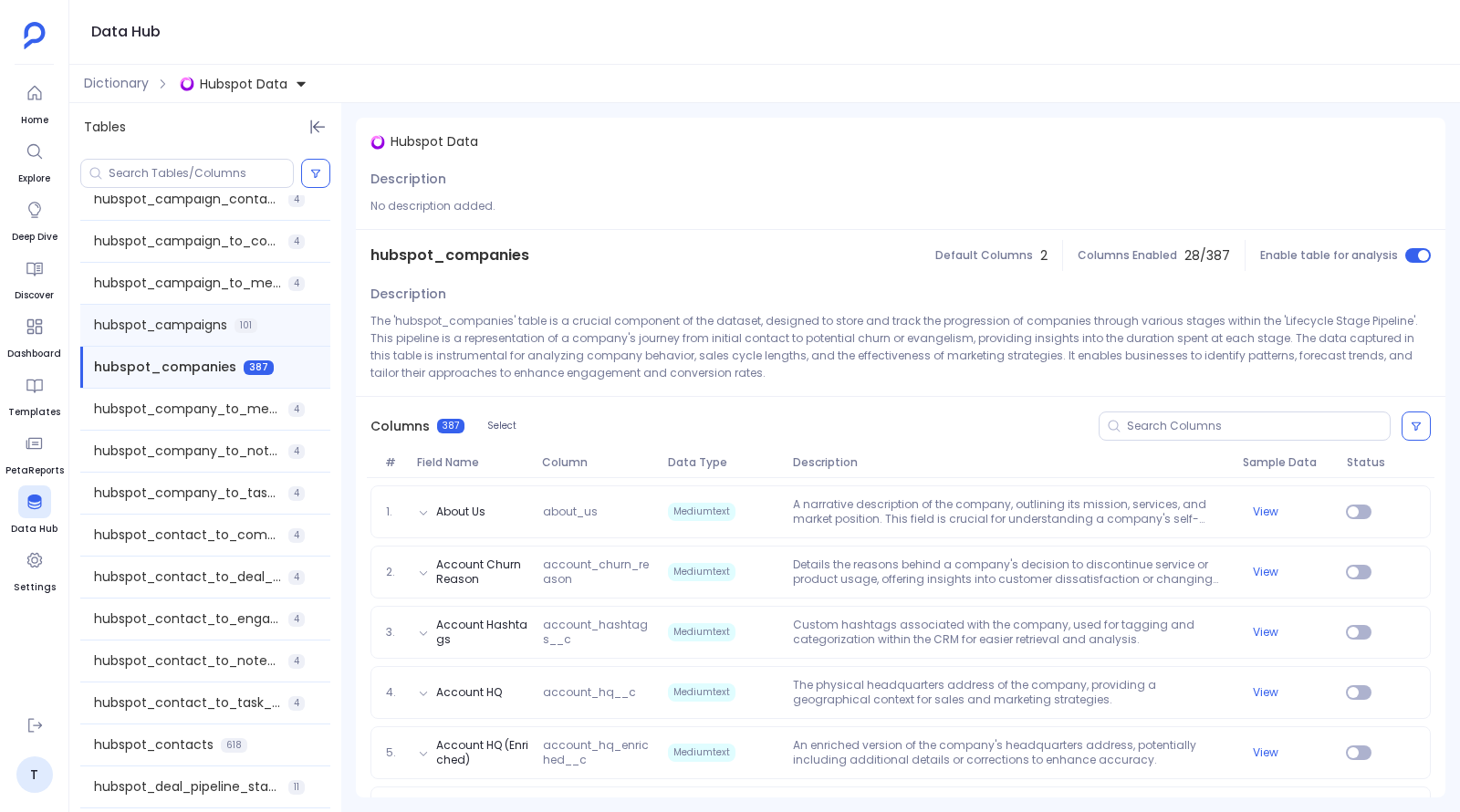 click on "hubspot_campaigns" at bounding box center (161, 325) 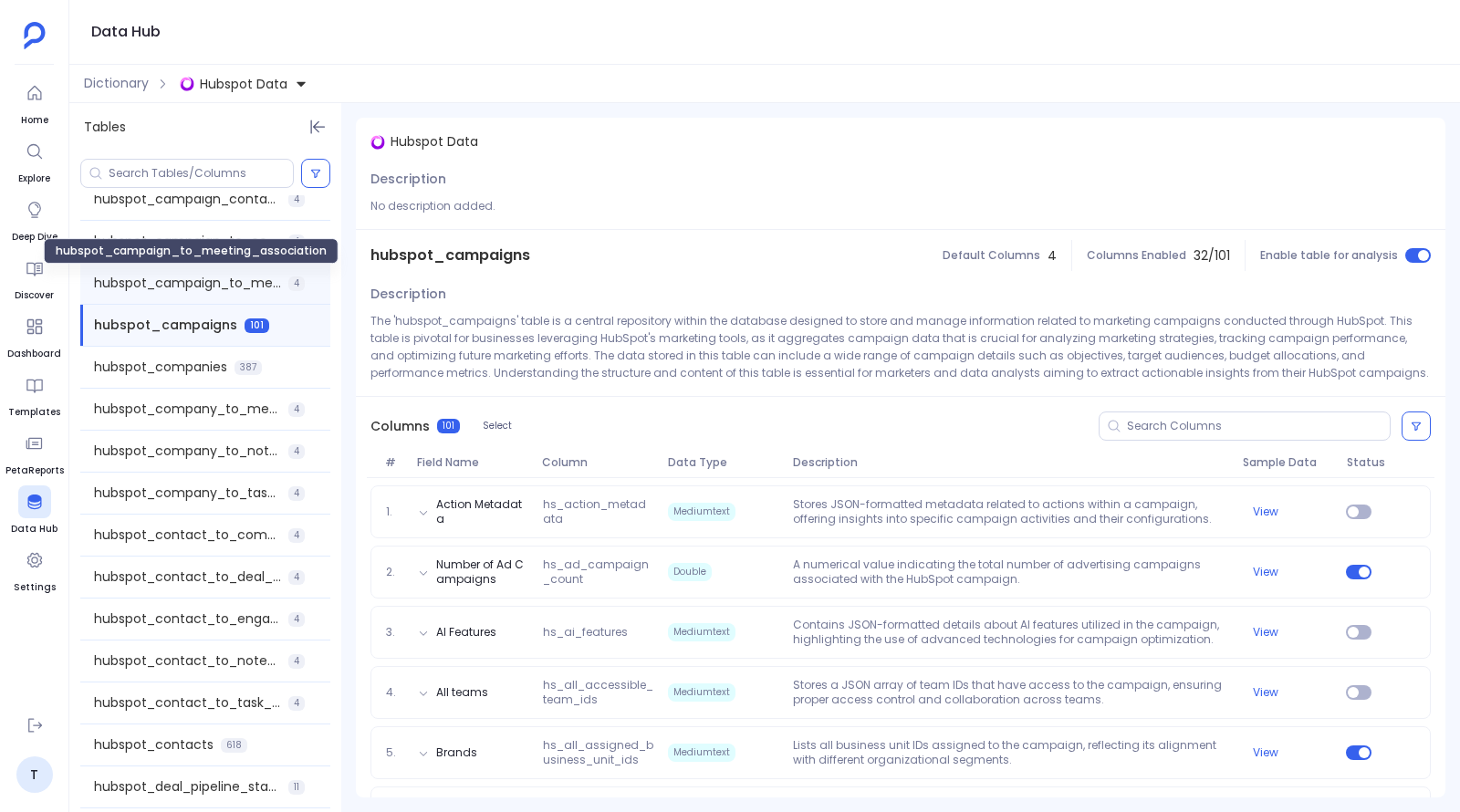 click on "hubspot_campaign_to_meeting_association" at bounding box center [187, 283] 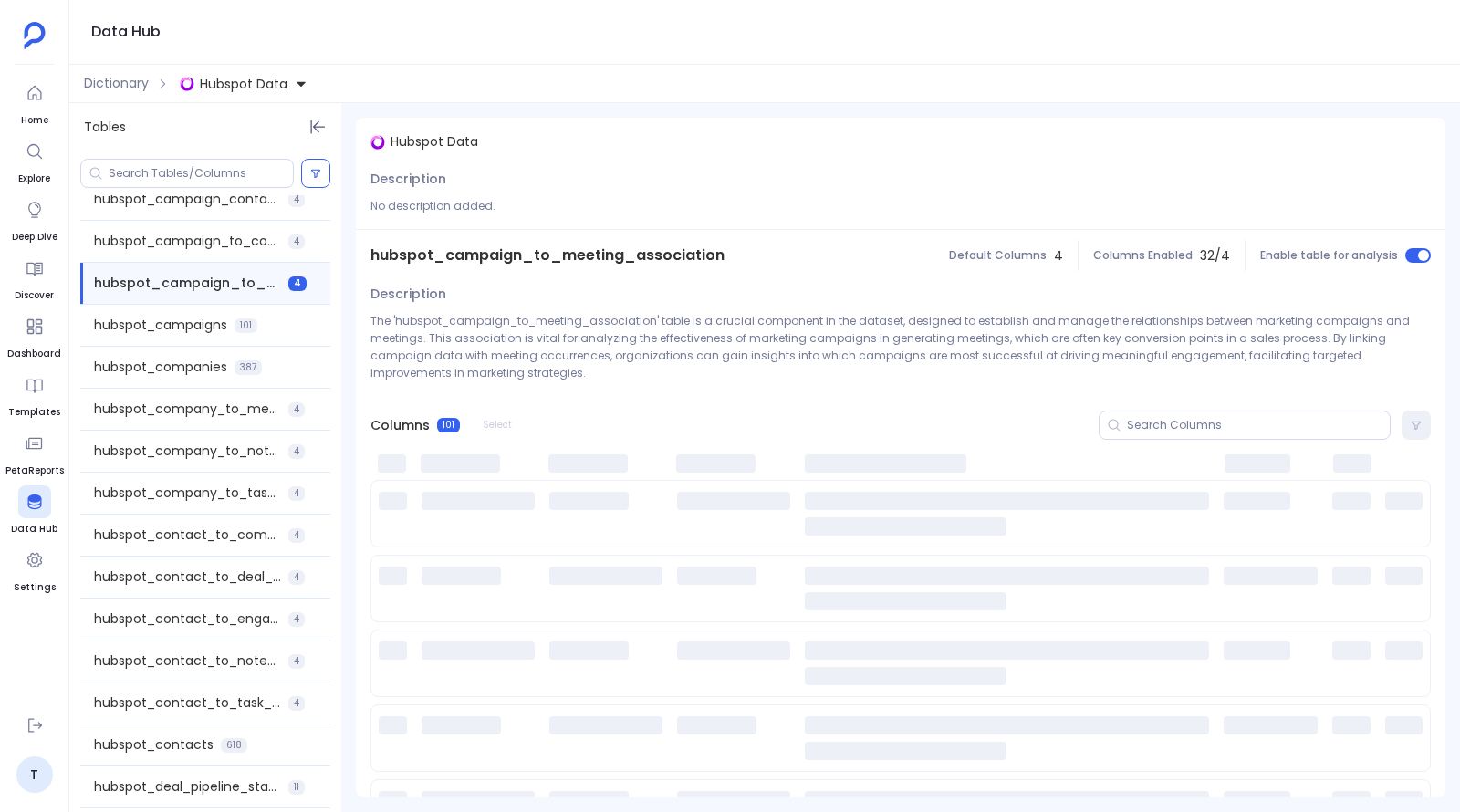 scroll, scrollTop: 0, scrollLeft: 0, axis: both 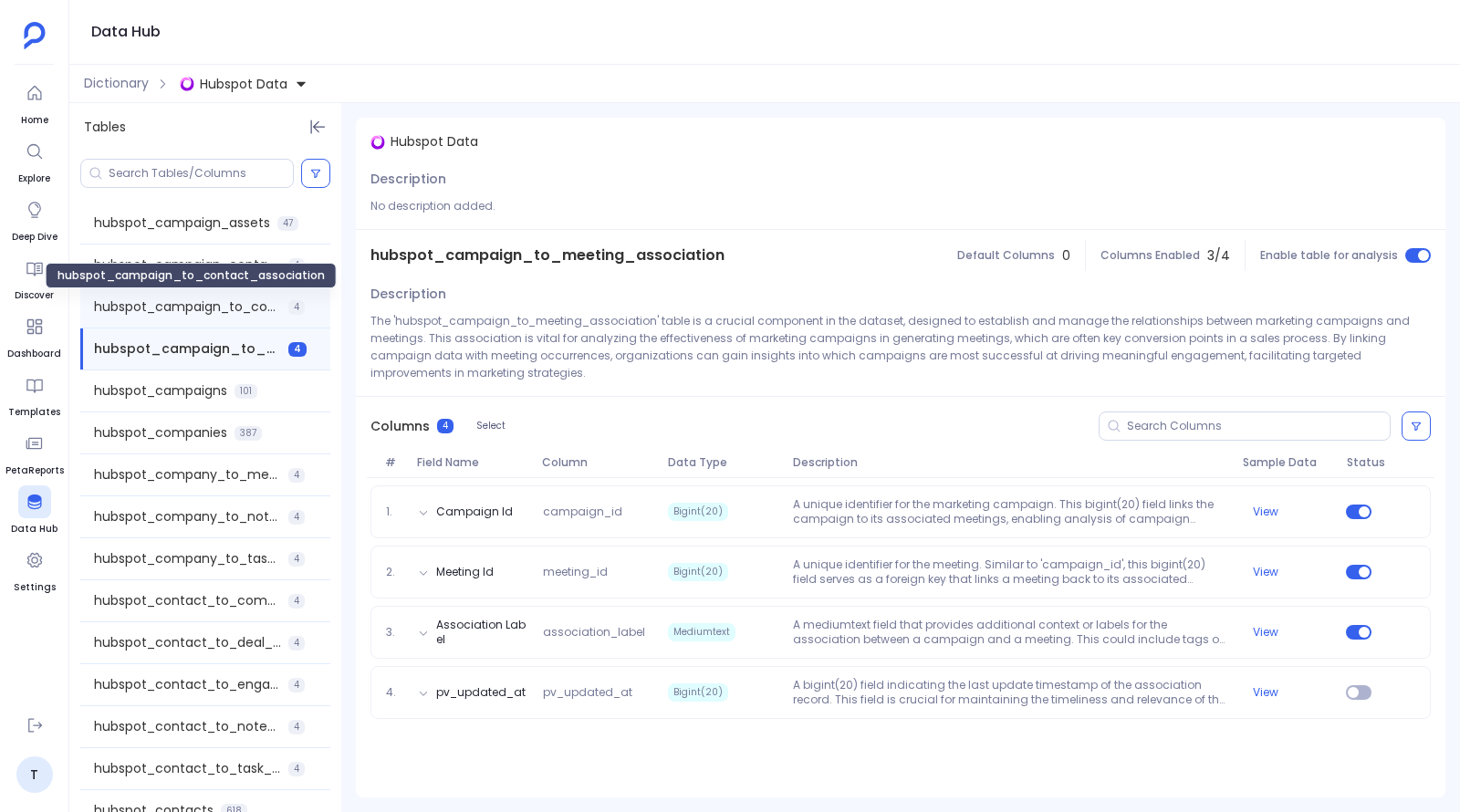 click on "hubspot_campaign_to_contact_association" at bounding box center [187, 307] 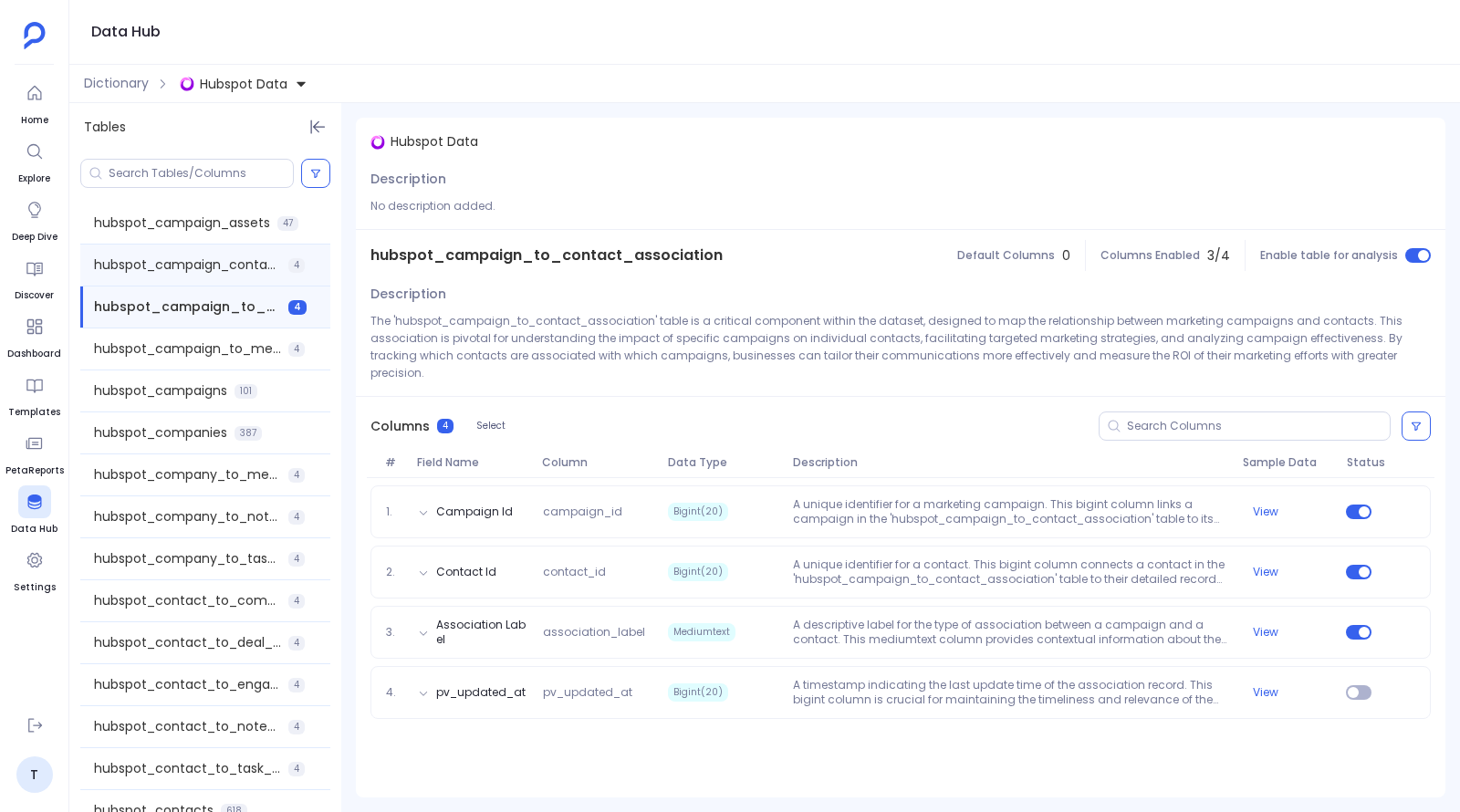 click on "hubspot_campaign_contacts 4" at bounding box center [205, 265] 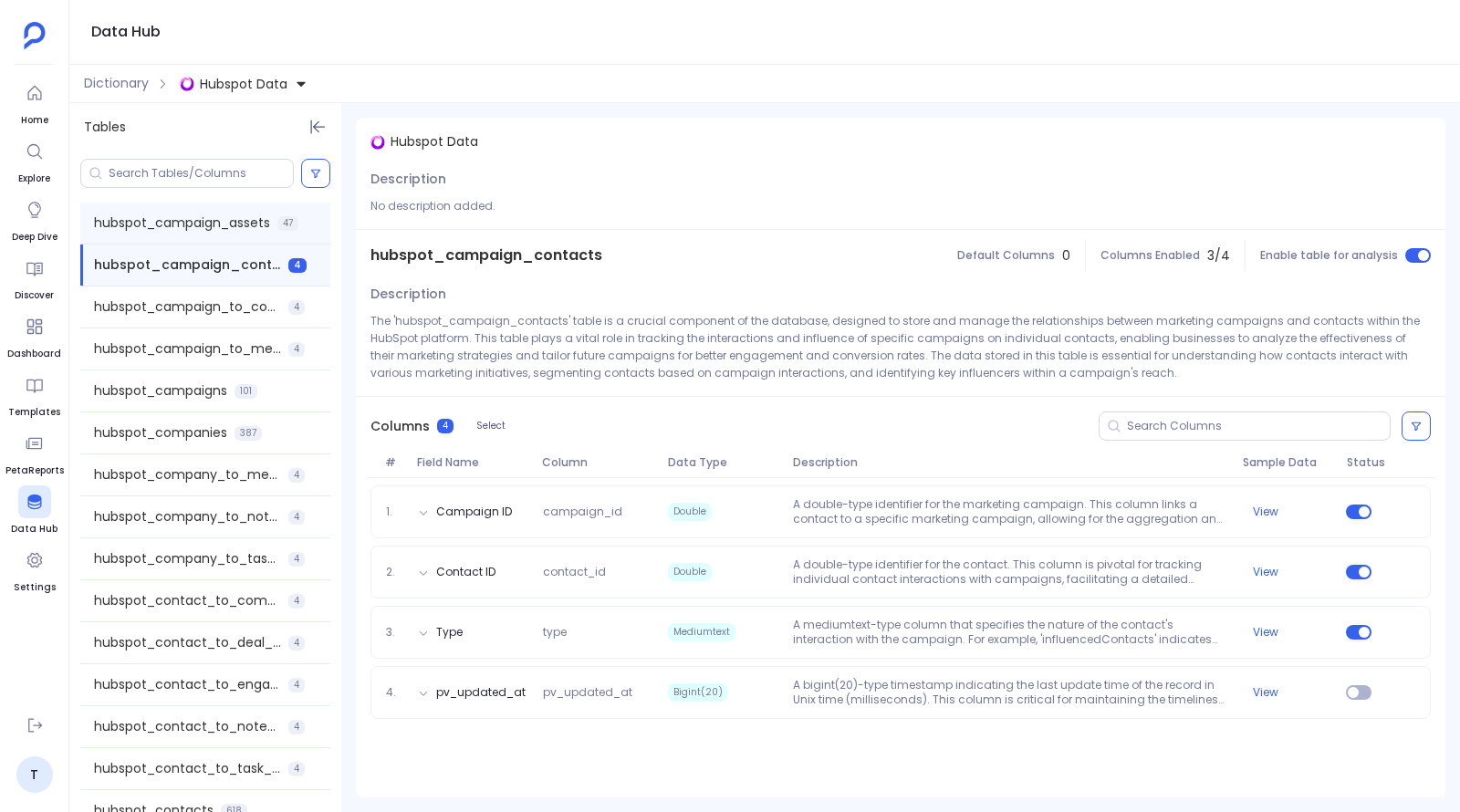 click on "hubspot_campaign_assets" at bounding box center [182, 223] 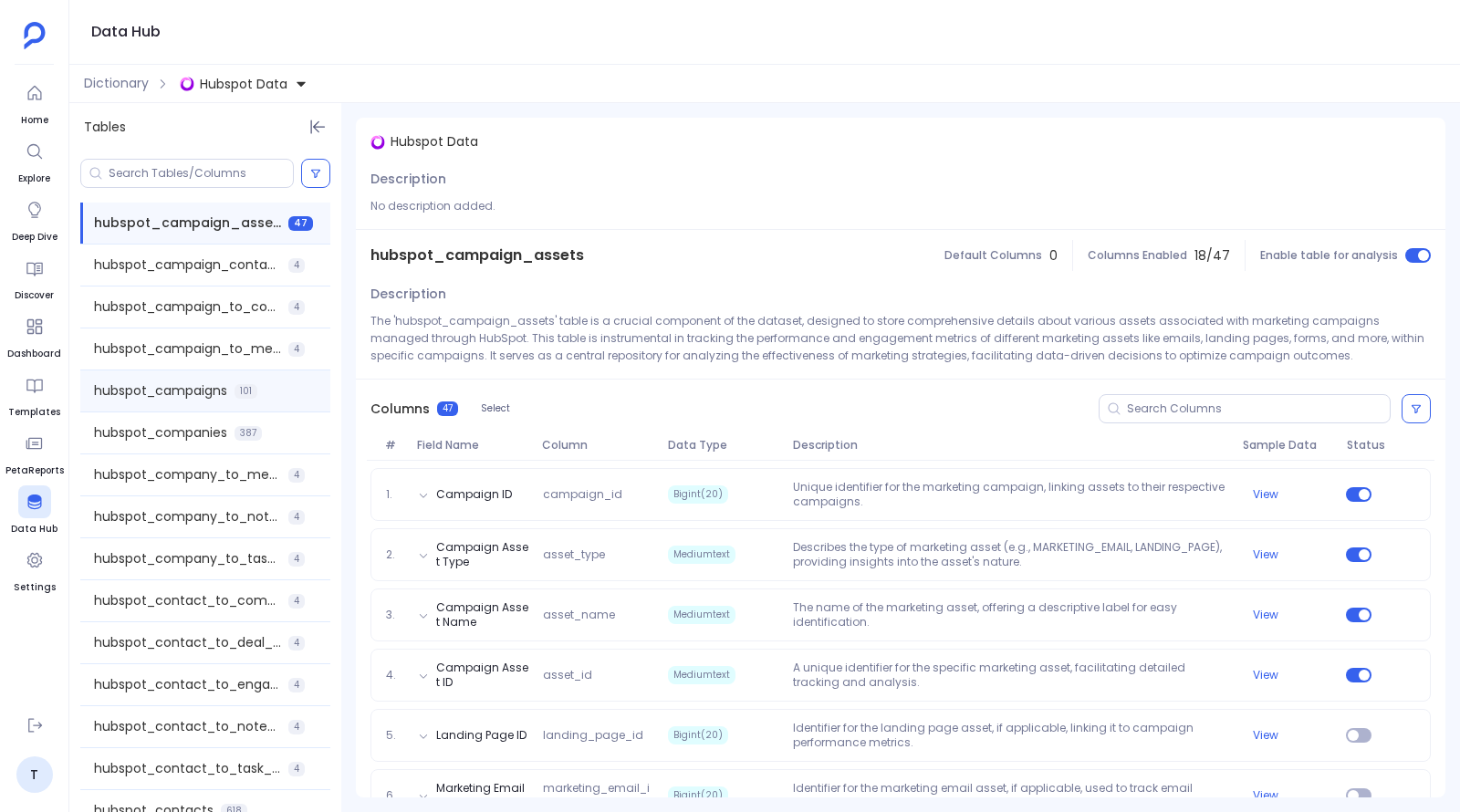 click on "hubspot_campaigns" at bounding box center (161, 390) 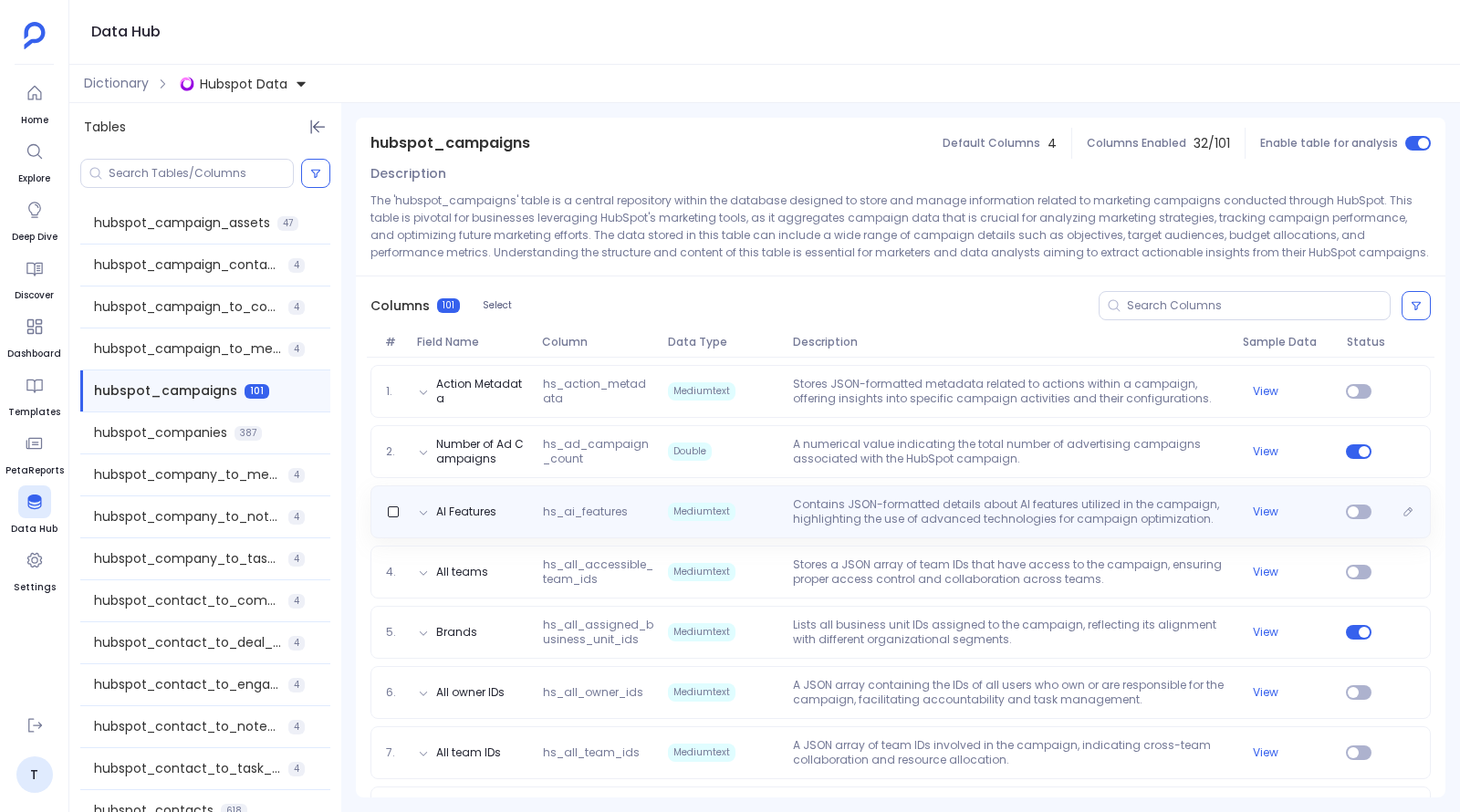 scroll, scrollTop: 151, scrollLeft: 0, axis: vertical 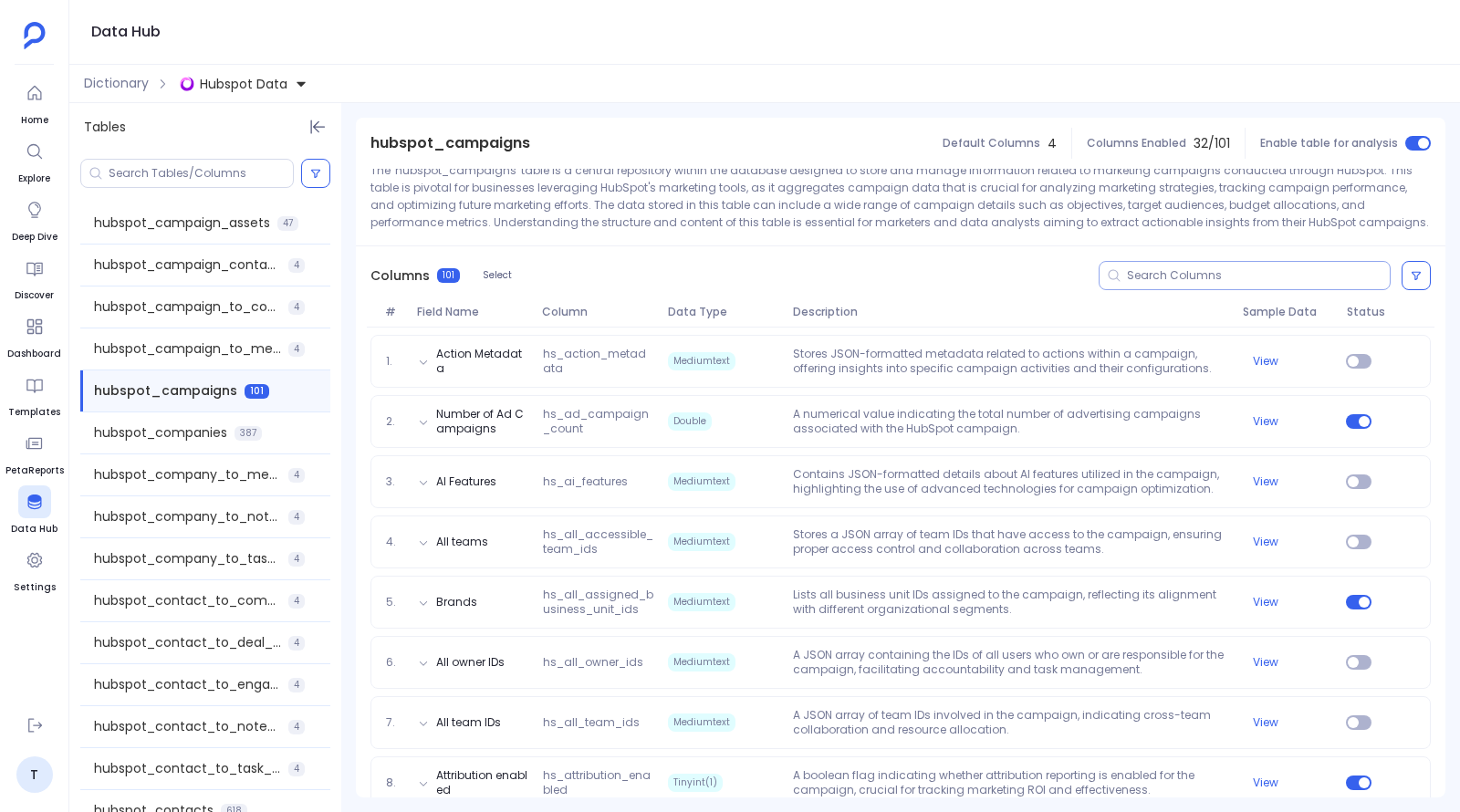 click at bounding box center [1258, 276] 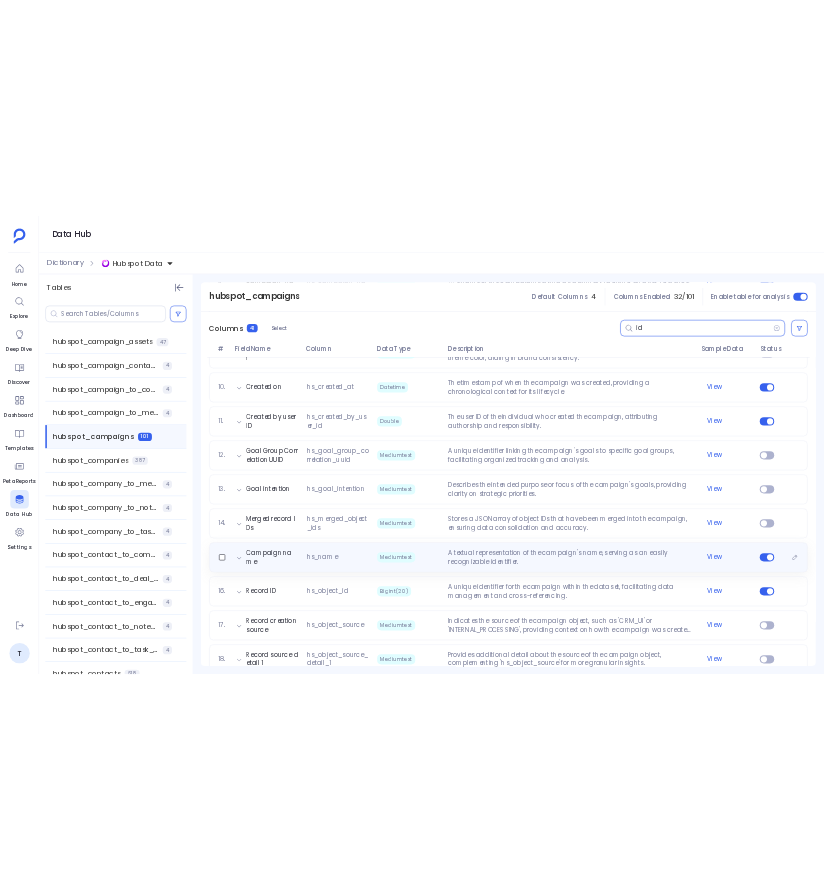 scroll, scrollTop: 848, scrollLeft: 0, axis: vertical 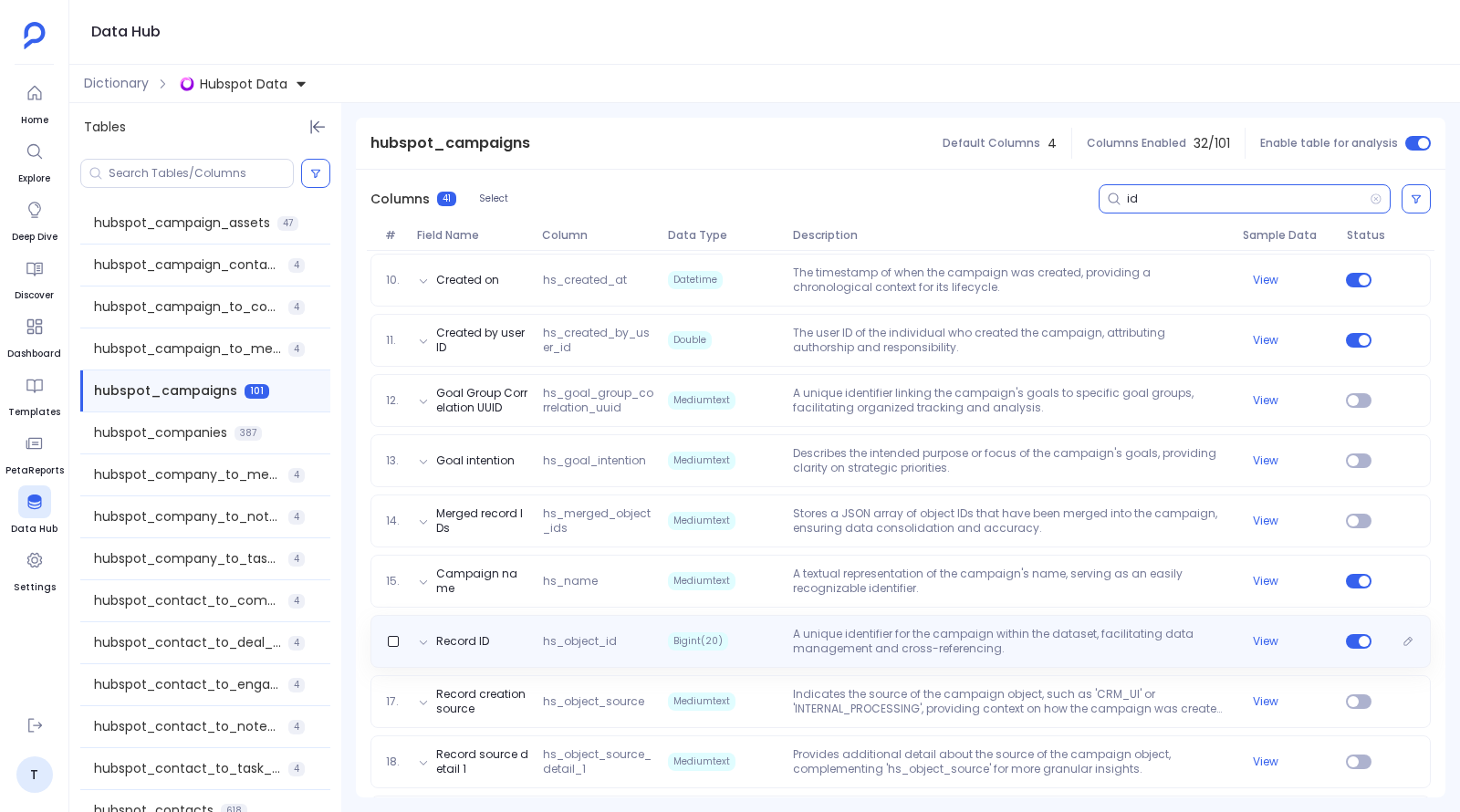 type on "id" 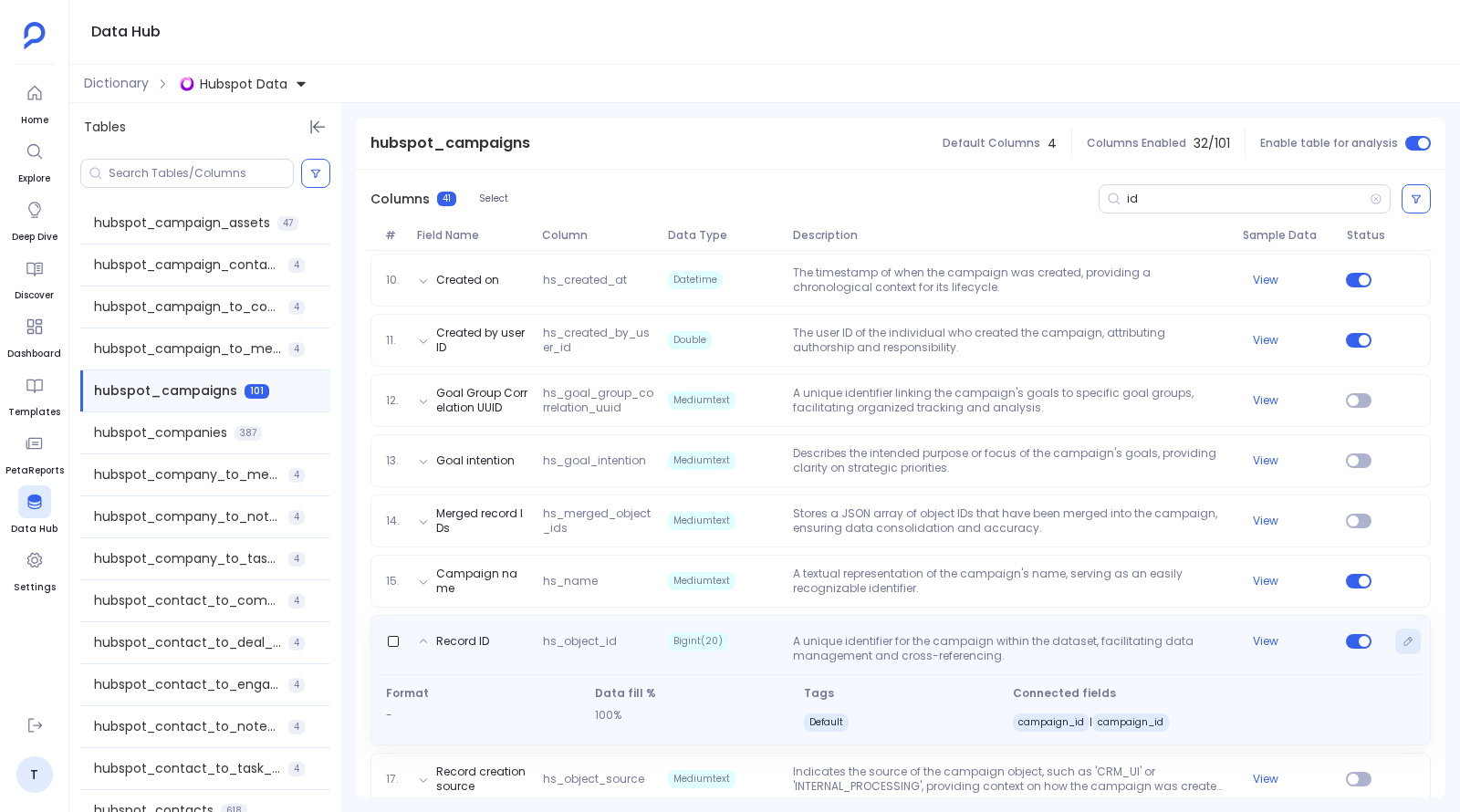 click 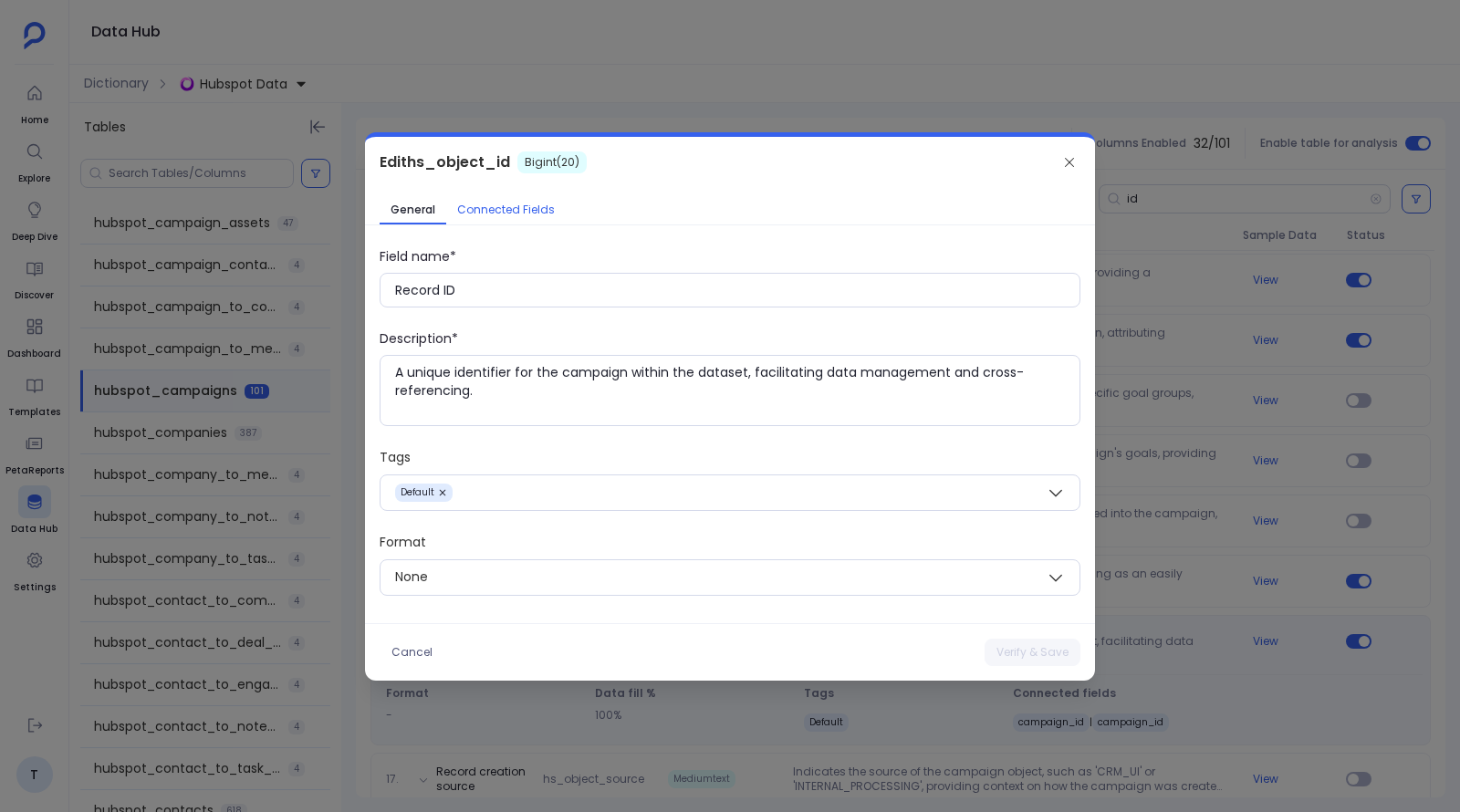 click on "Connected Fields" at bounding box center (506, 210) 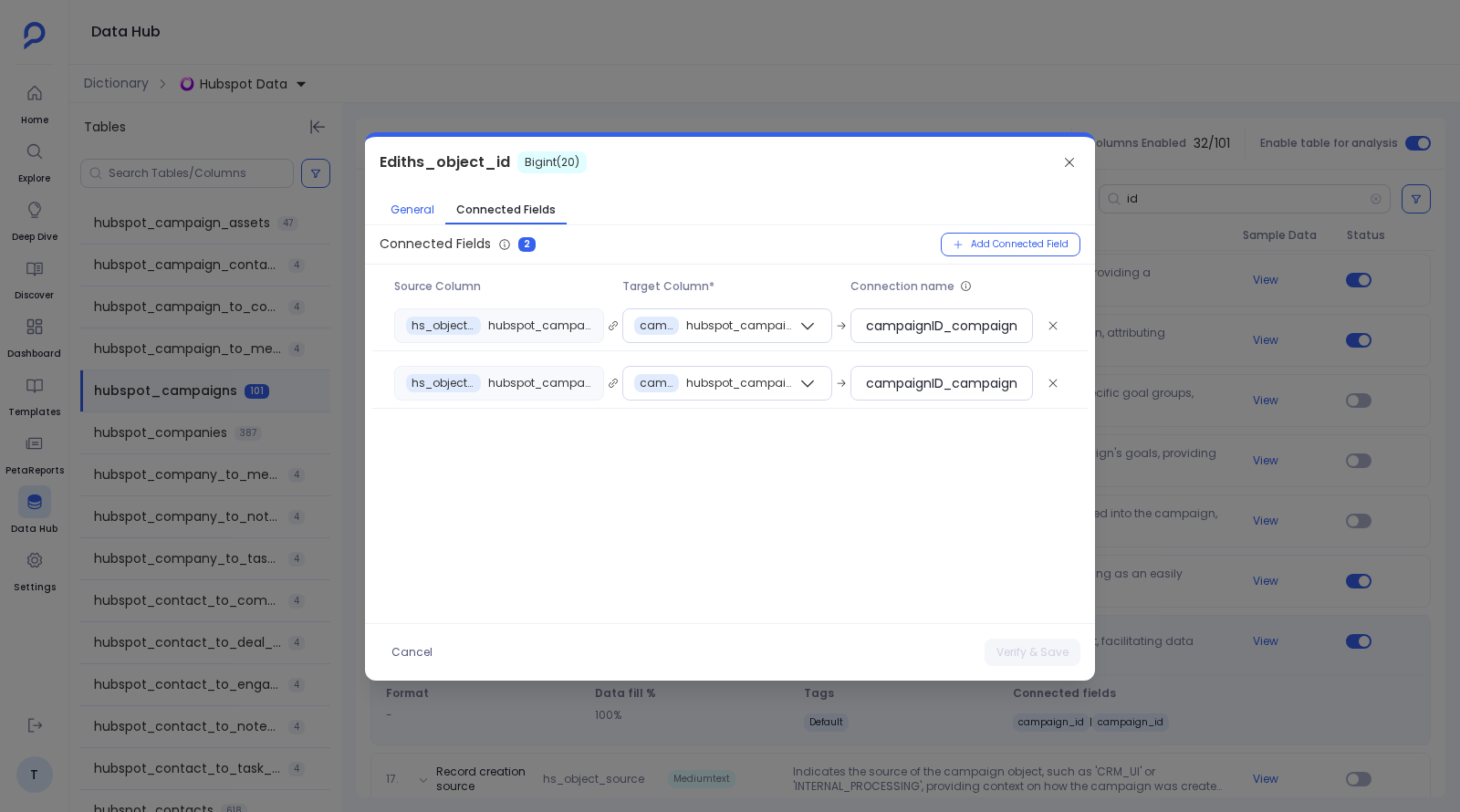 click on "General" at bounding box center [412, 210] 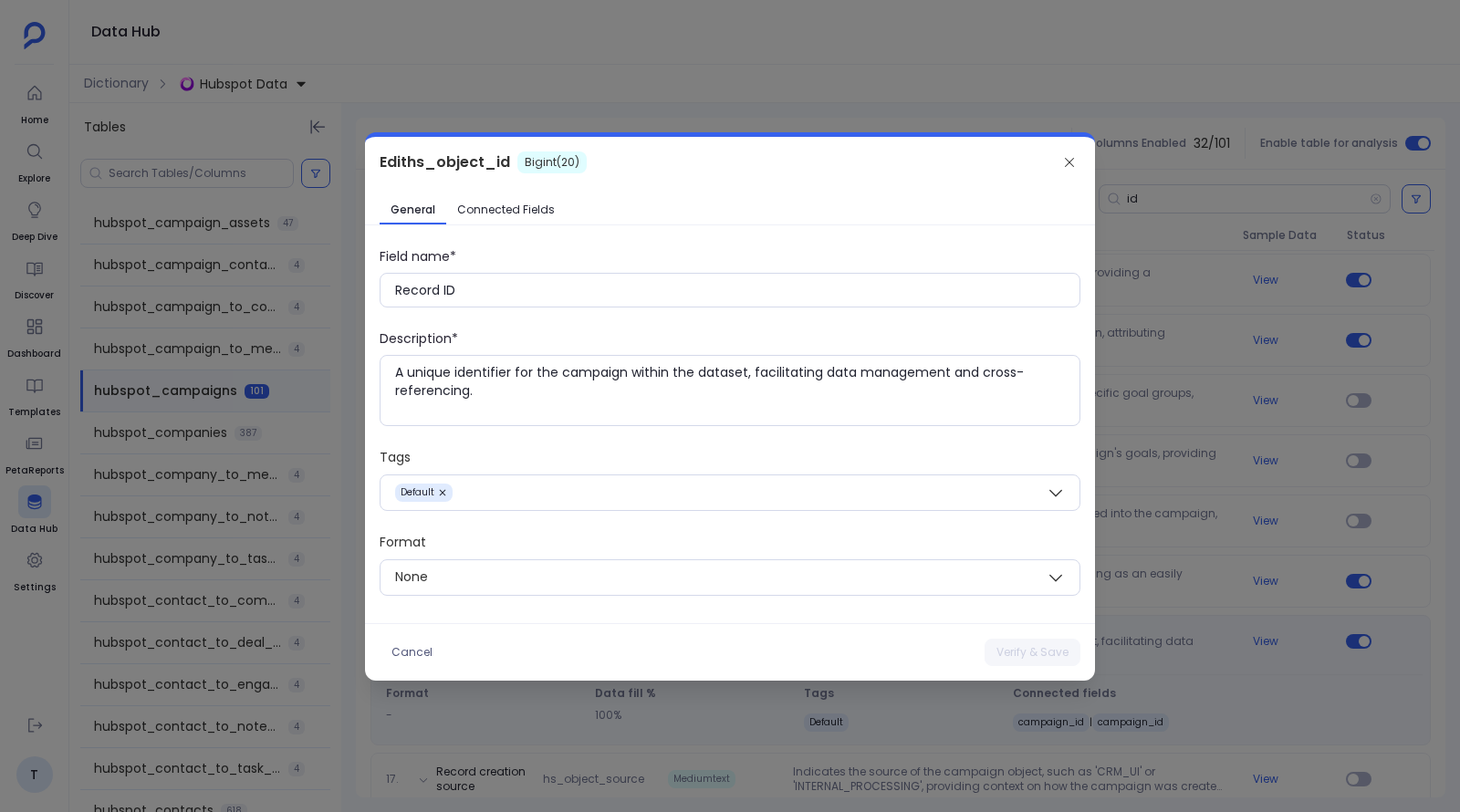 click at bounding box center (730, 406) 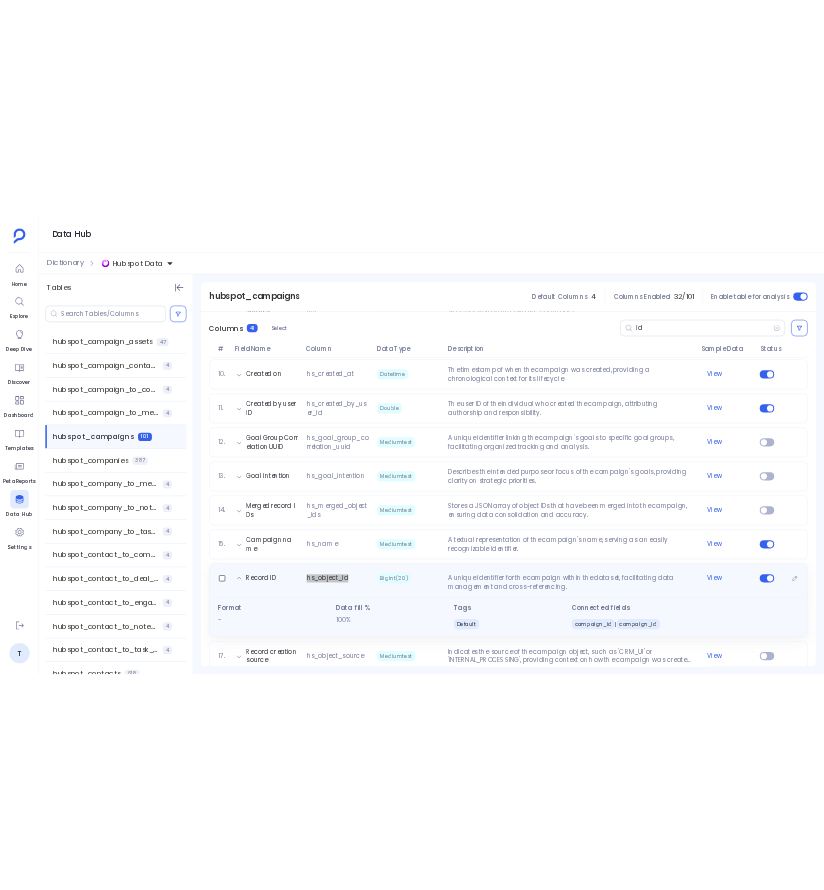 scroll, scrollTop: 867, scrollLeft: 0, axis: vertical 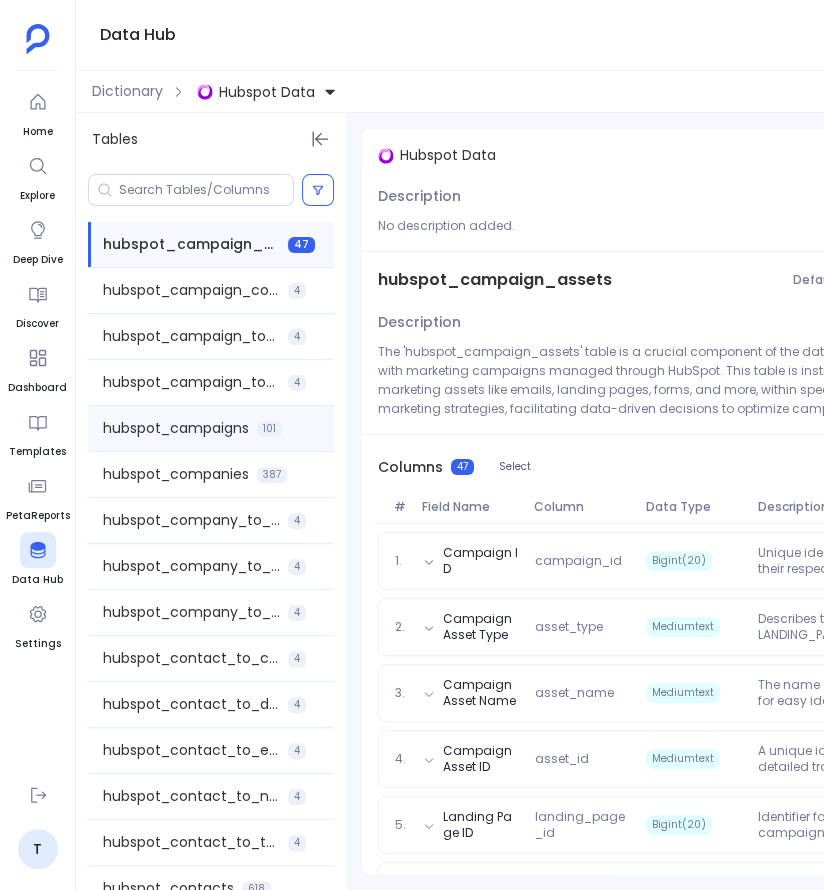 click on "hubspot_campaigns" at bounding box center (176, 428) 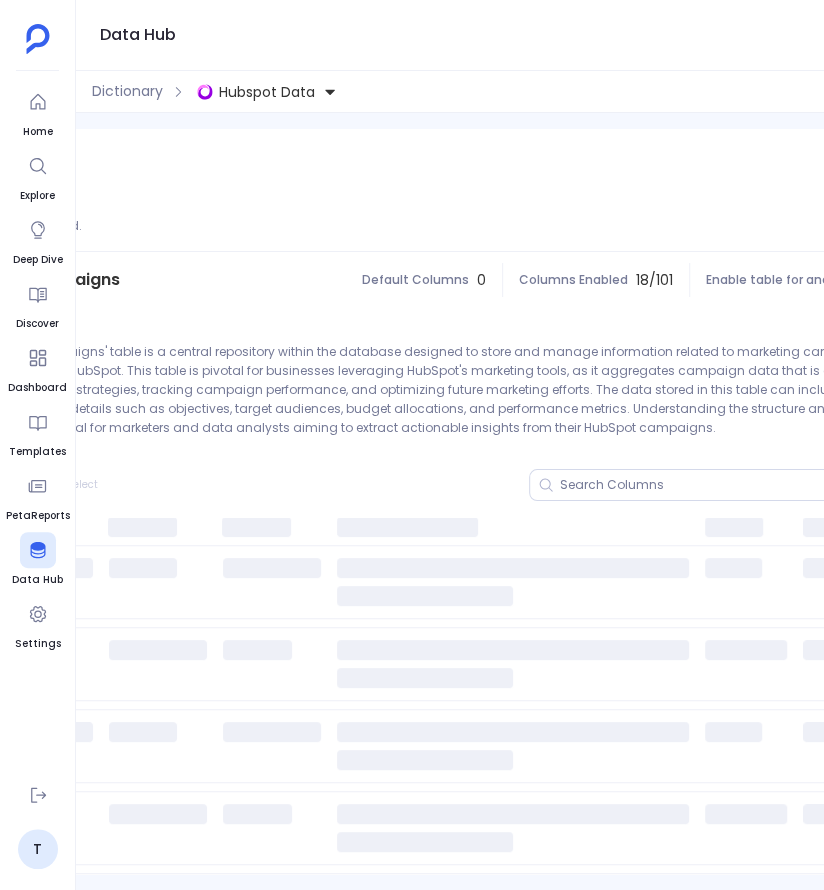 scroll, scrollTop: 0, scrollLeft: 463, axis: horizontal 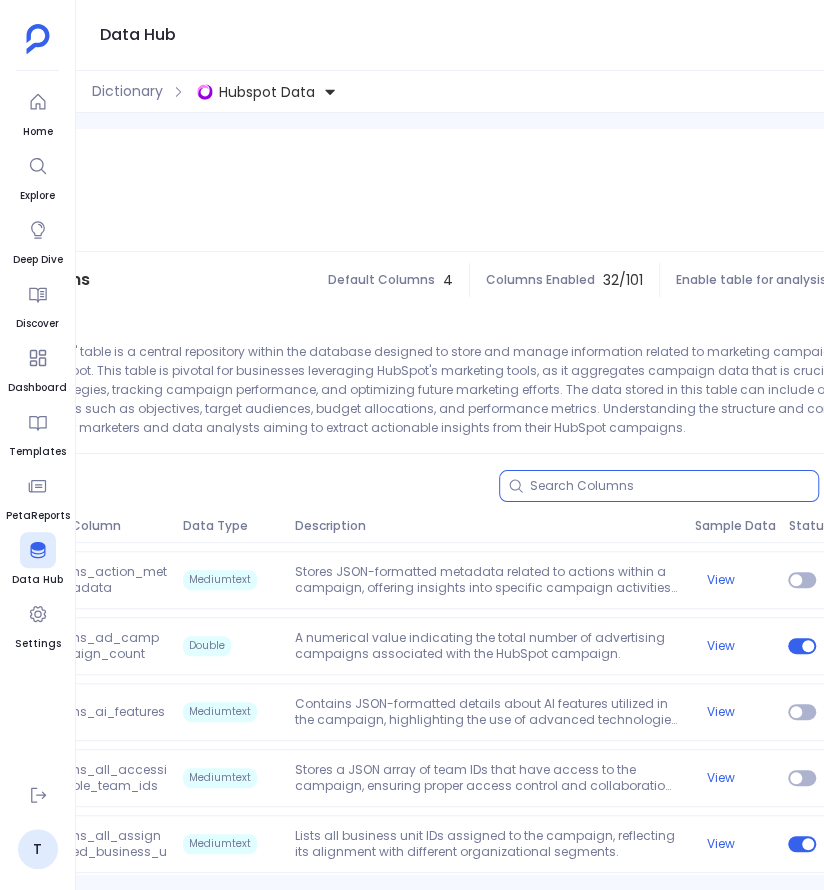 click at bounding box center (674, 486) 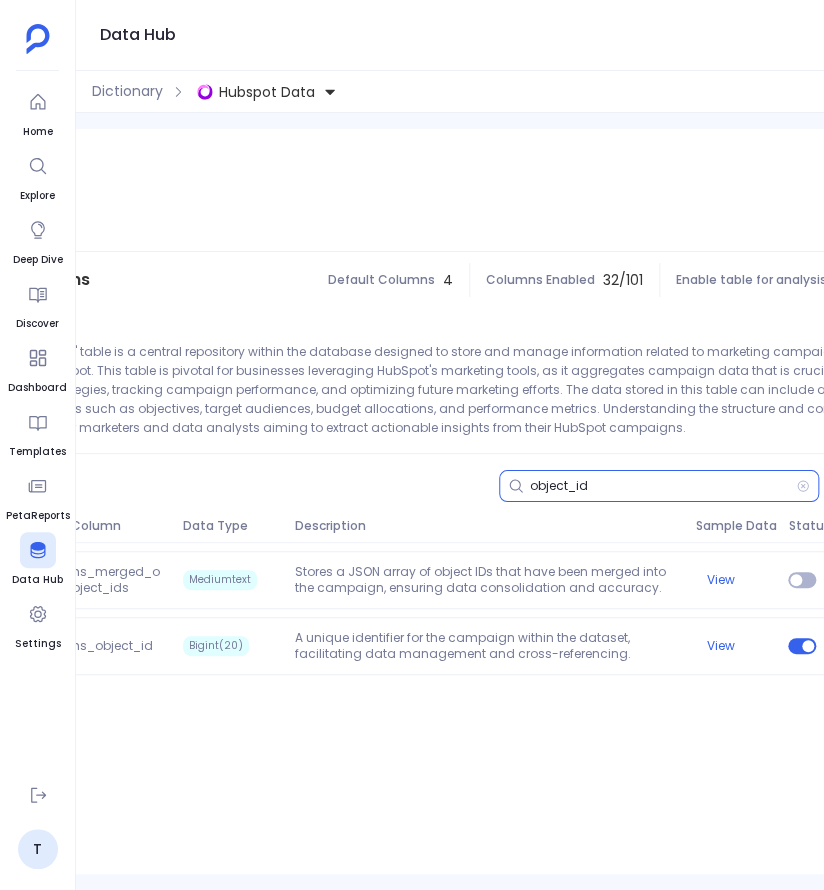 type on "object_id" 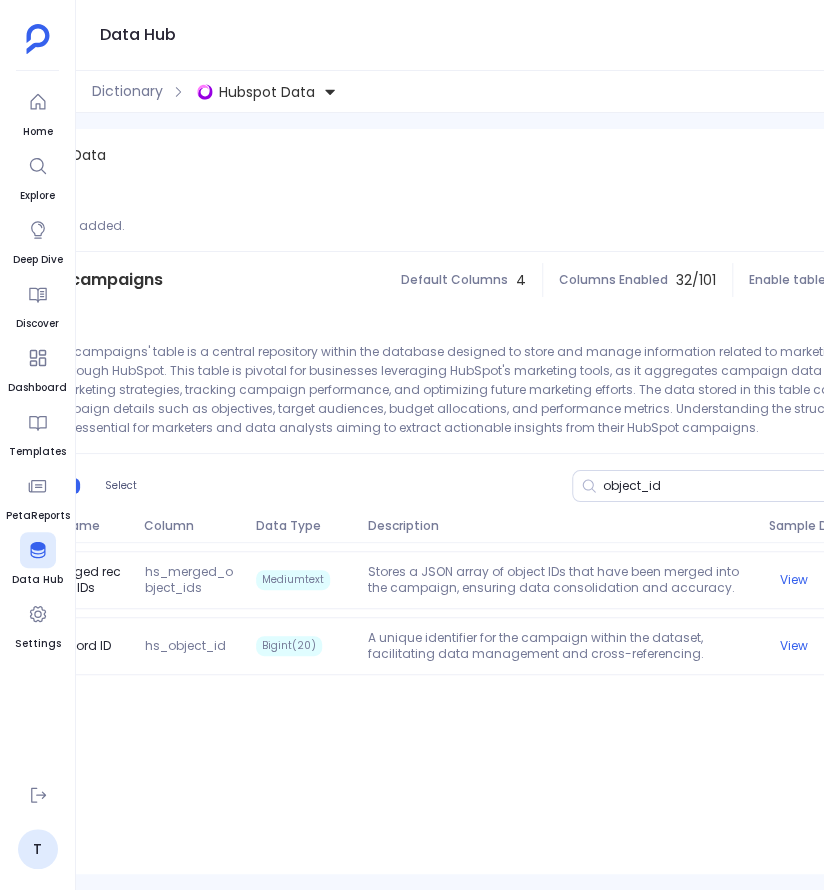 scroll, scrollTop: 0, scrollLeft: 113, axis: horizontal 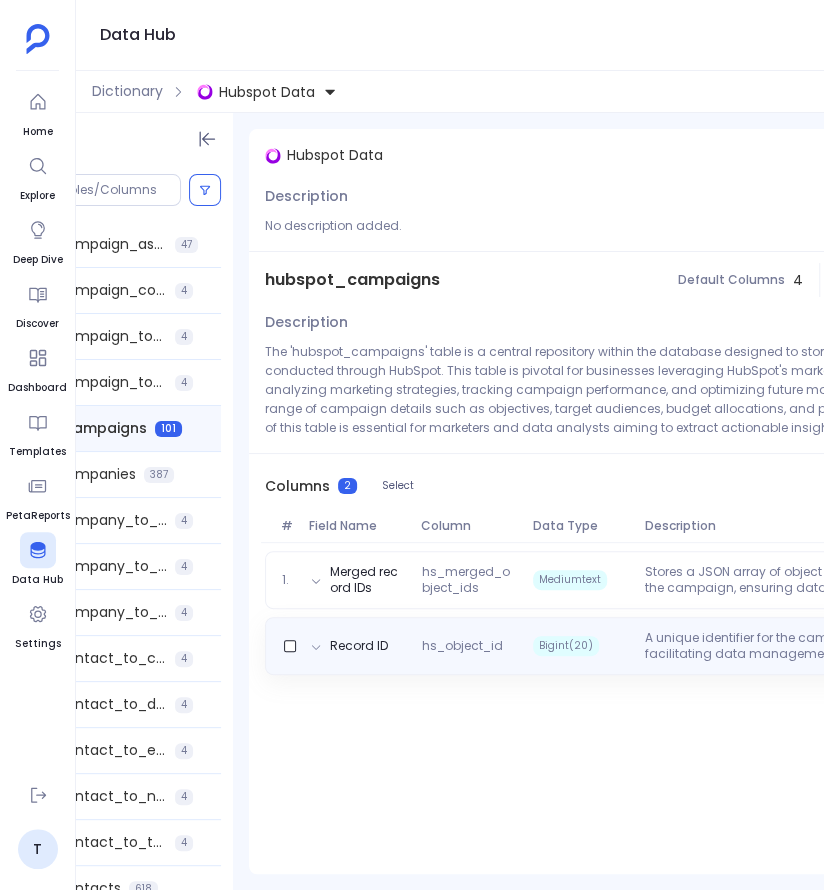 click on "hs_object_id" at bounding box center (469, 646) 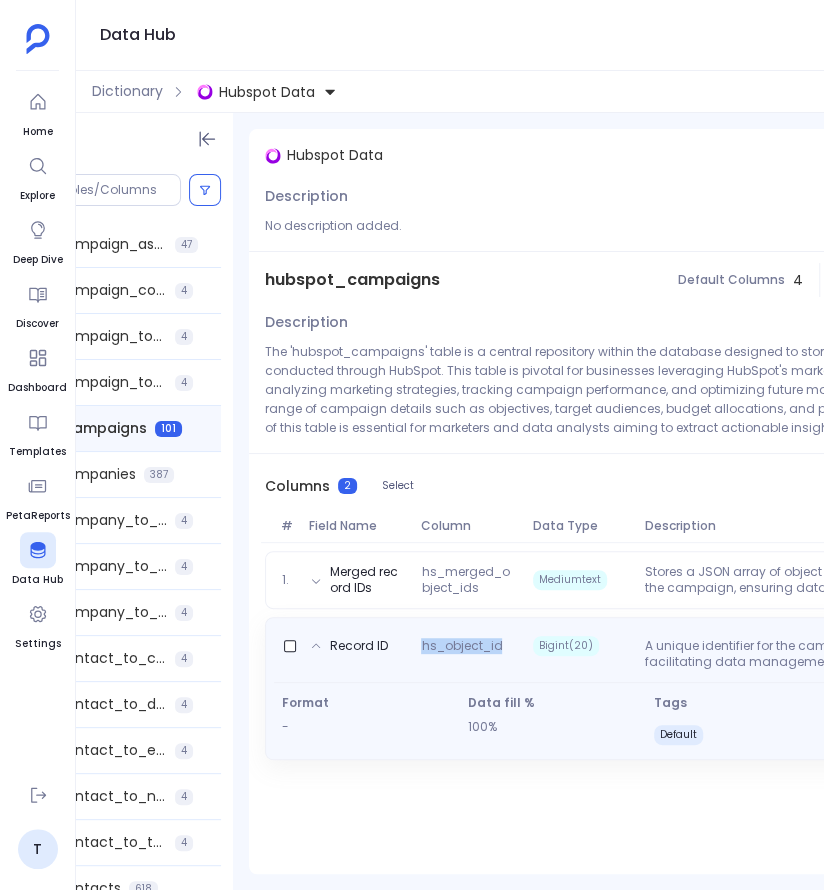 click on "hs_object_id" at bounding box center (469, 654) 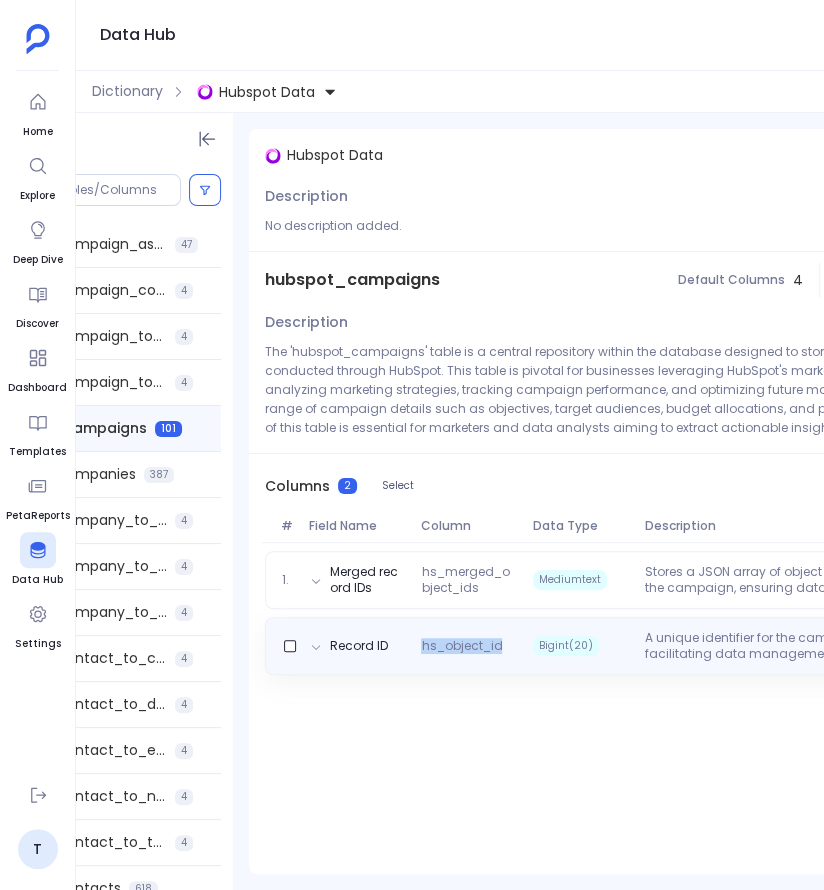 copy on "hs_object_id" 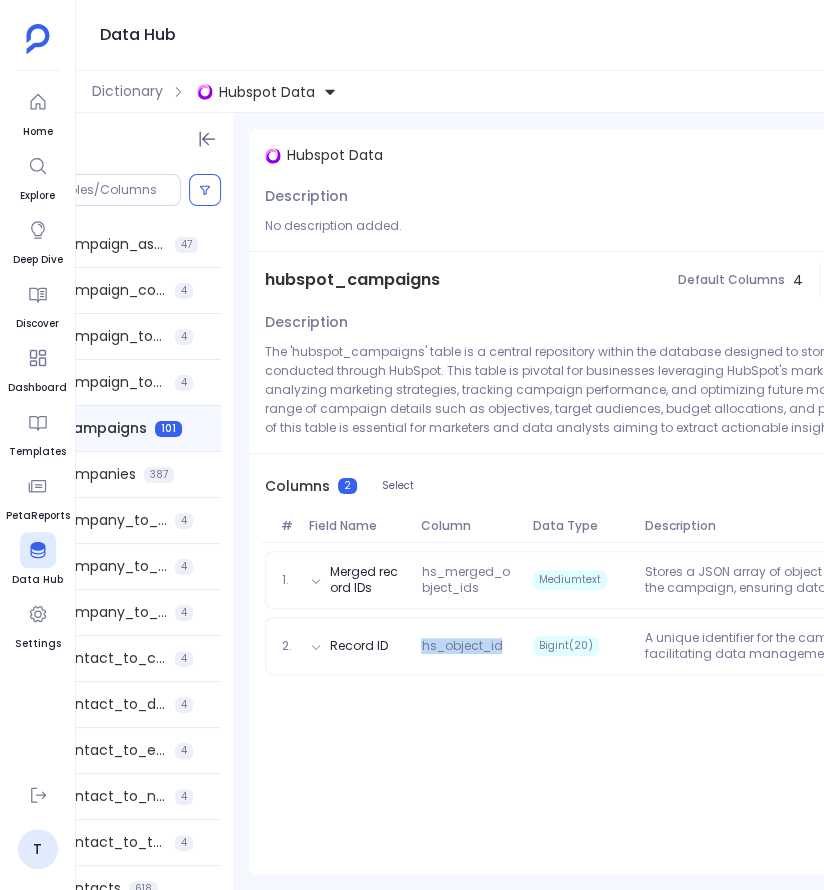 scroll, scrollTop: 0, scrollLeft: 0, axis: both 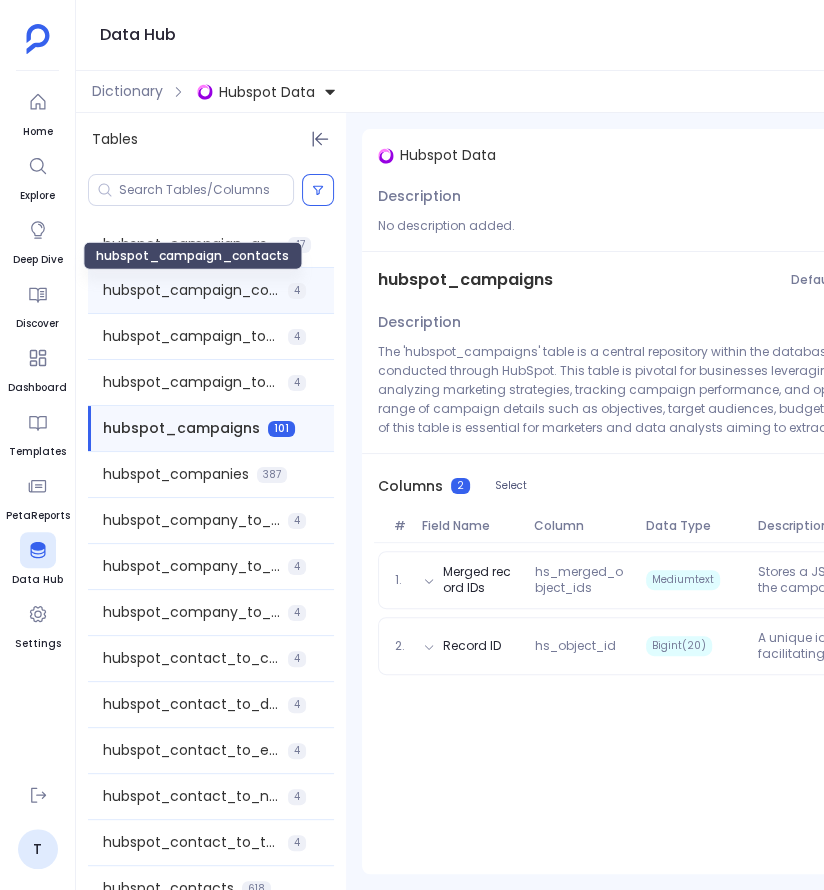 click on "hubspot_campaign_contacts" at bounding box center (191, 290) 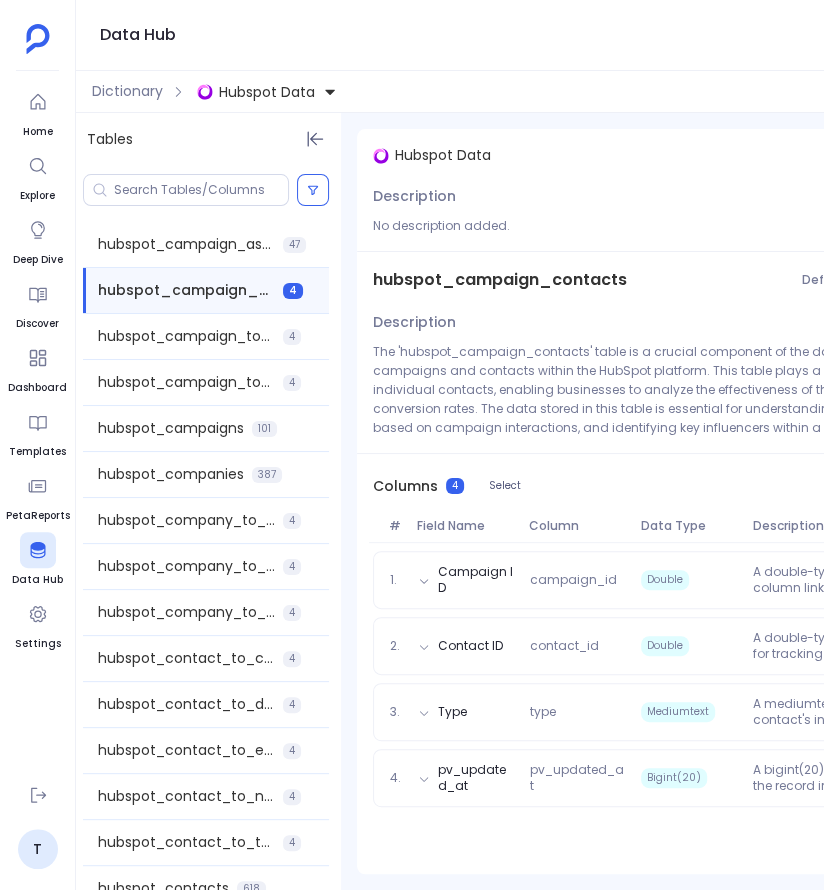 scroll, scrollTop: 0, scrollLeft: 0, axis: both 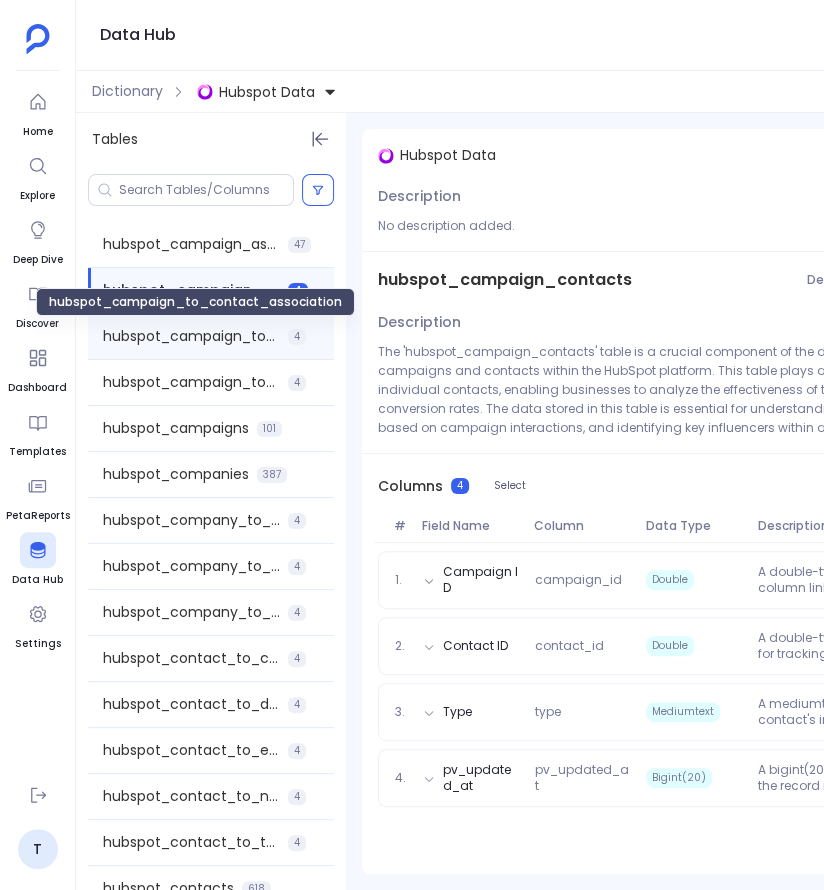 click on "hubspot_campaign_to_contact_association" at bounding box center (191, 336) 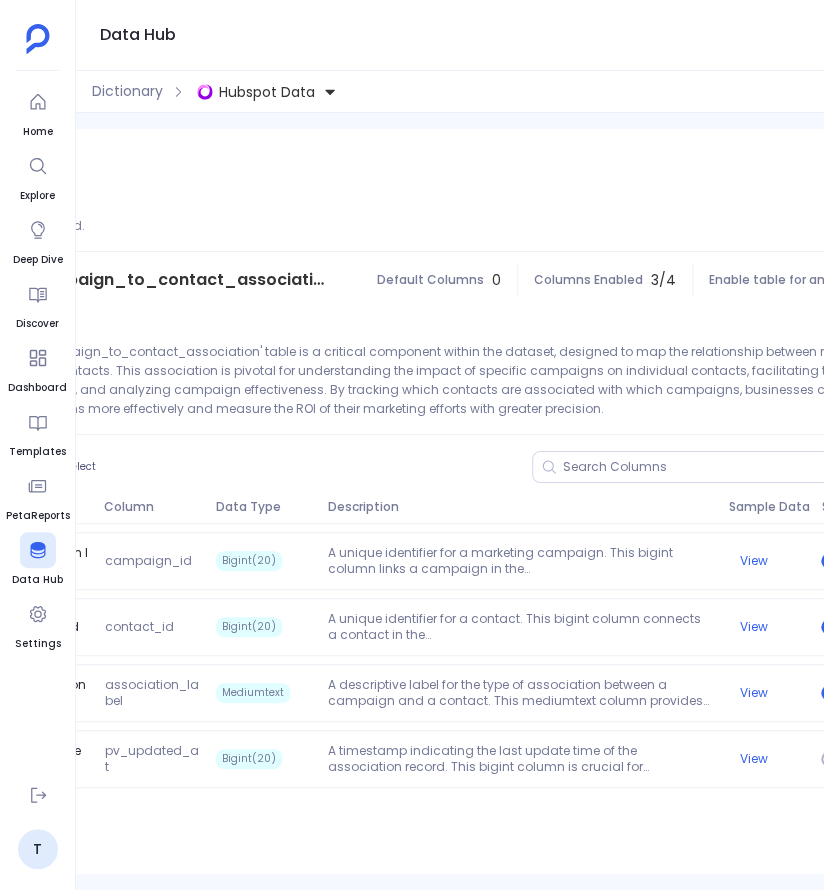 scroll, scrollTop: 0, scrollLeft: 0, axis: both 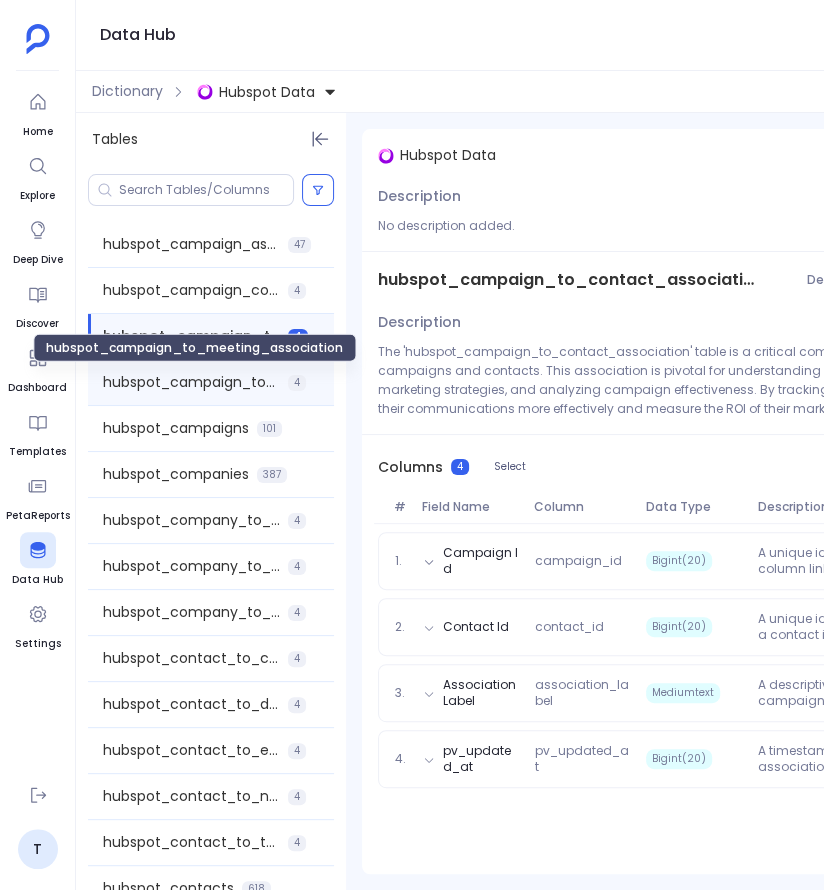 click on "hubspot_campaign_to_meeting_association" at bounding box center (191, 382) 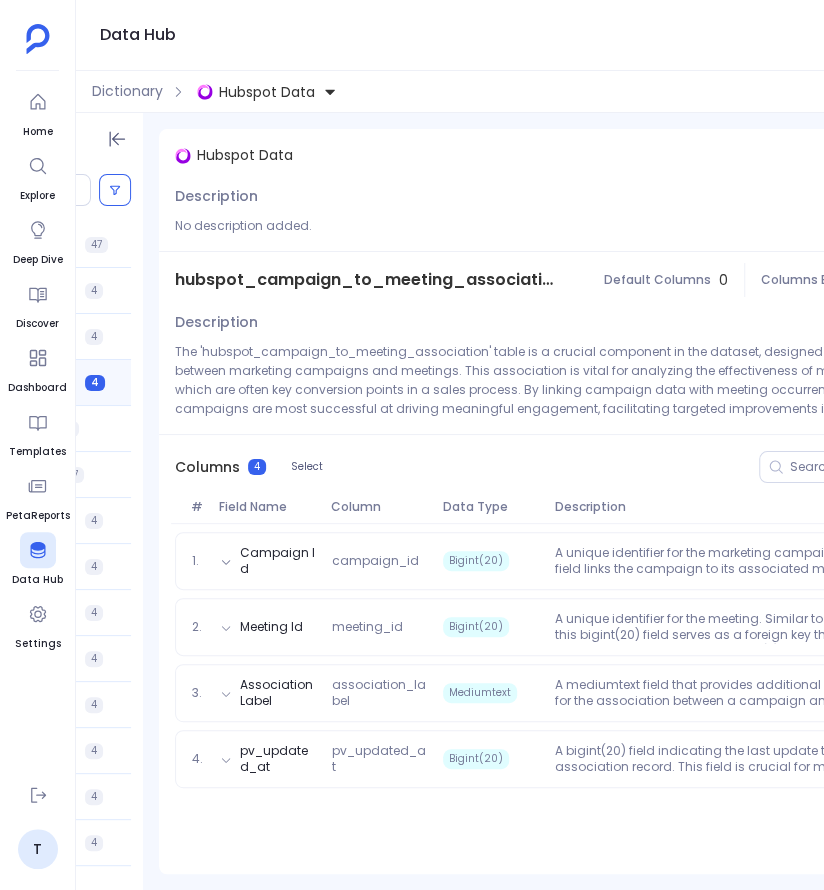 scroll, scrollTop: 0, scrollLeft: 0, axis: both 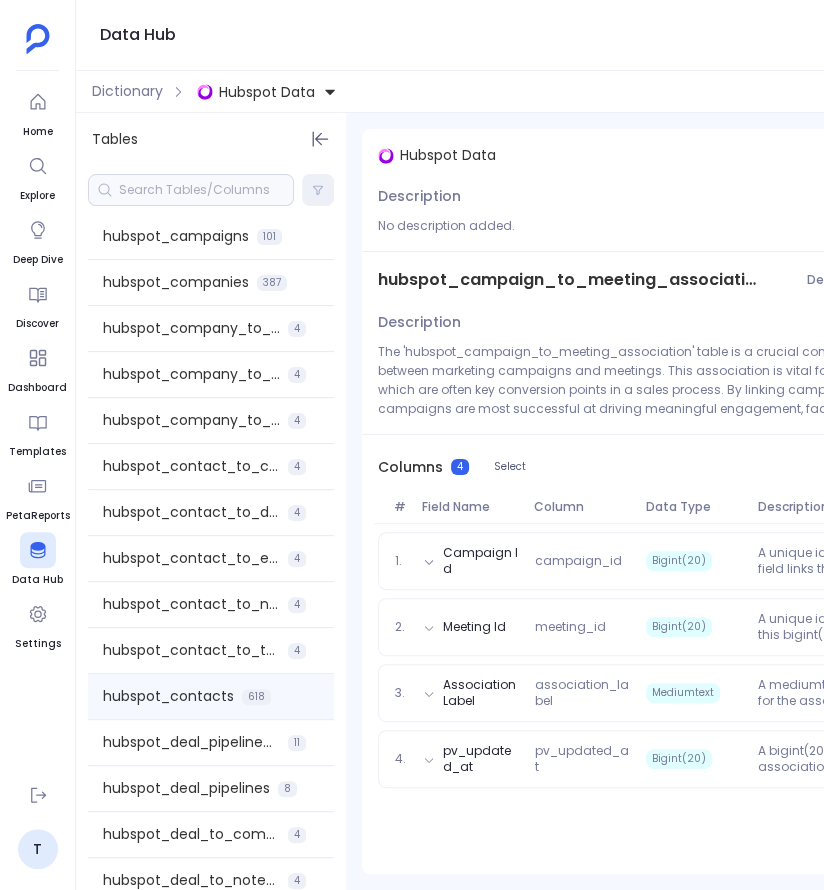 click on "hubspot_contacts" at bounding box center (168, 696) 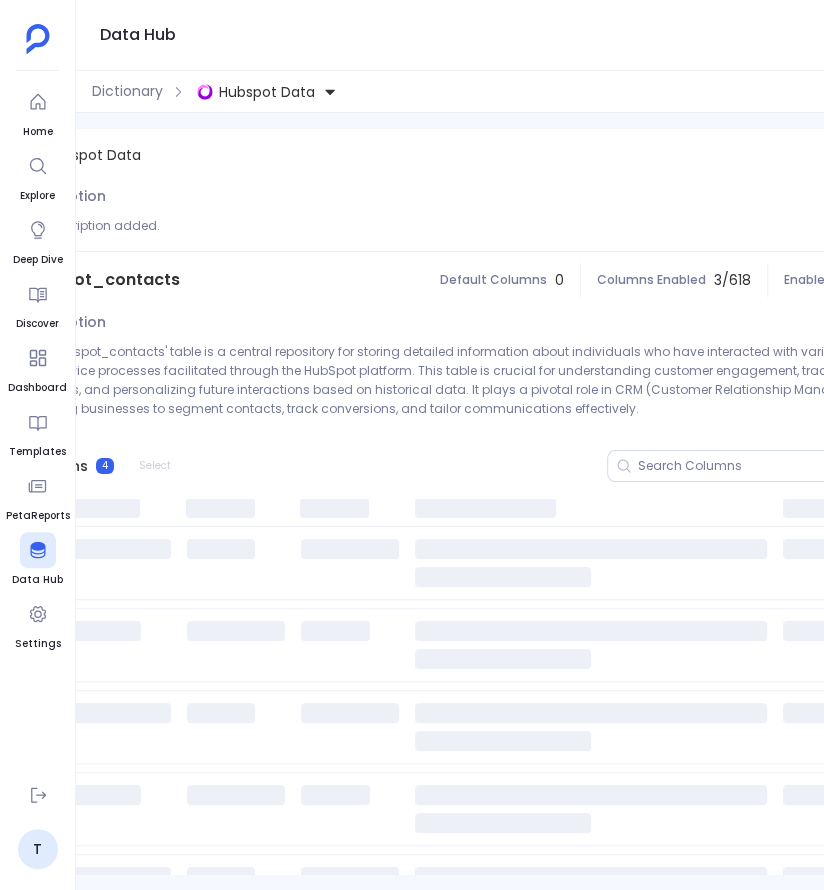 scroll, scrollTop: 0, scrollLeft: 506, axis: horizontal 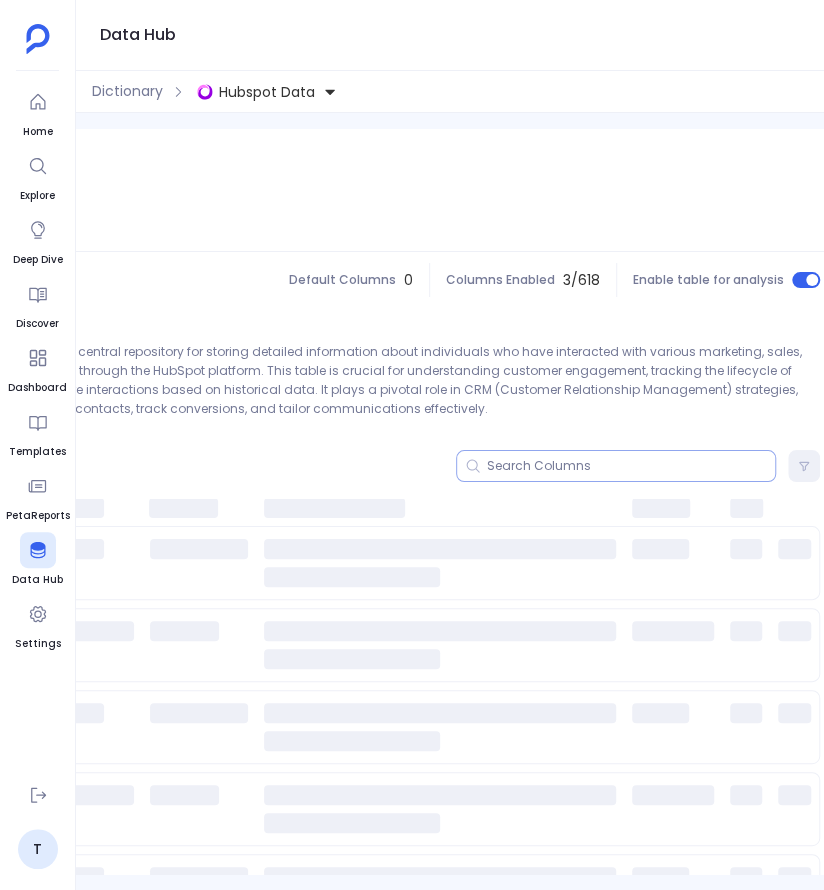 click at bounding box center (631, 466) 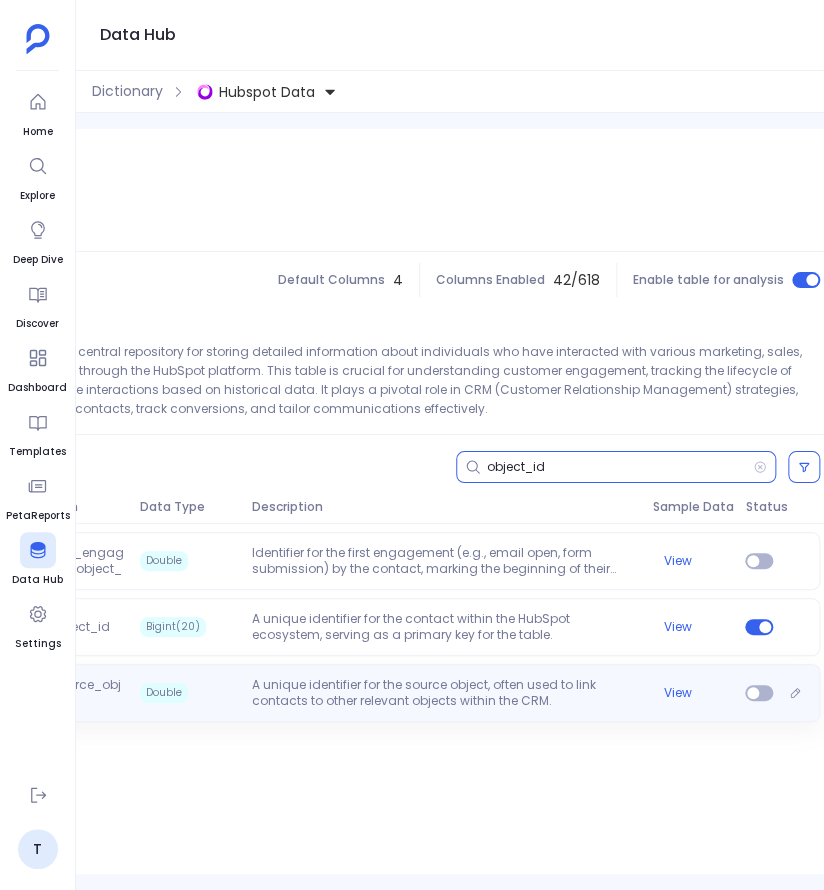 scroll, scrollTop: 0, scrollLeft: 381, axis: horizontal 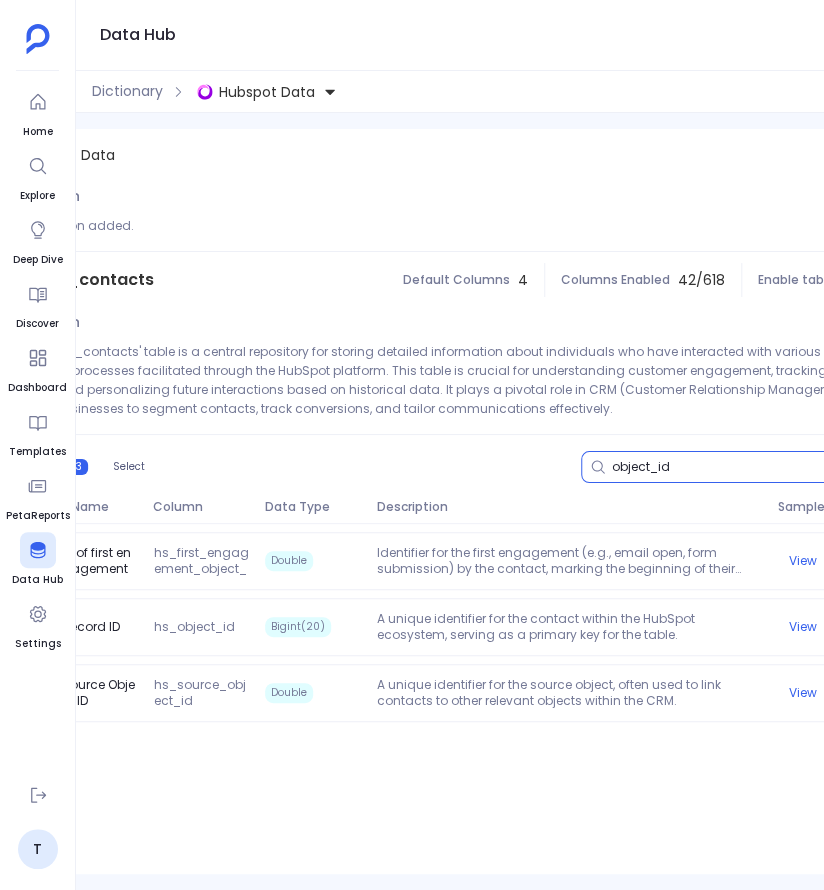 type on "object_id" 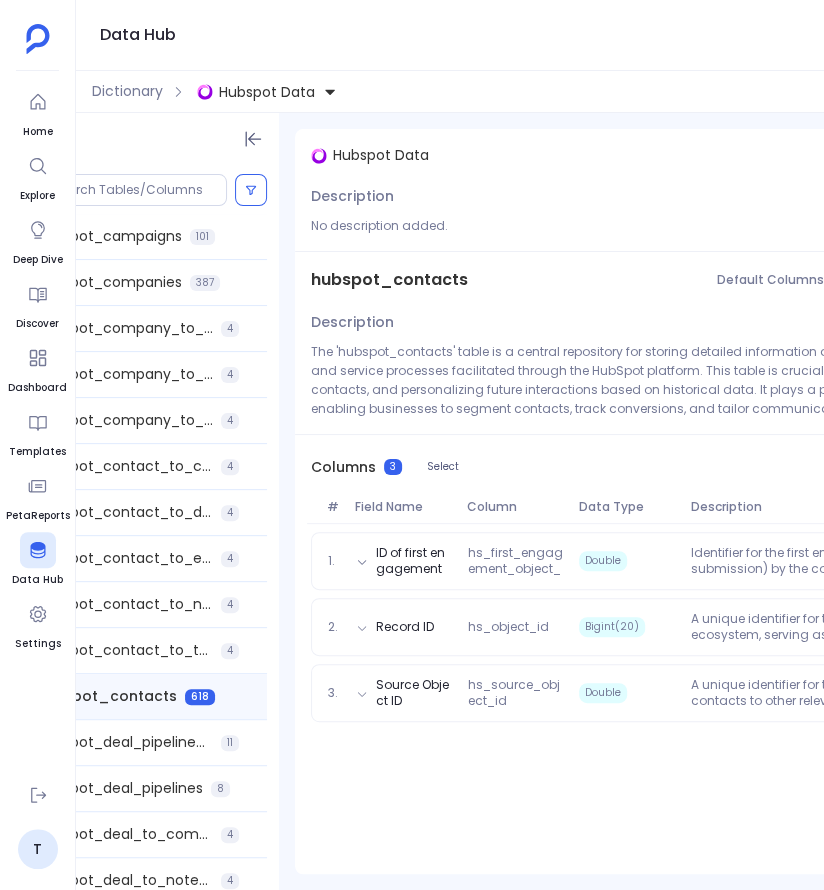 scroll, scrollTop: 0, scrollLeft: 0, axis: both 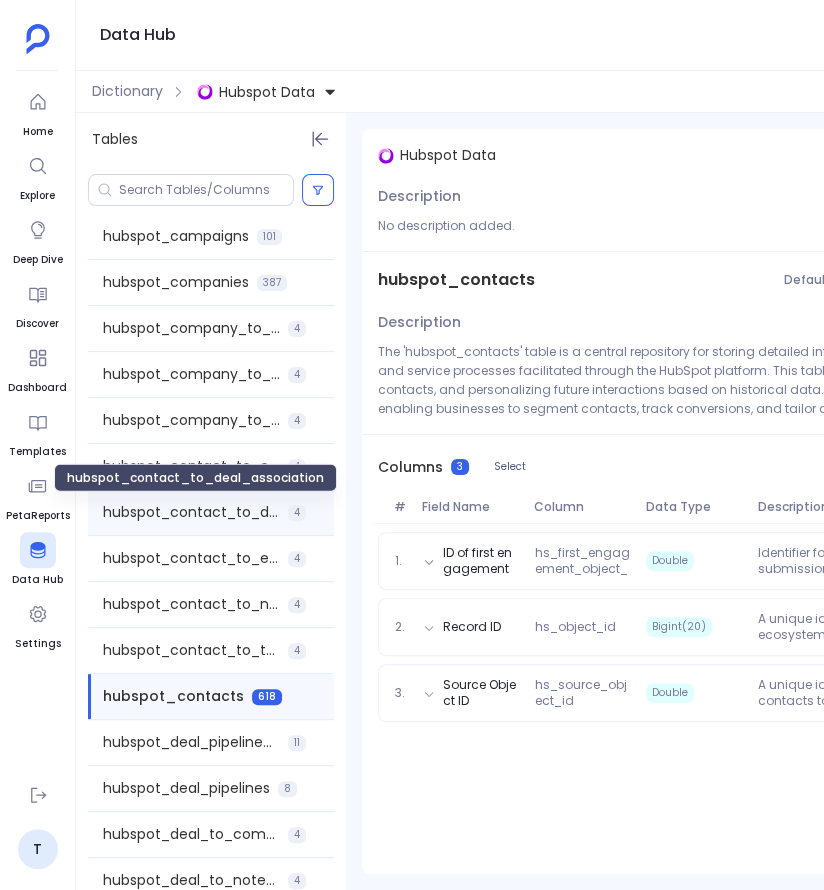 click on "hubspot_contact_to_deal_association" at bounding box center [191, 512] 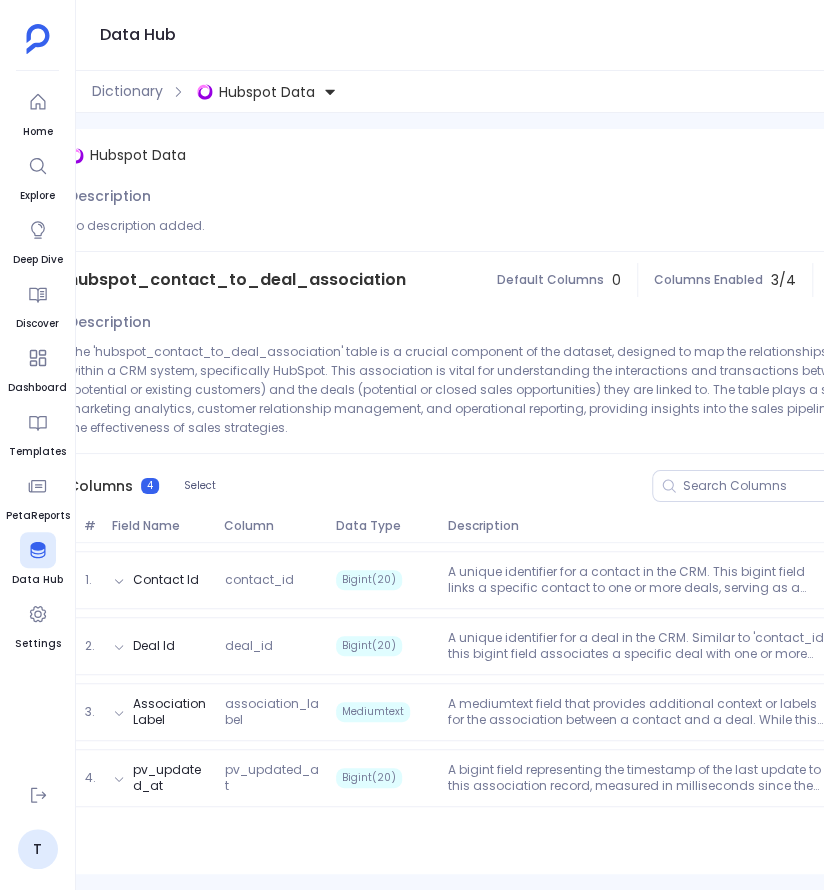 scroll, scrollTop: 0, scrollLeft: 0, axis: both 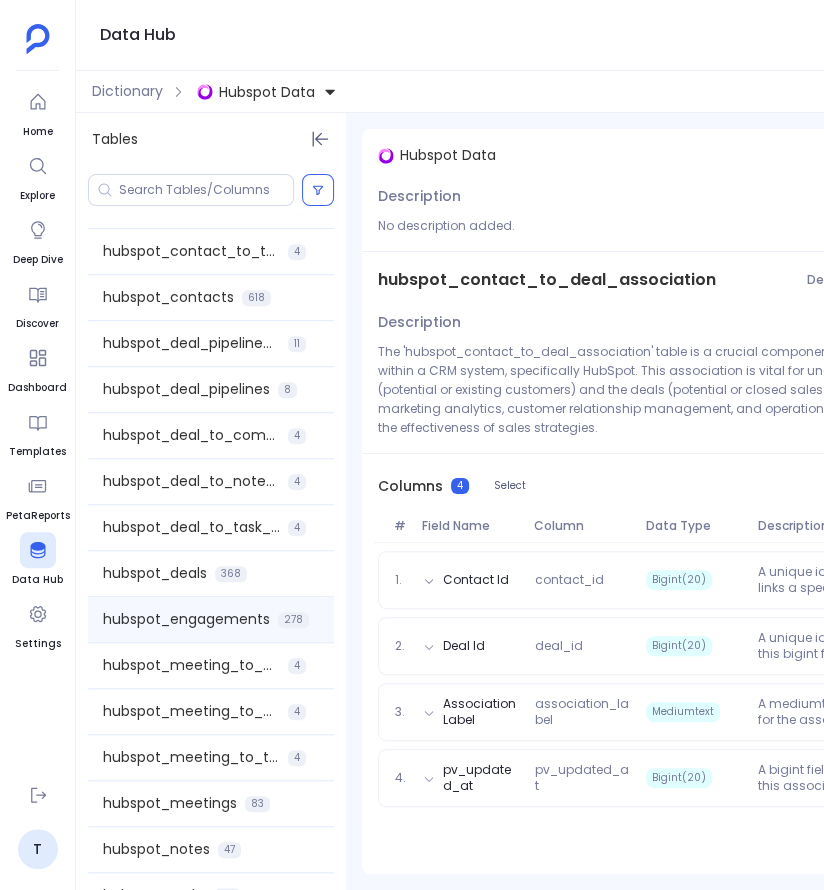 click on "hubspot_engagements" at bounding box center [186, 619] 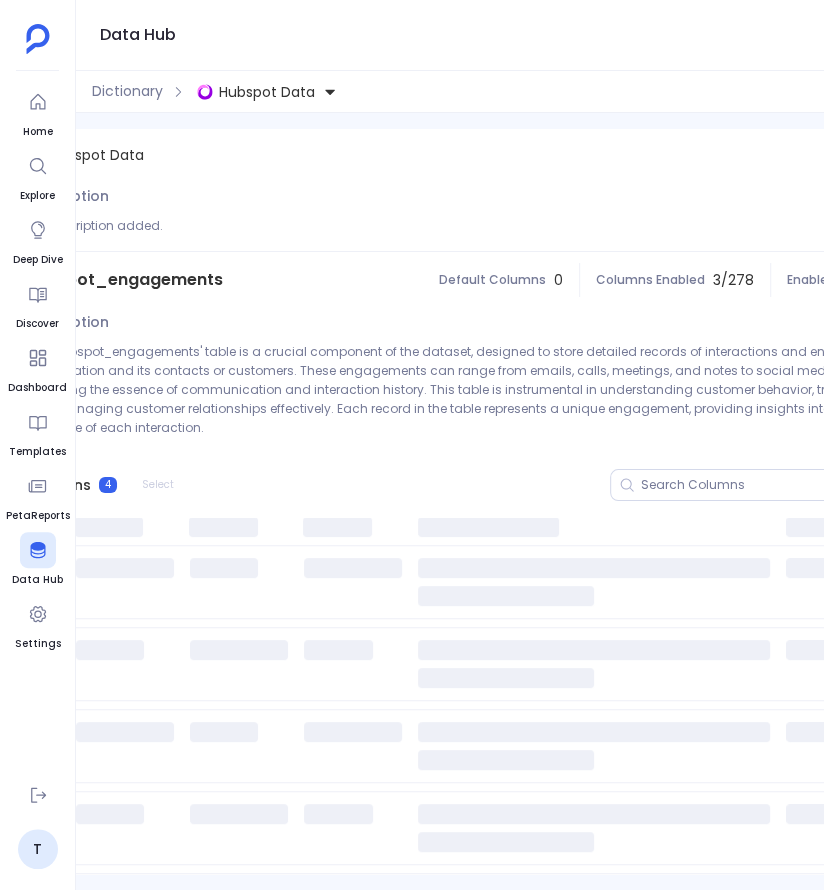 scroll, scrollTop: 0, scrollLeft: 506, axis: horizontal 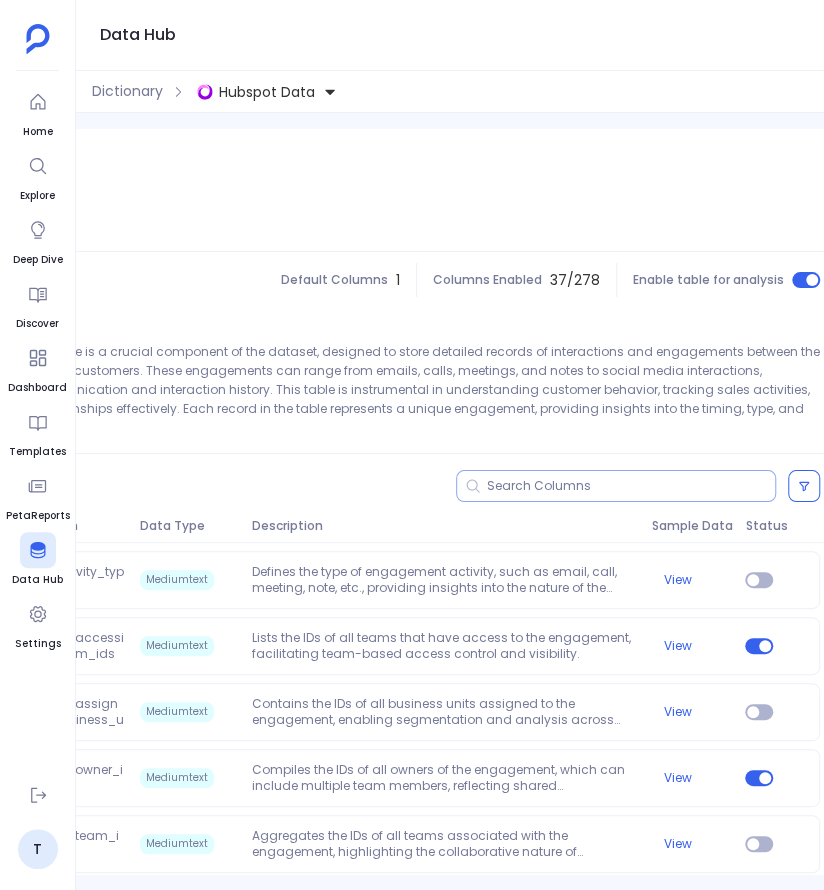 click at bounding box center [631, 486] 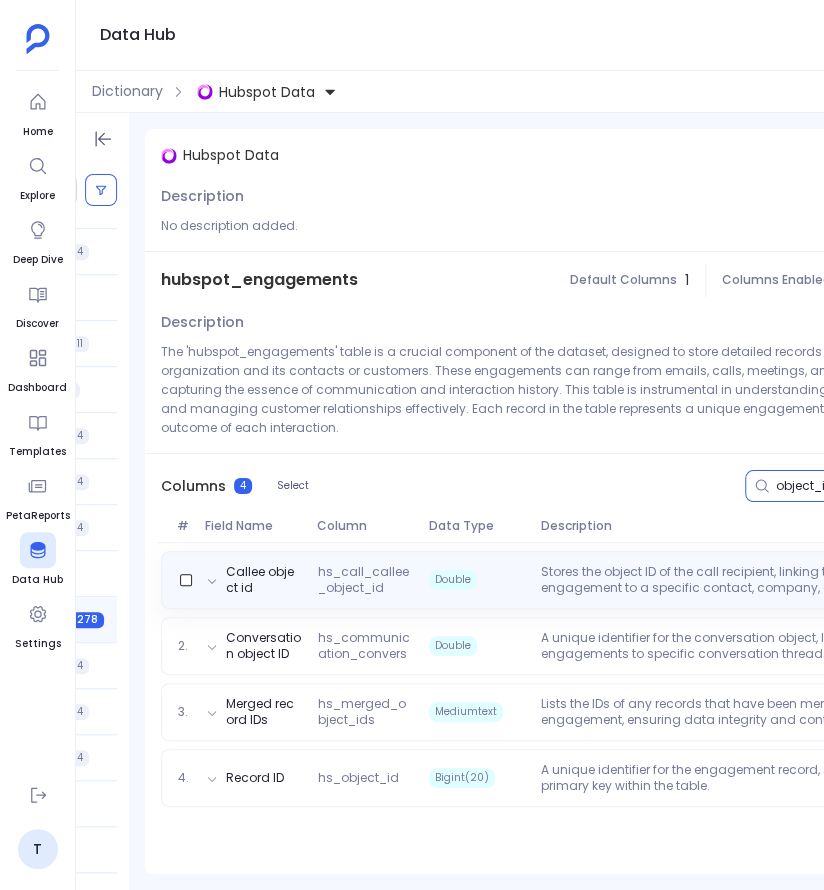scroll, scrollTop: 0, scrollLeft: 506, axis: horizontal 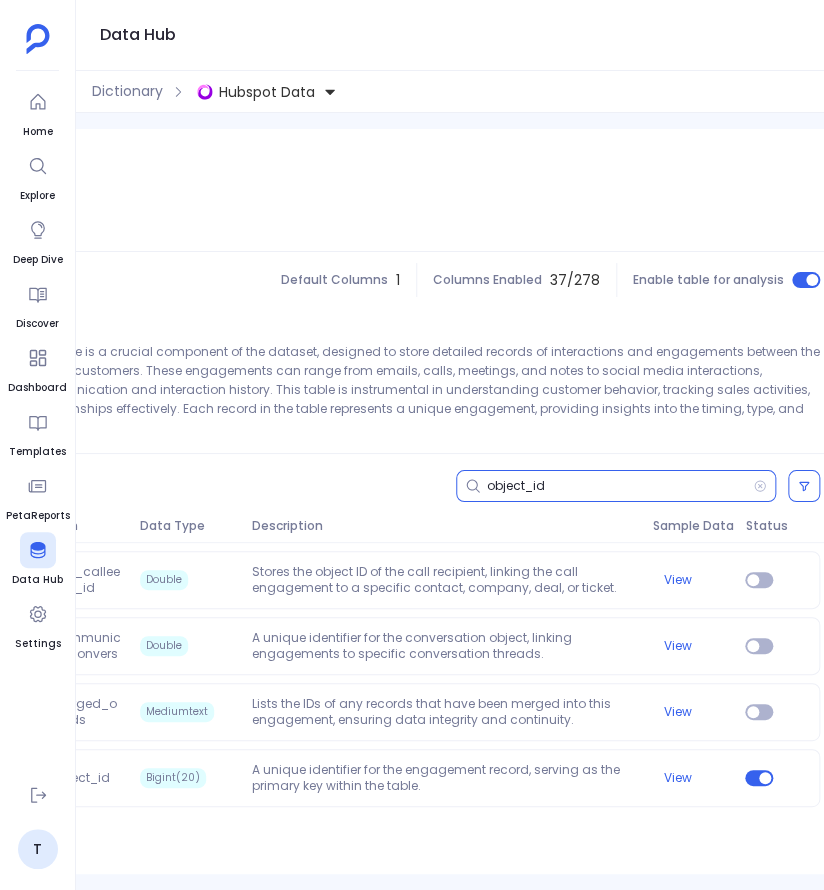 type on "object_id" 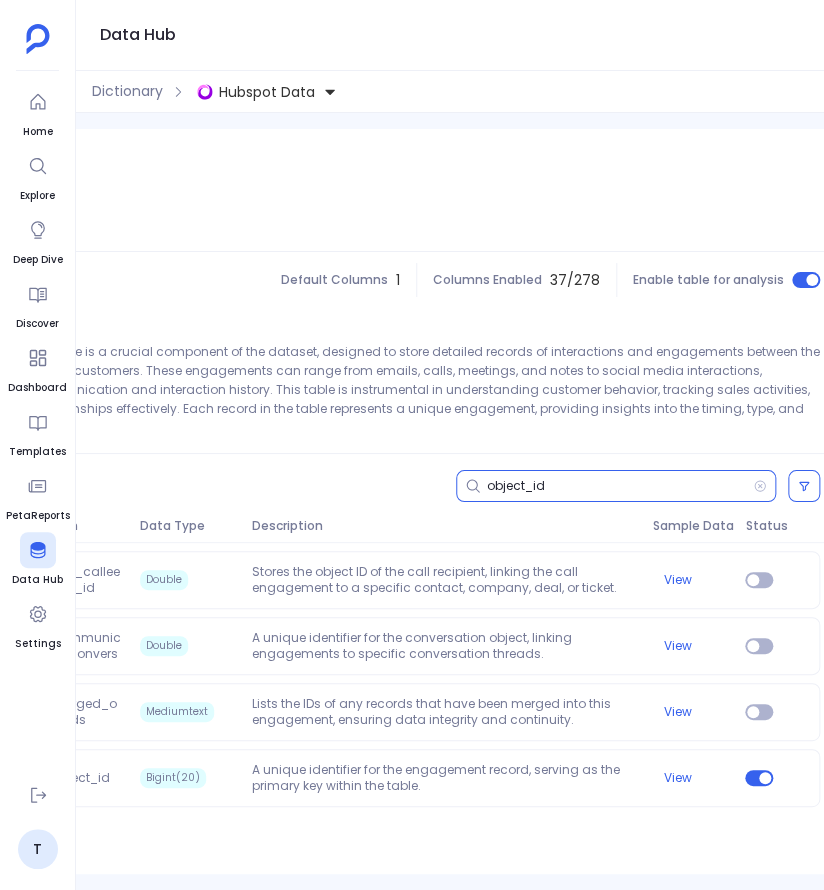 scroll, scrollTop: 0, scrollLeft: 0, axis: both 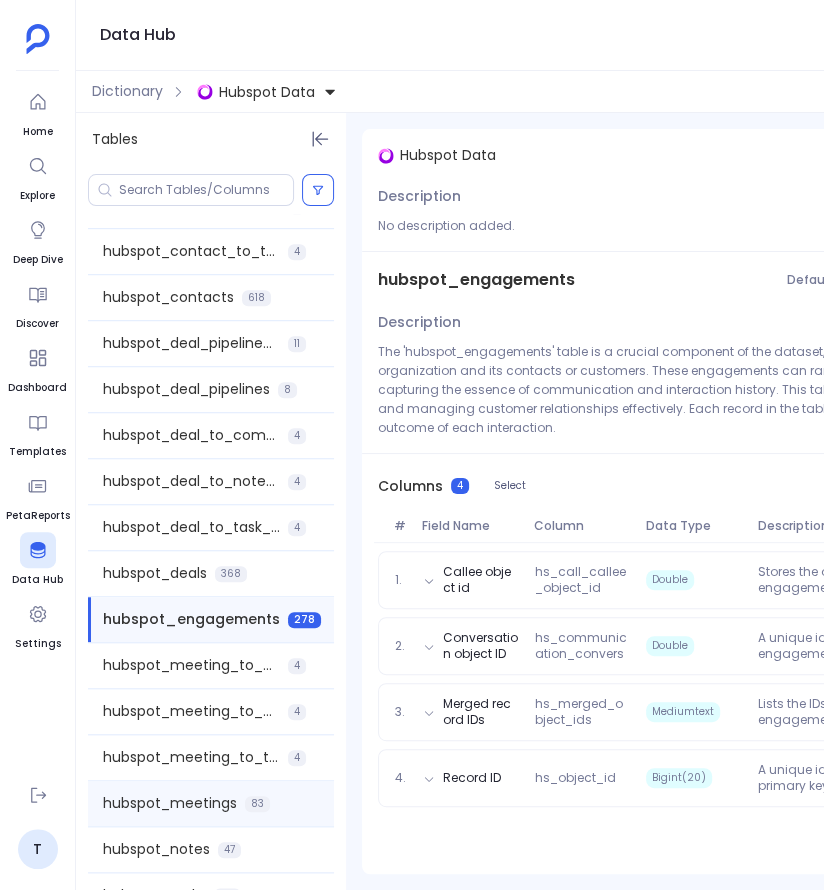 click on "hubspot_meetings" at bounding box center (170, 803) 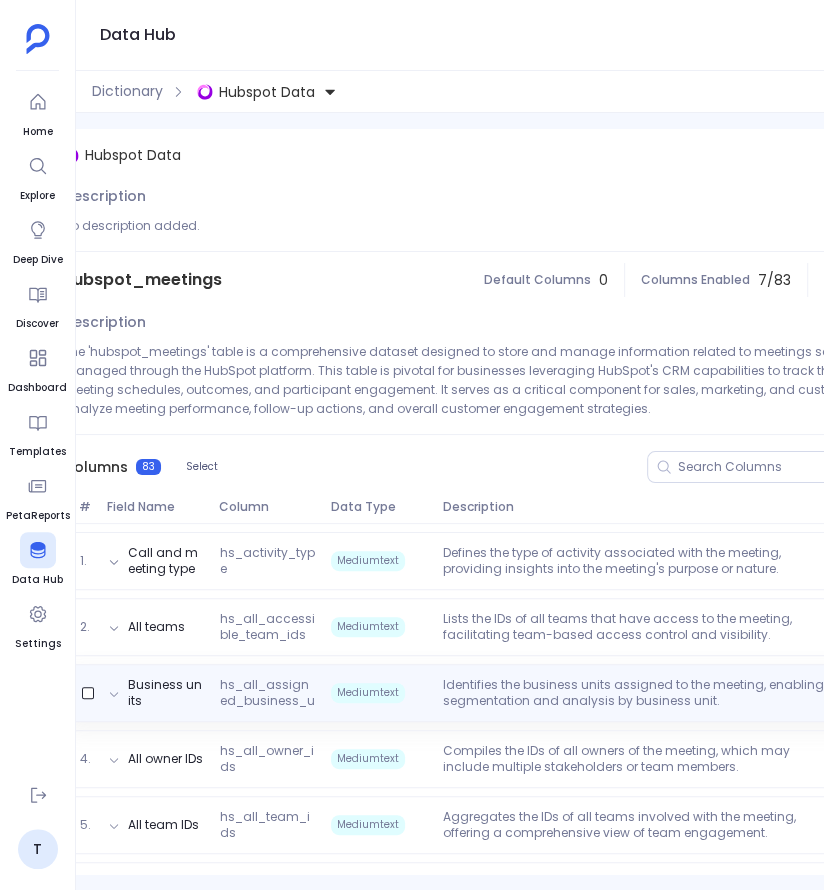scroll, scrollTop: 0, scrollLeft: 242, axis: horizontal 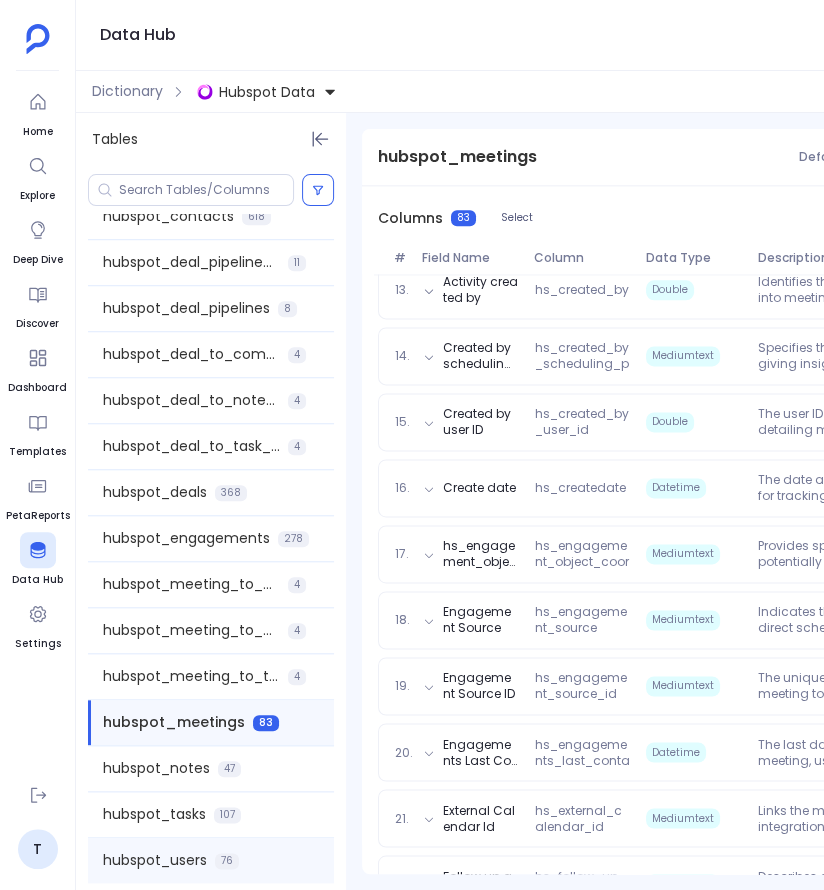 click on "hubspot_users" at bounding box center (155, 860) 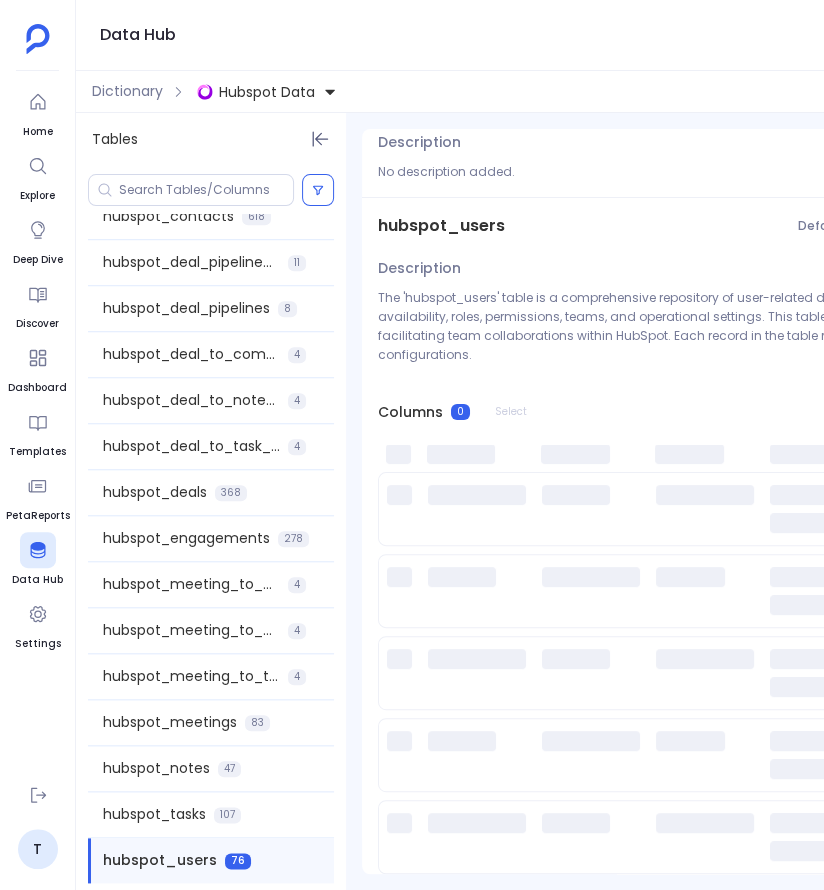 scroll, scrollTop: 50, scrollLeft: 0, axis: vertical 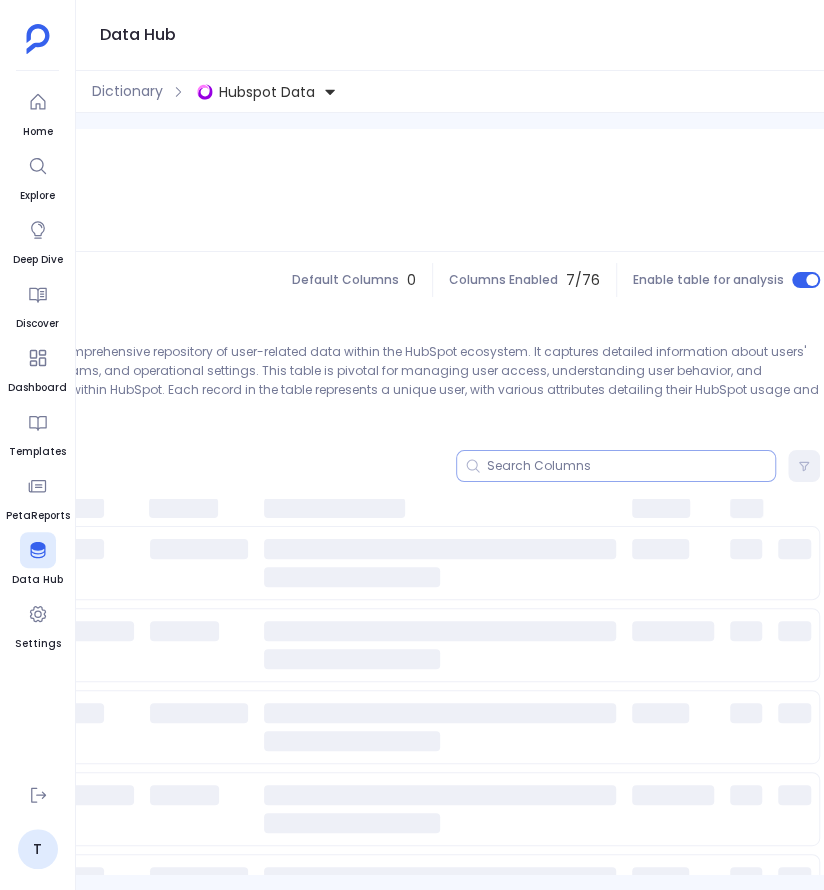 click at bounding box center [631, 466] 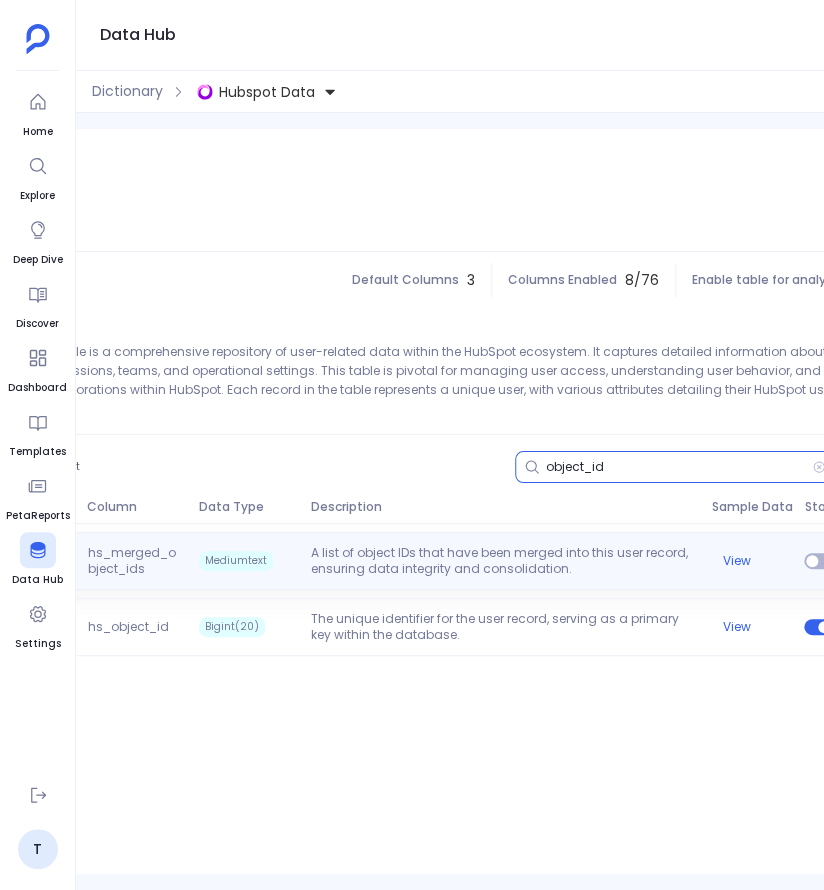 scroll, scrollTop: 0, scrollLeft: 506, axis: horizontal 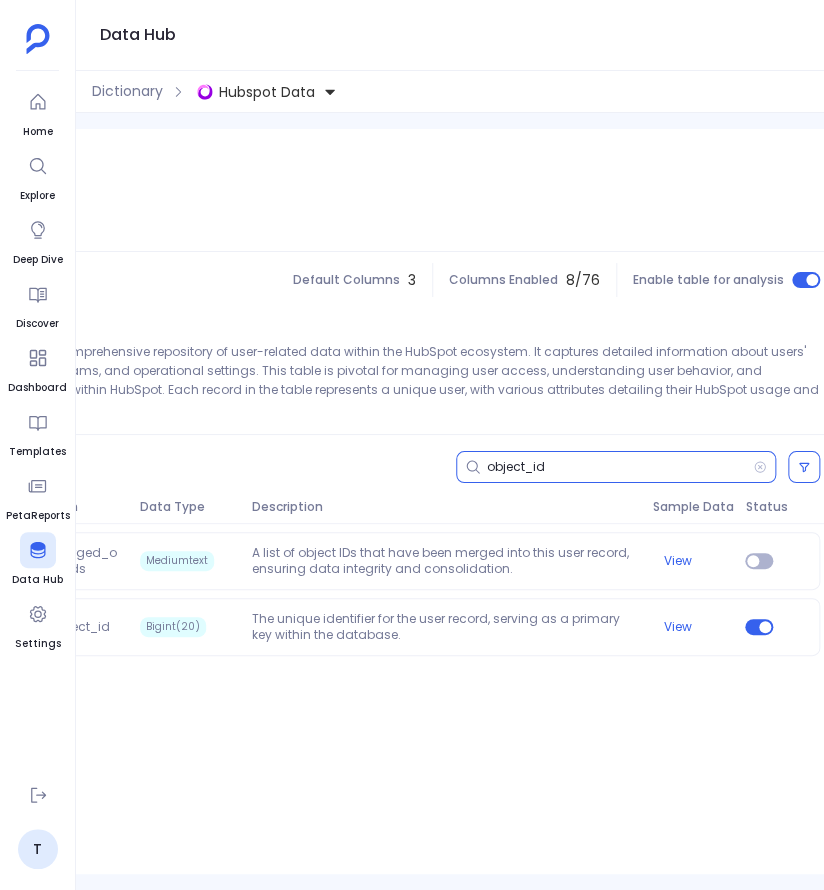 type on "object_id" 